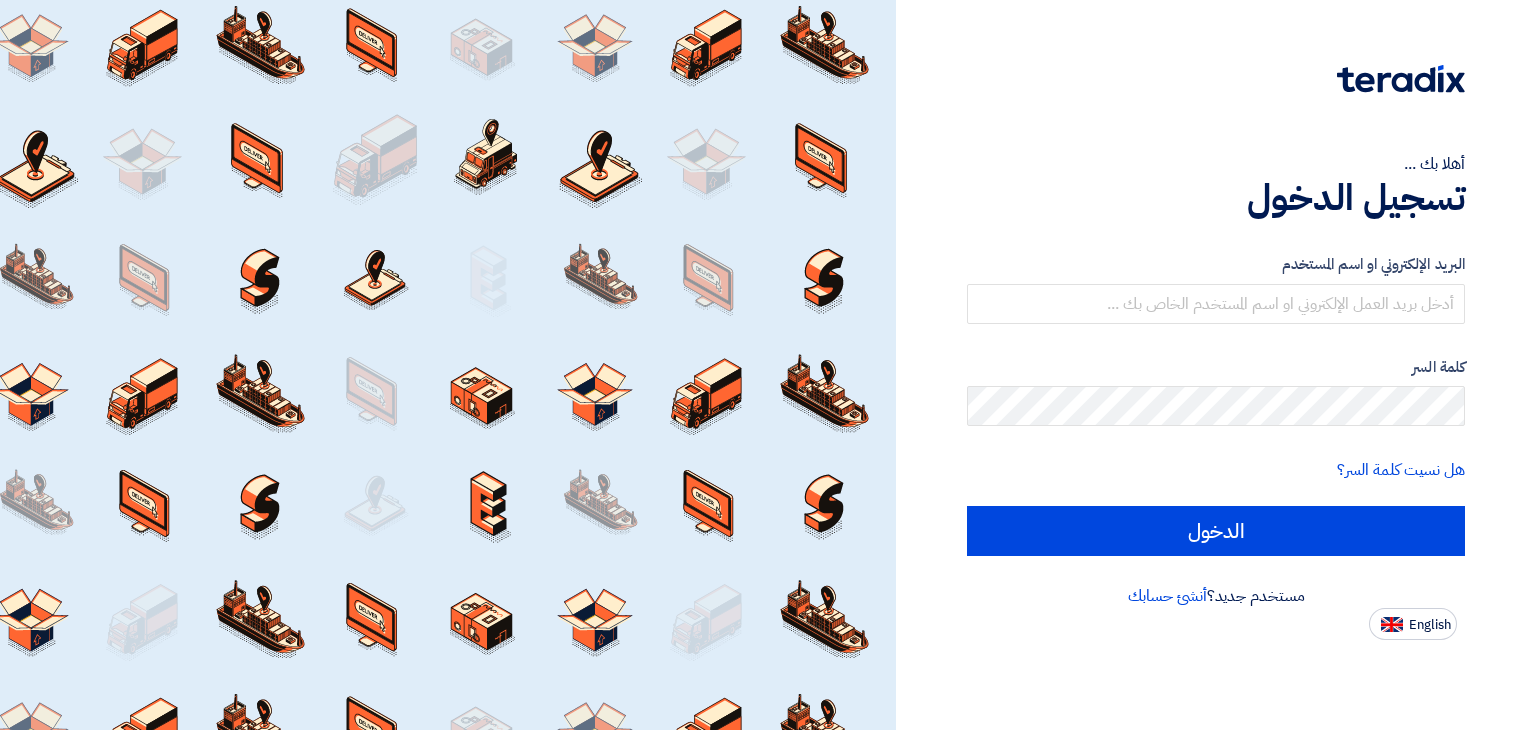 scroll, scrollTop: 0, scrollLeft: 0, axis: both 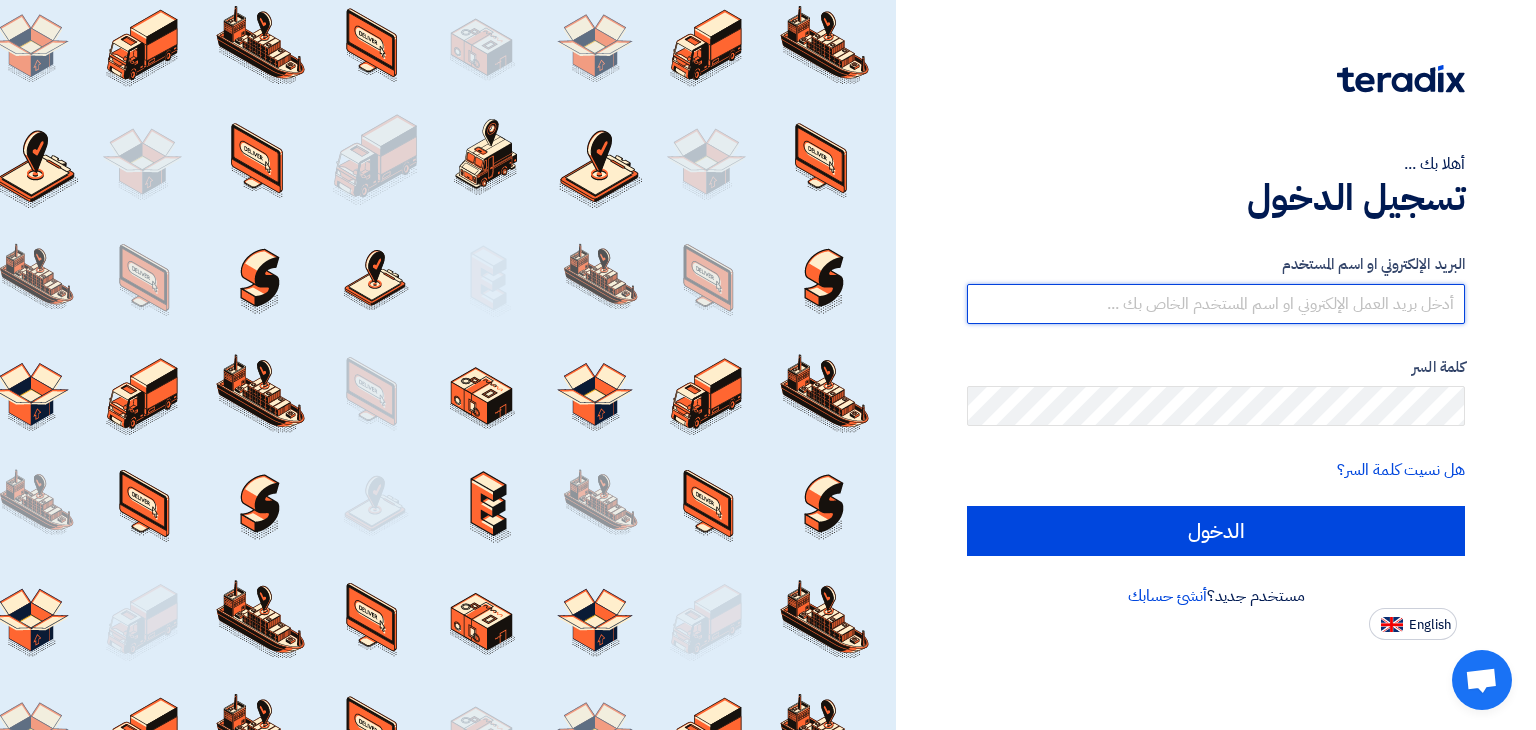click at bounding box center (1216, 304) 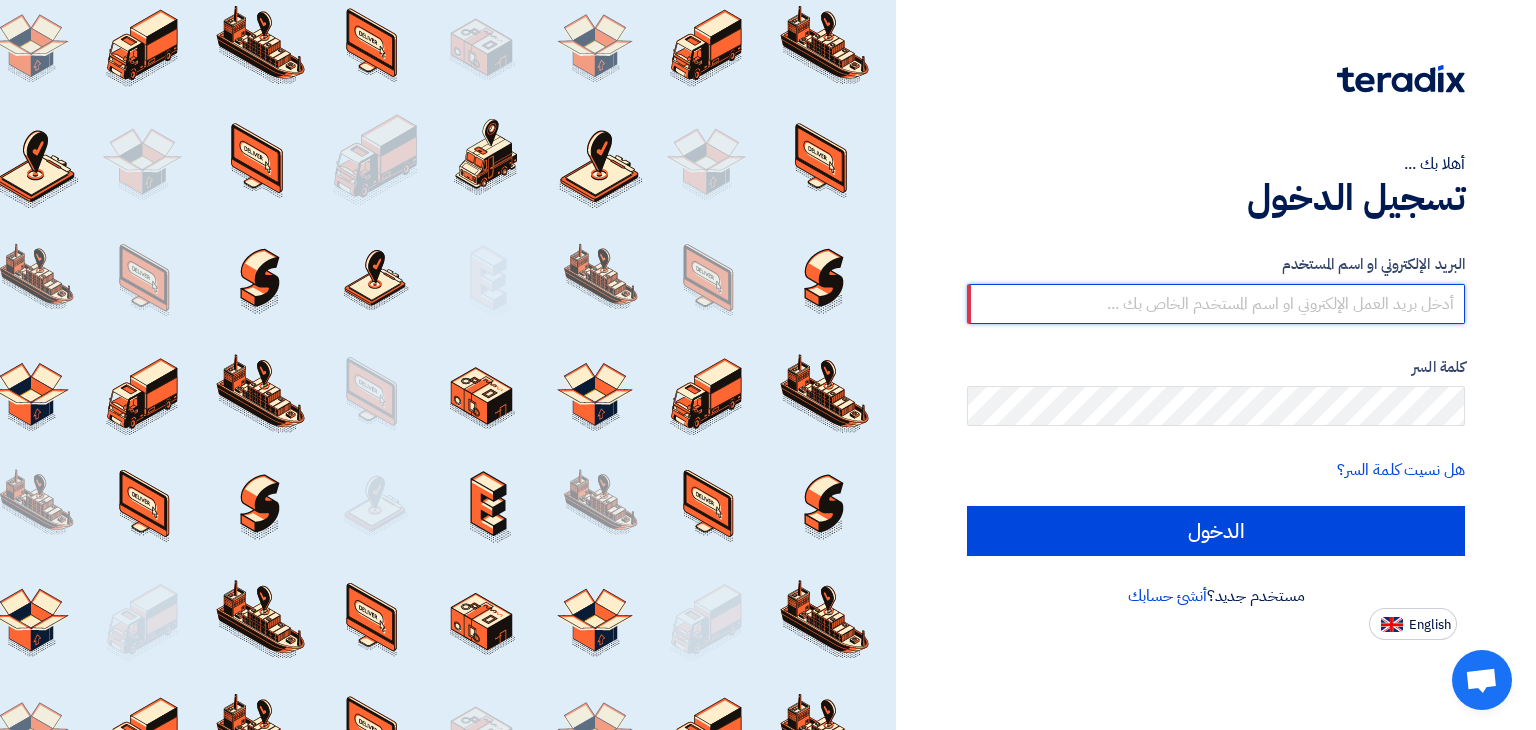 type on "elmasder.filter@[DOMAIN]" 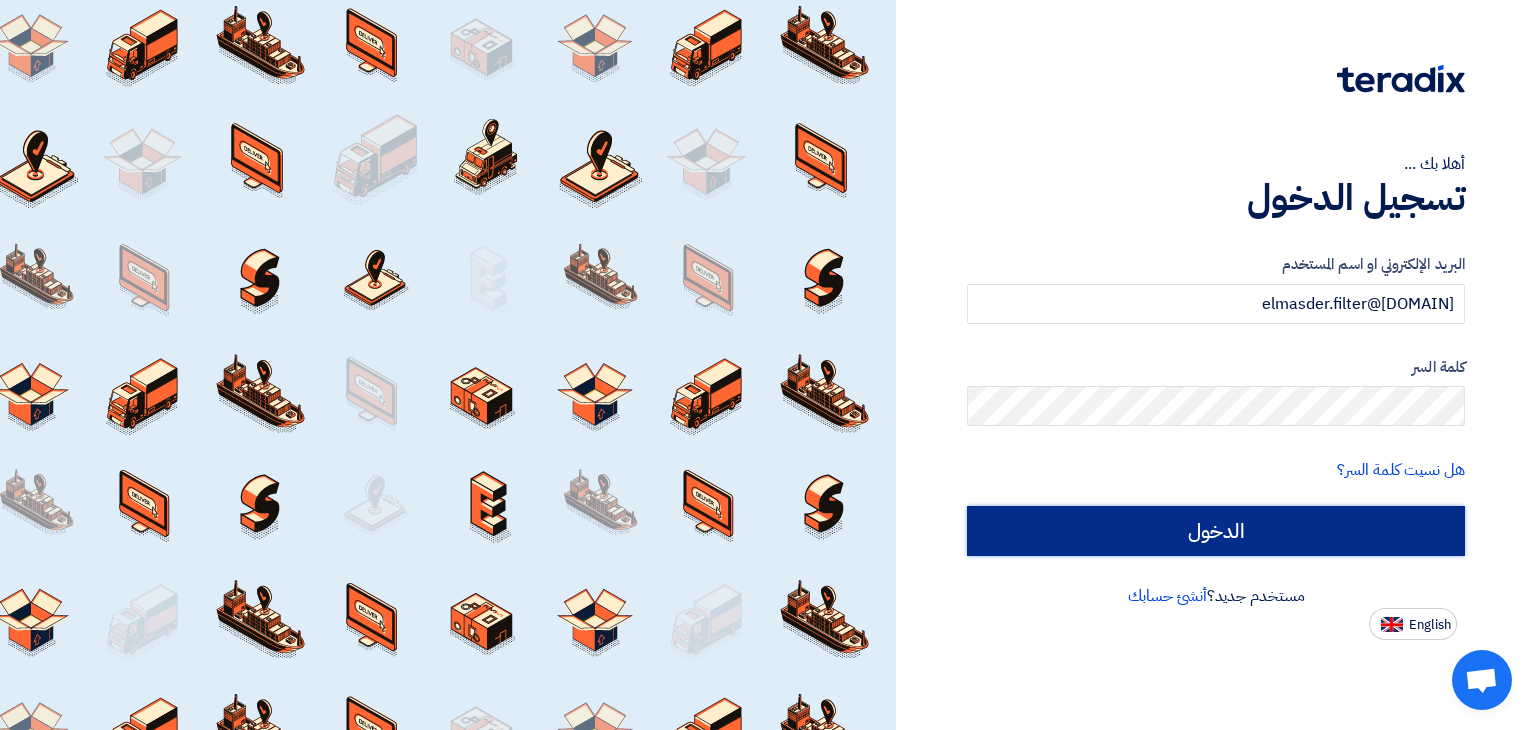 click on "الدخول" 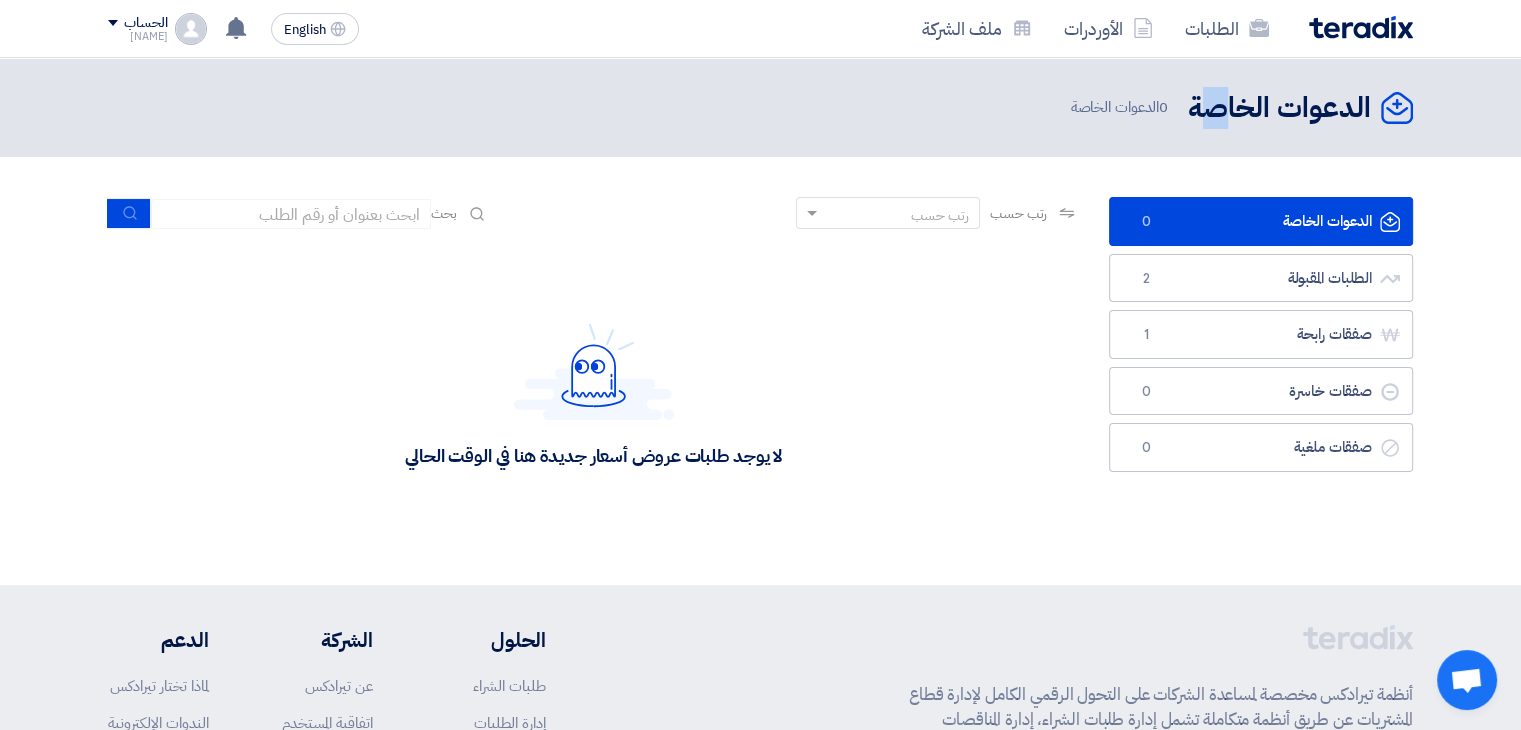 drag, startPoint x: 1312, startPoint y: 433, endPoint x: 1212, endPoint y: 136, distance: 313.38315 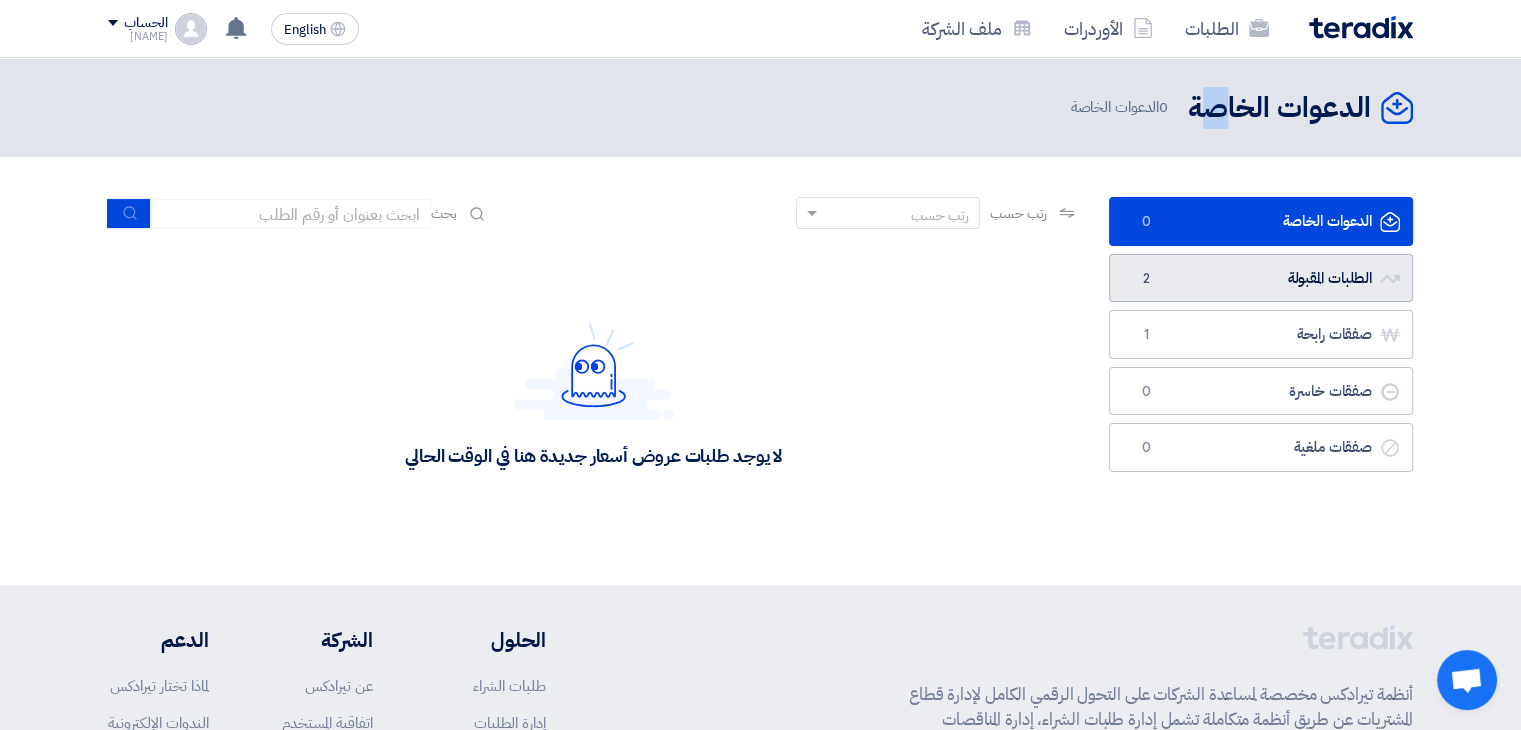 click on "الطلبات المقبولة
الطلبات المقبولة
2" 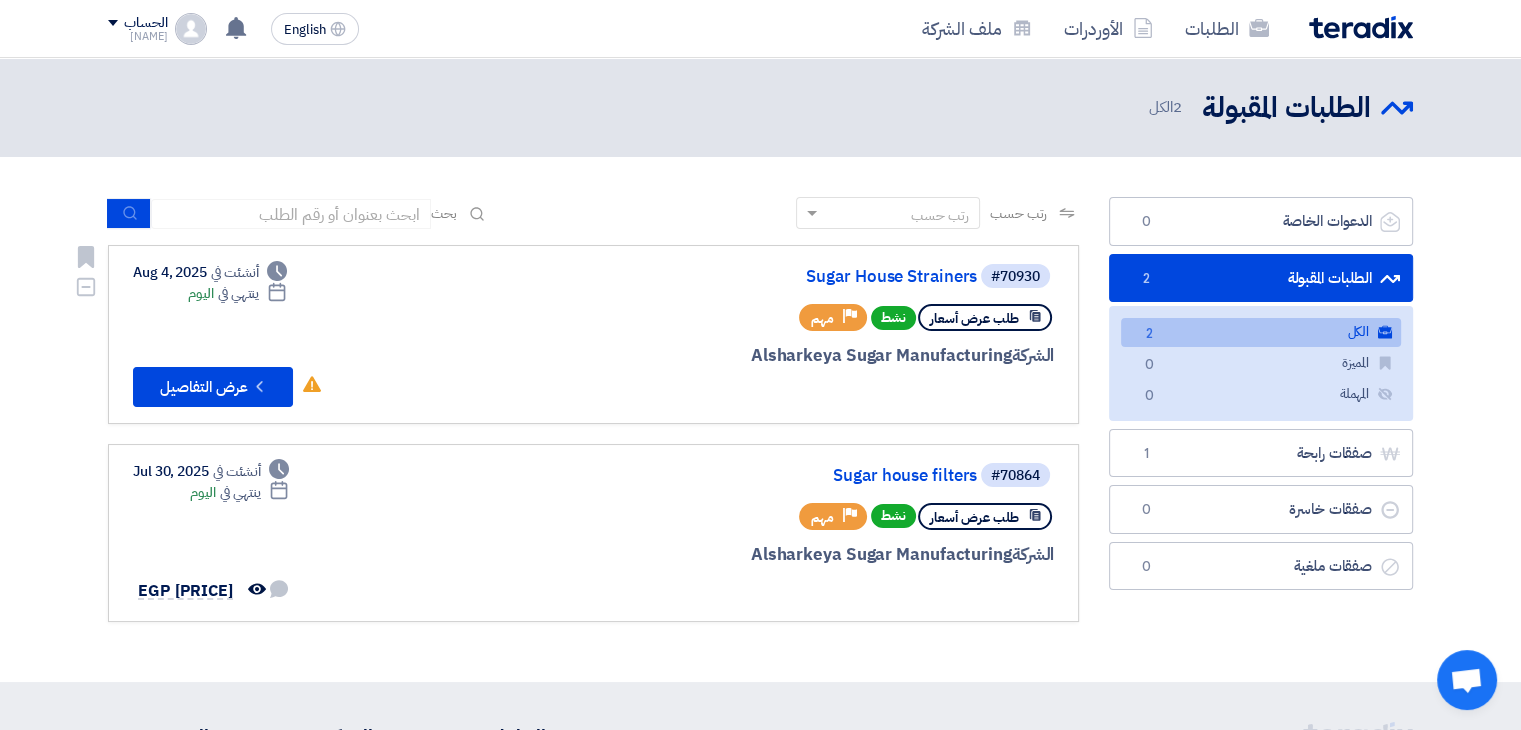 click on "#[NUMBER]
[PRODUCT]" 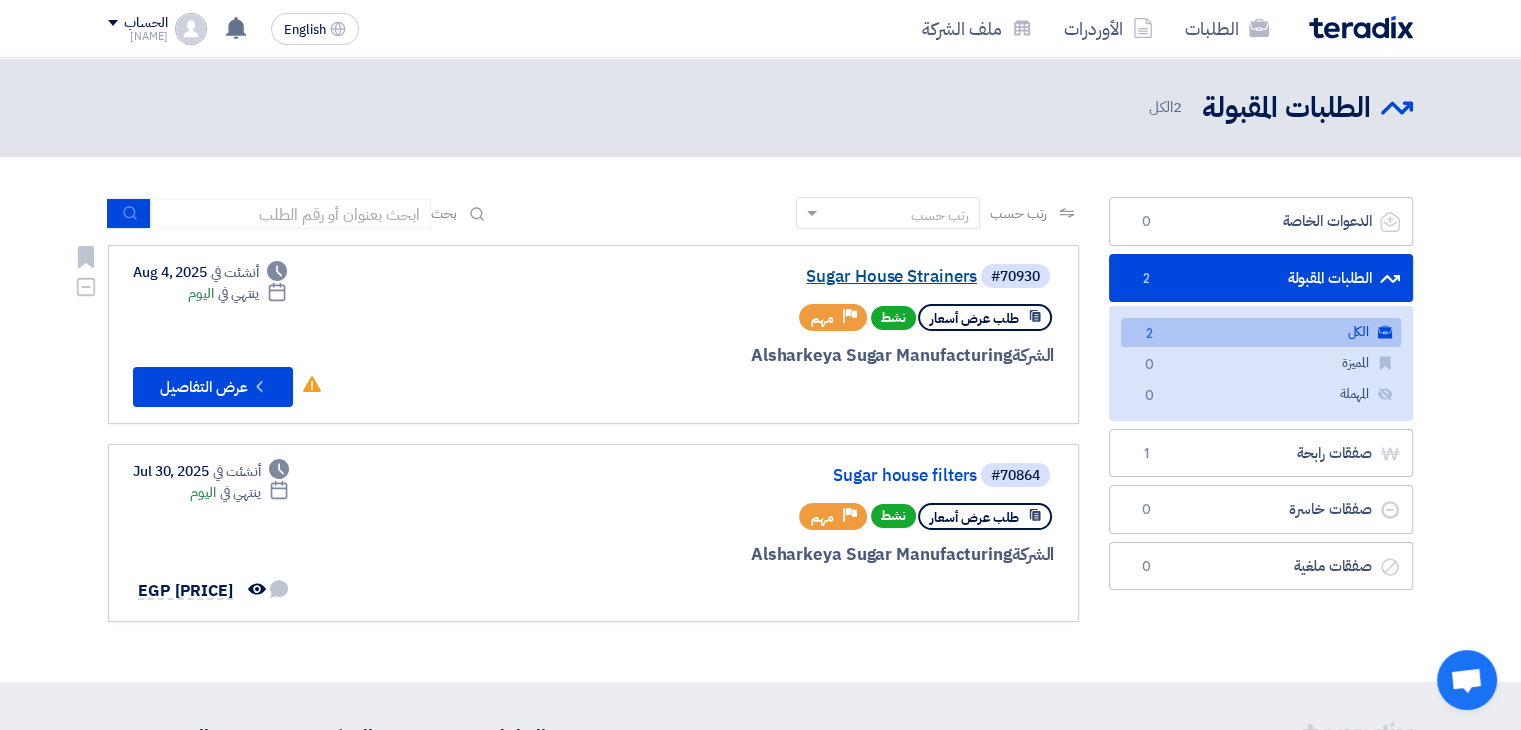 click on "Sugar House Strainers" 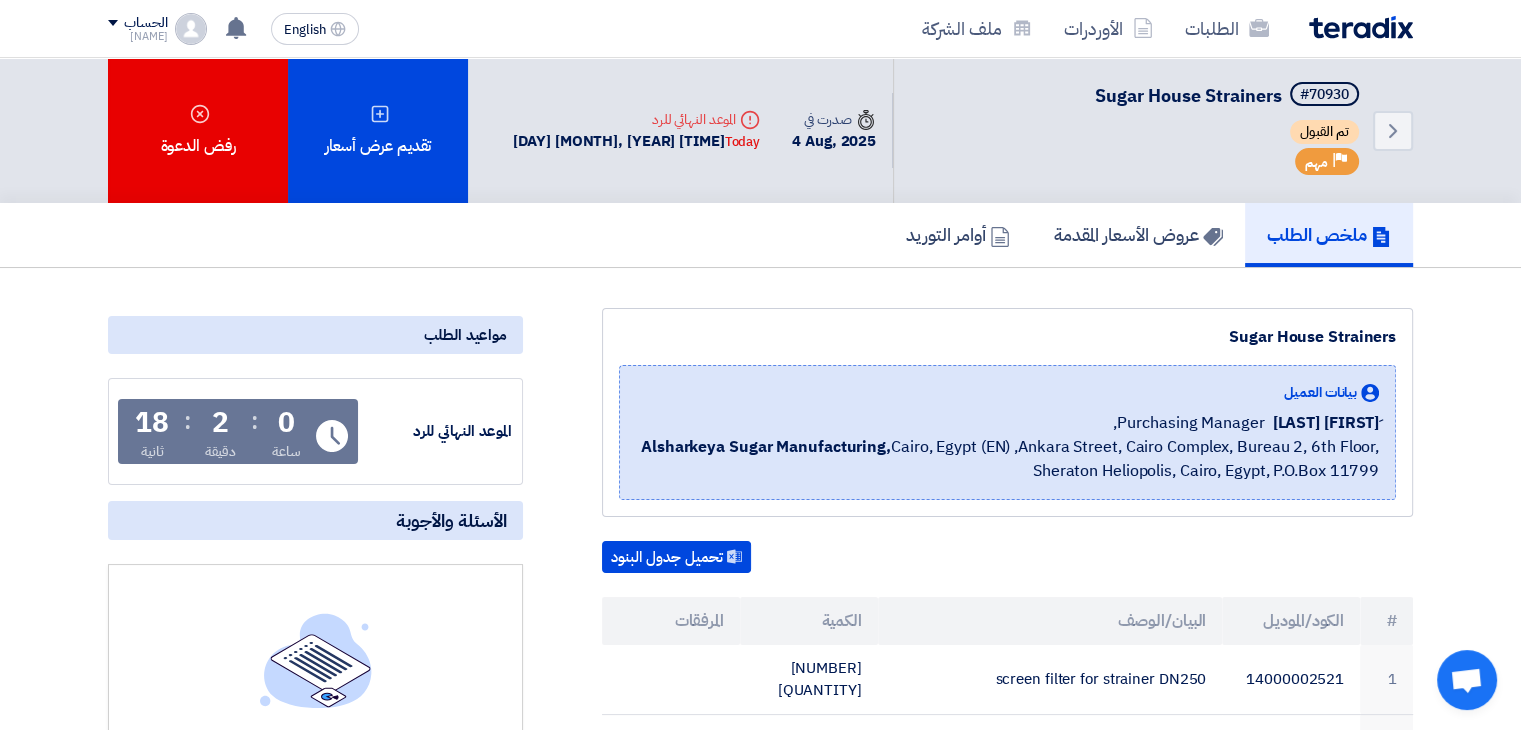 scroll, scrollTop: 1306, scrollLeft: 0, axis: vertical 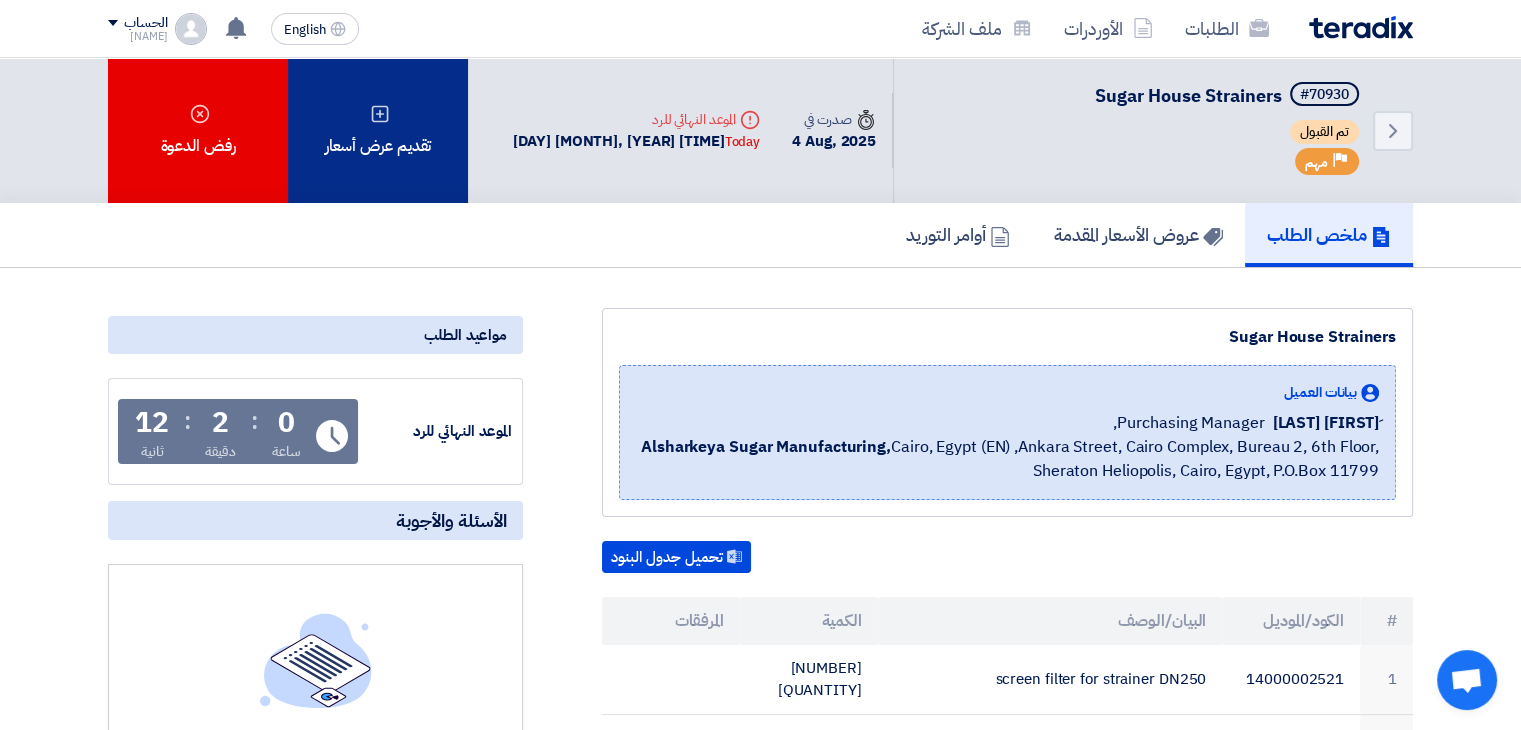 click on "تقديم عرض أسعار" 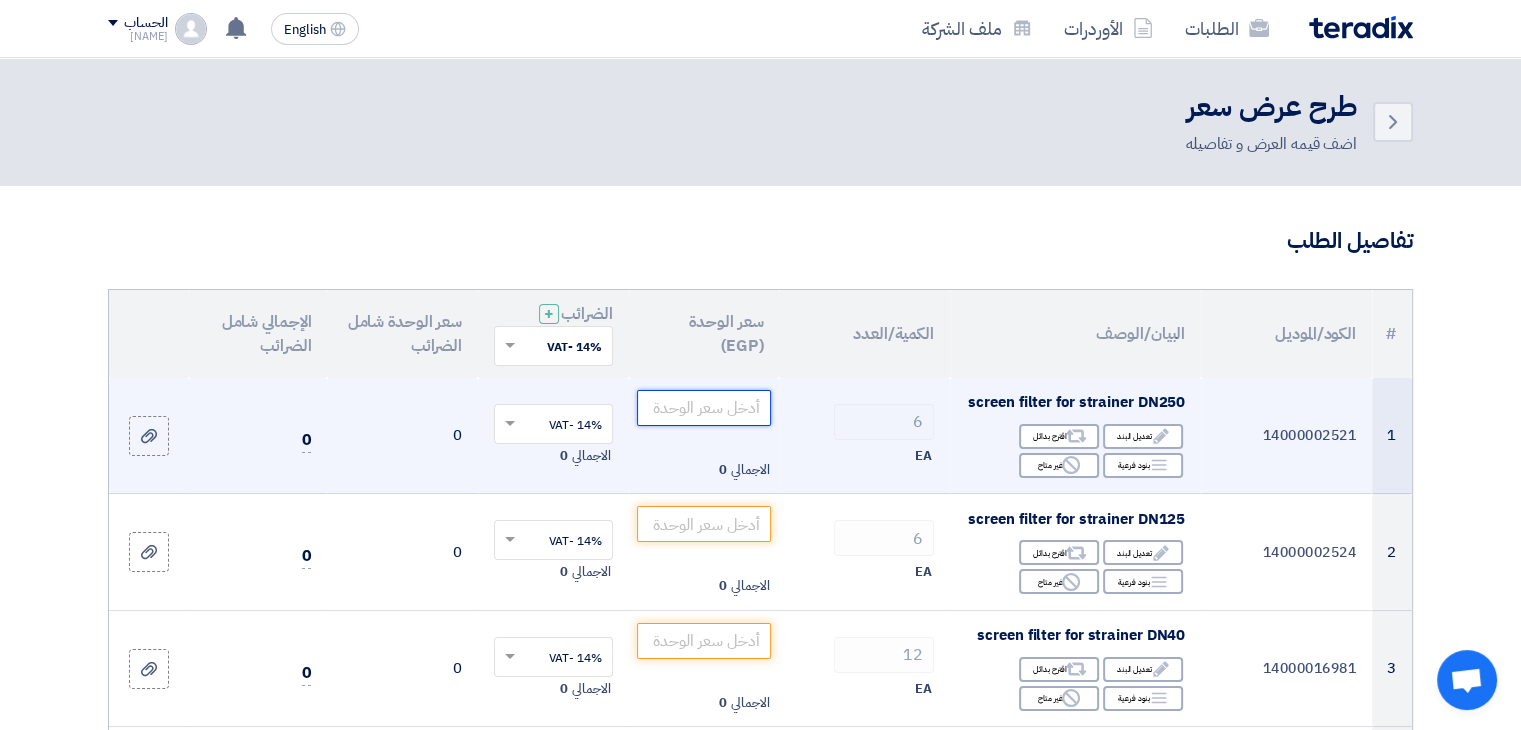 click 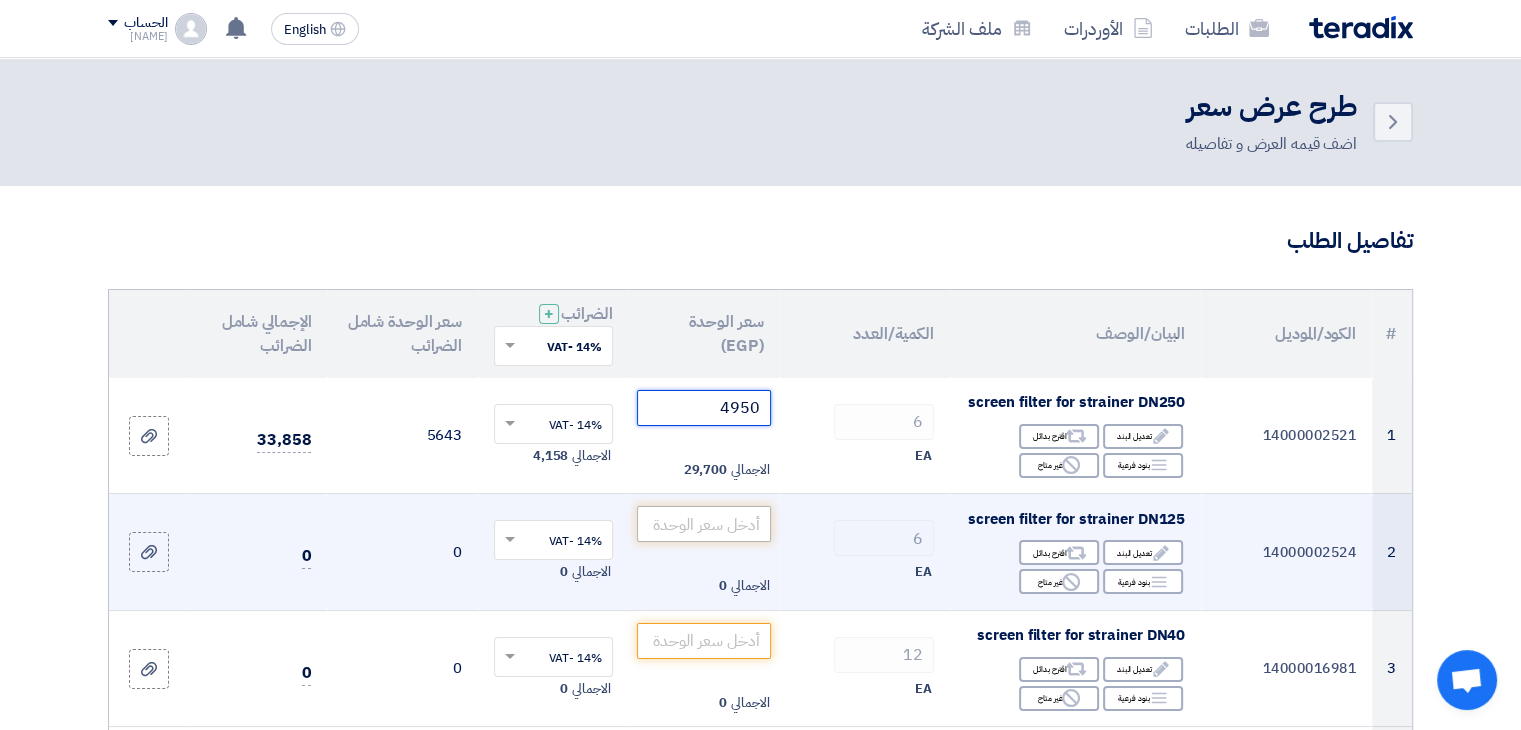 type on "4950" 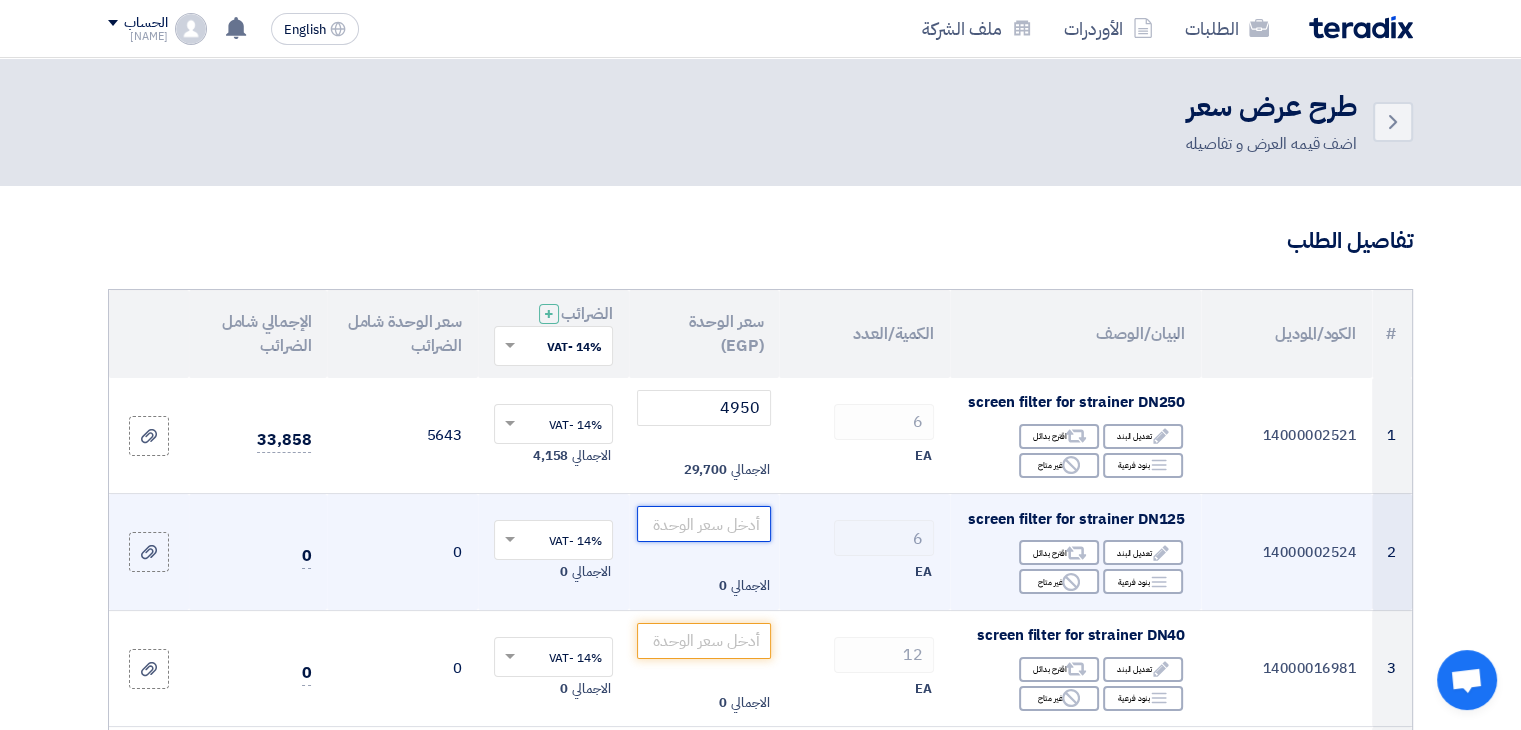 click 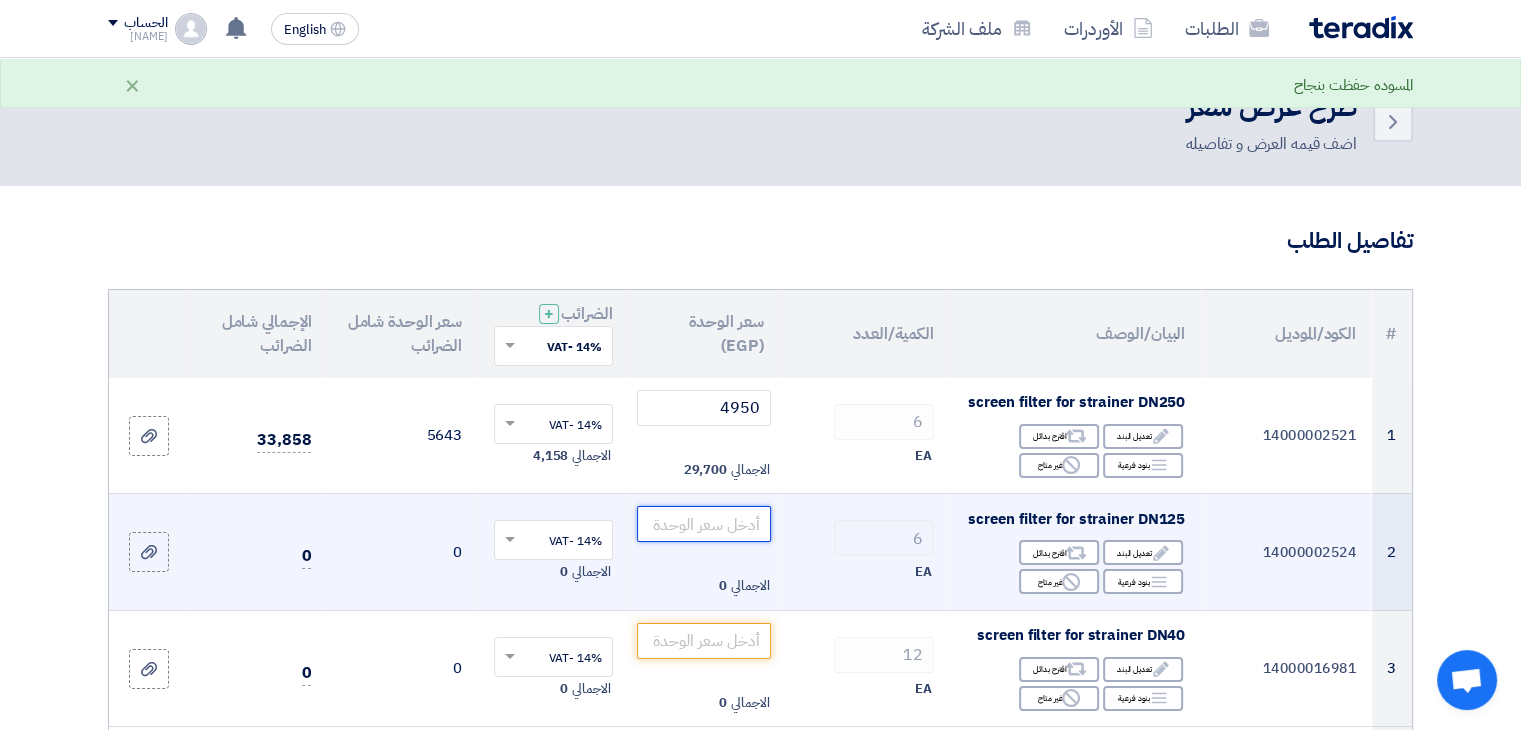 type on "2" 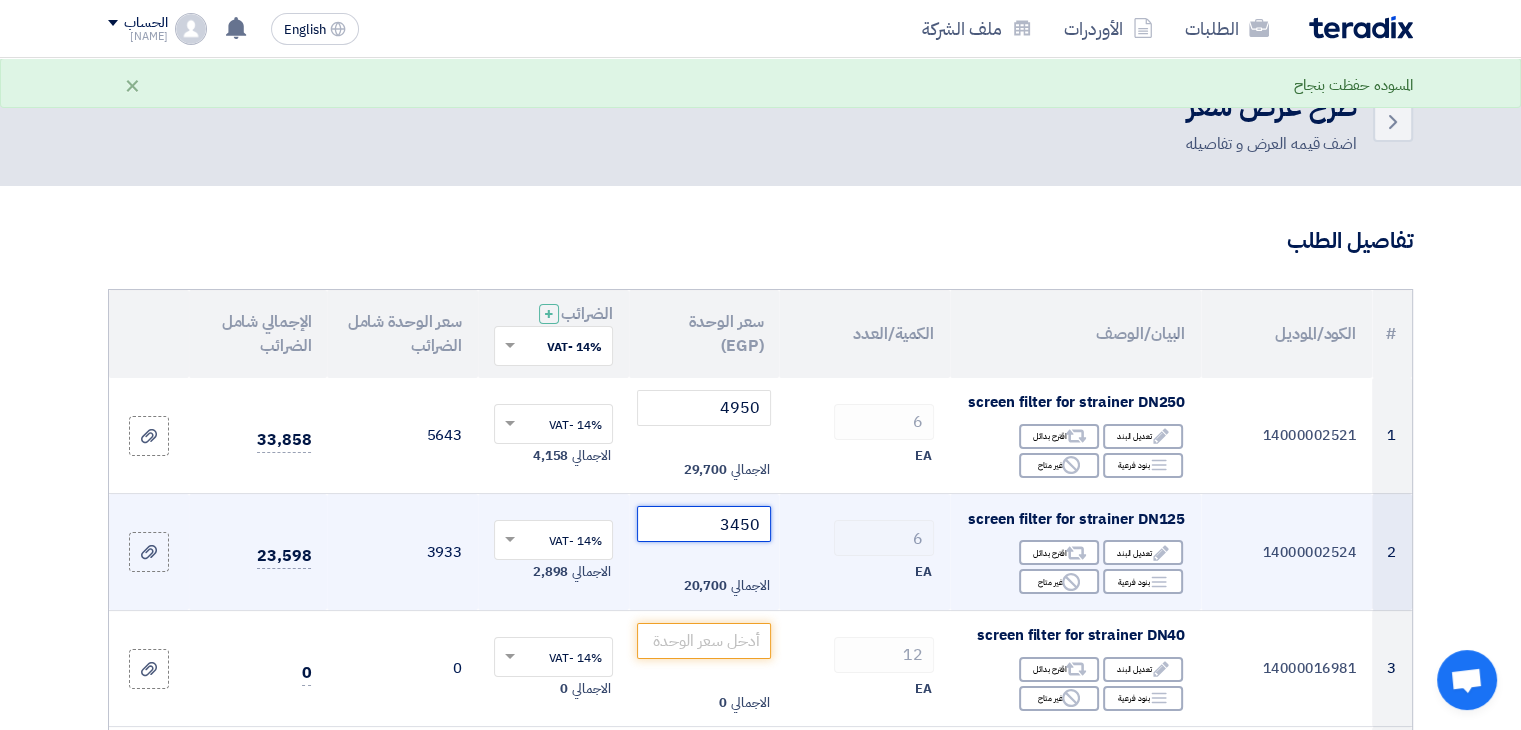 type on "3450" 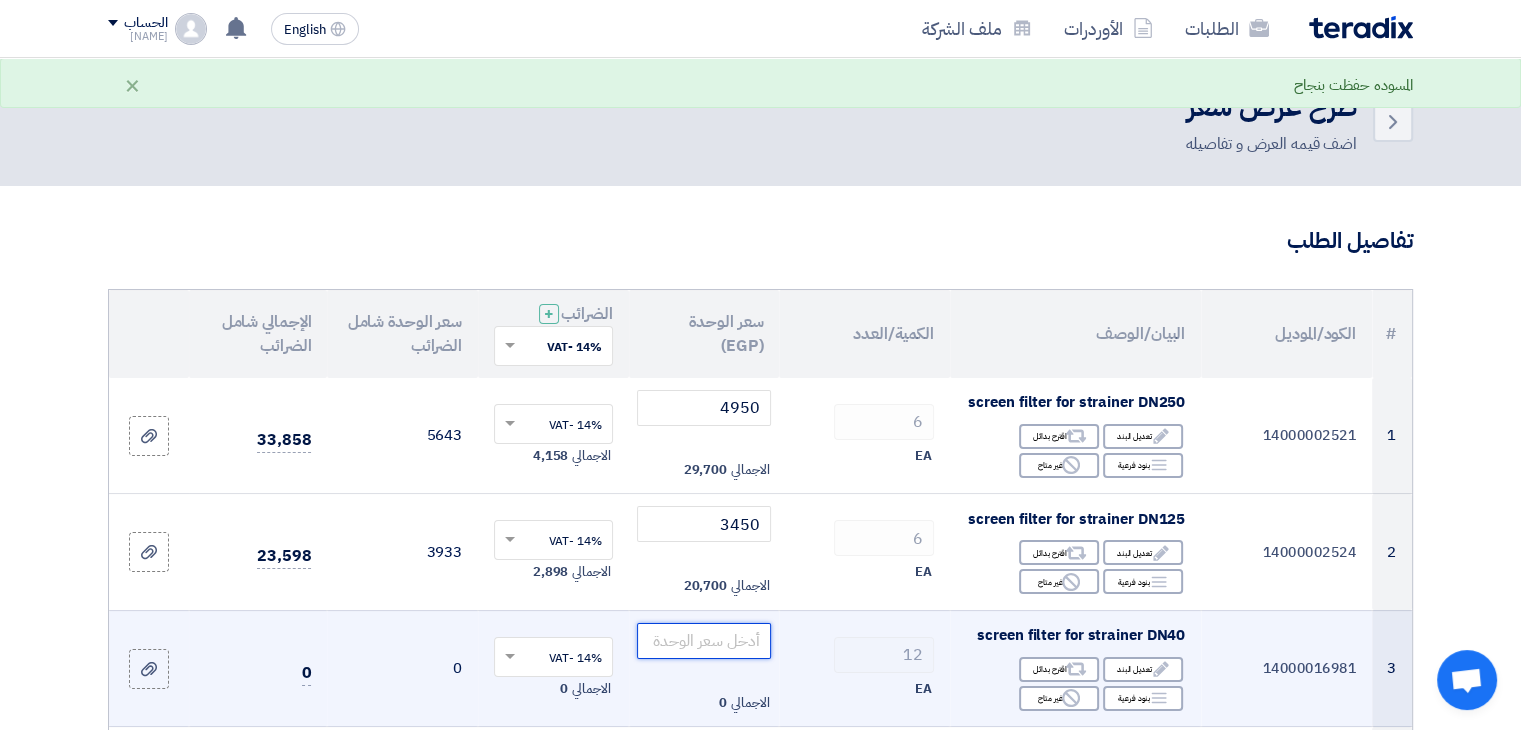 click 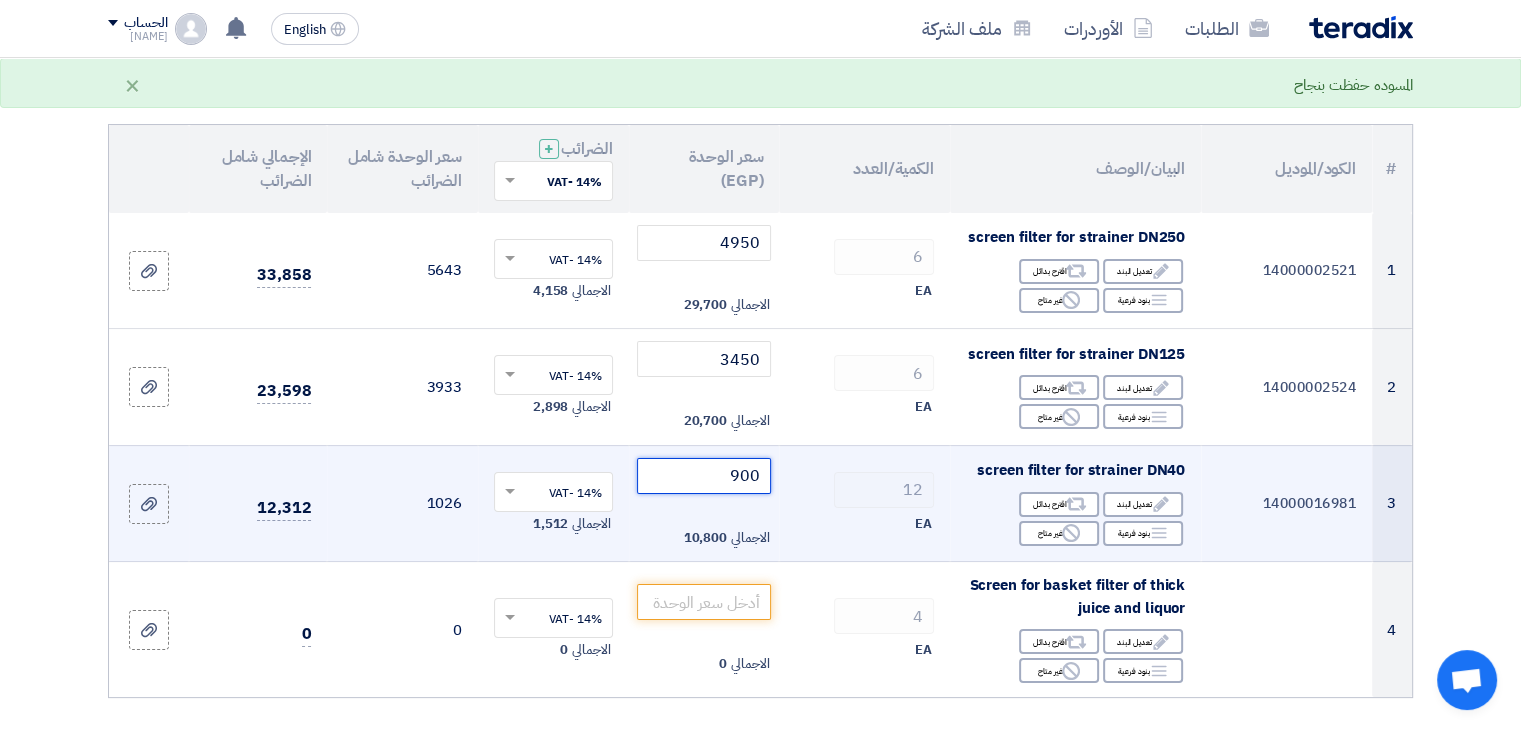 scroll, scrollTop: 200, scrollLeft: 0, axis: vertical 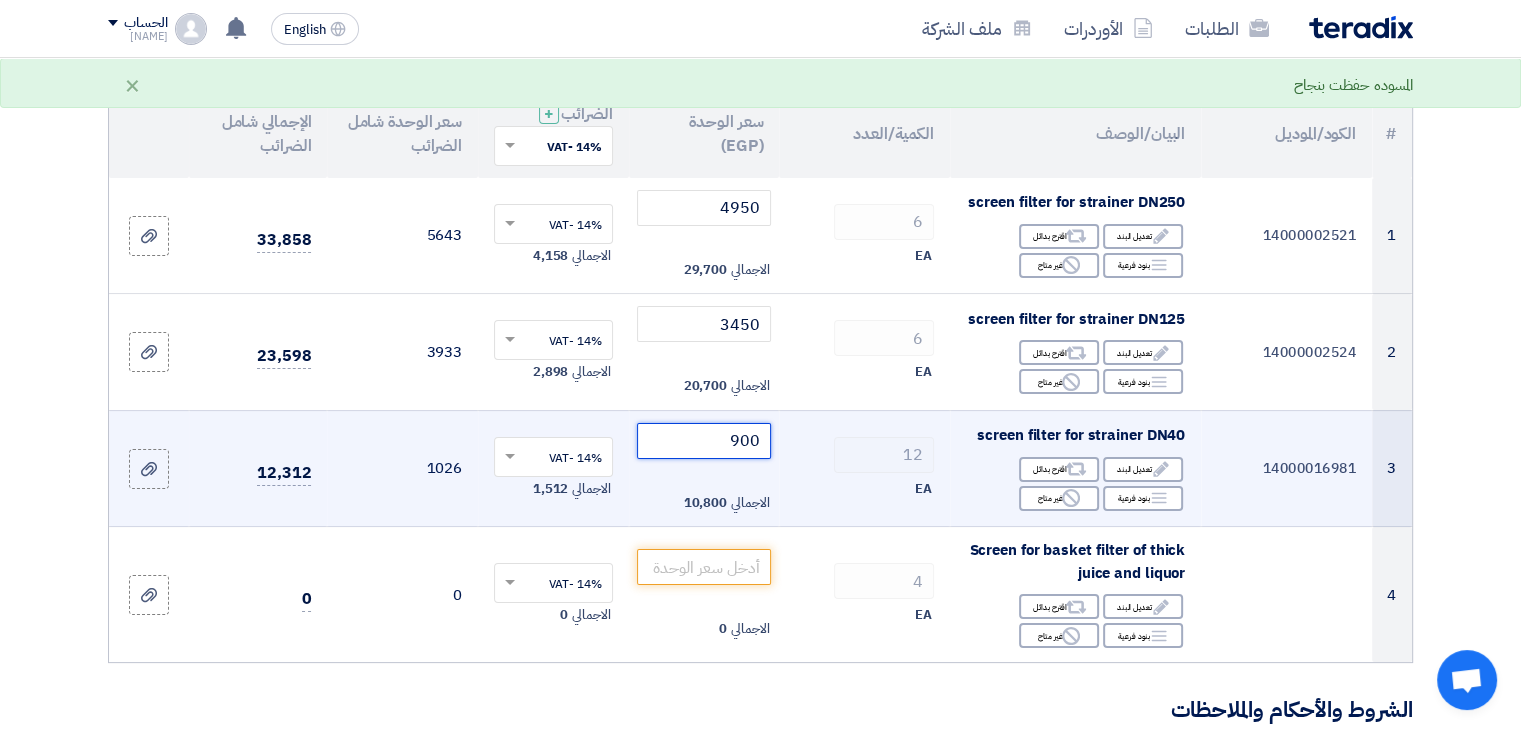 type on "900" 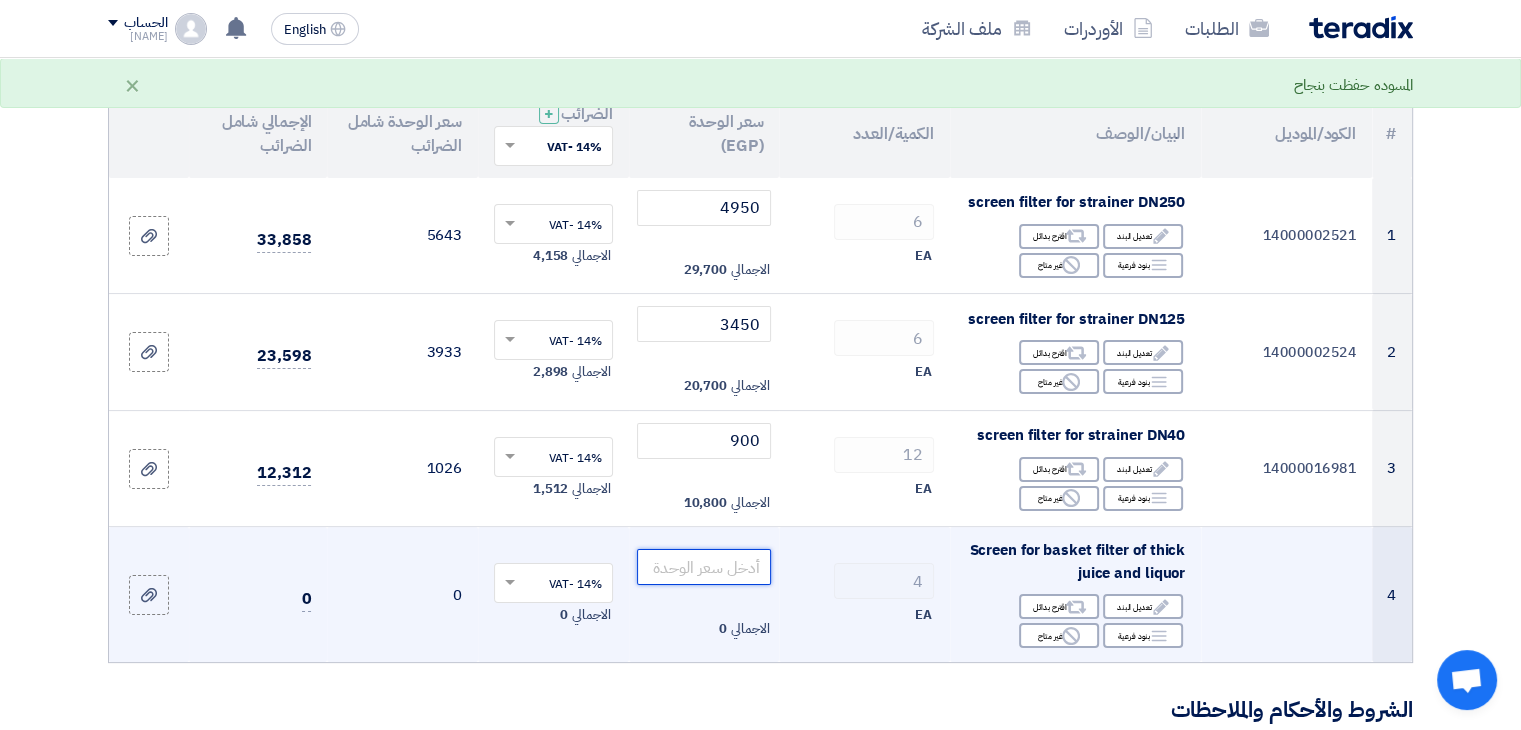 click 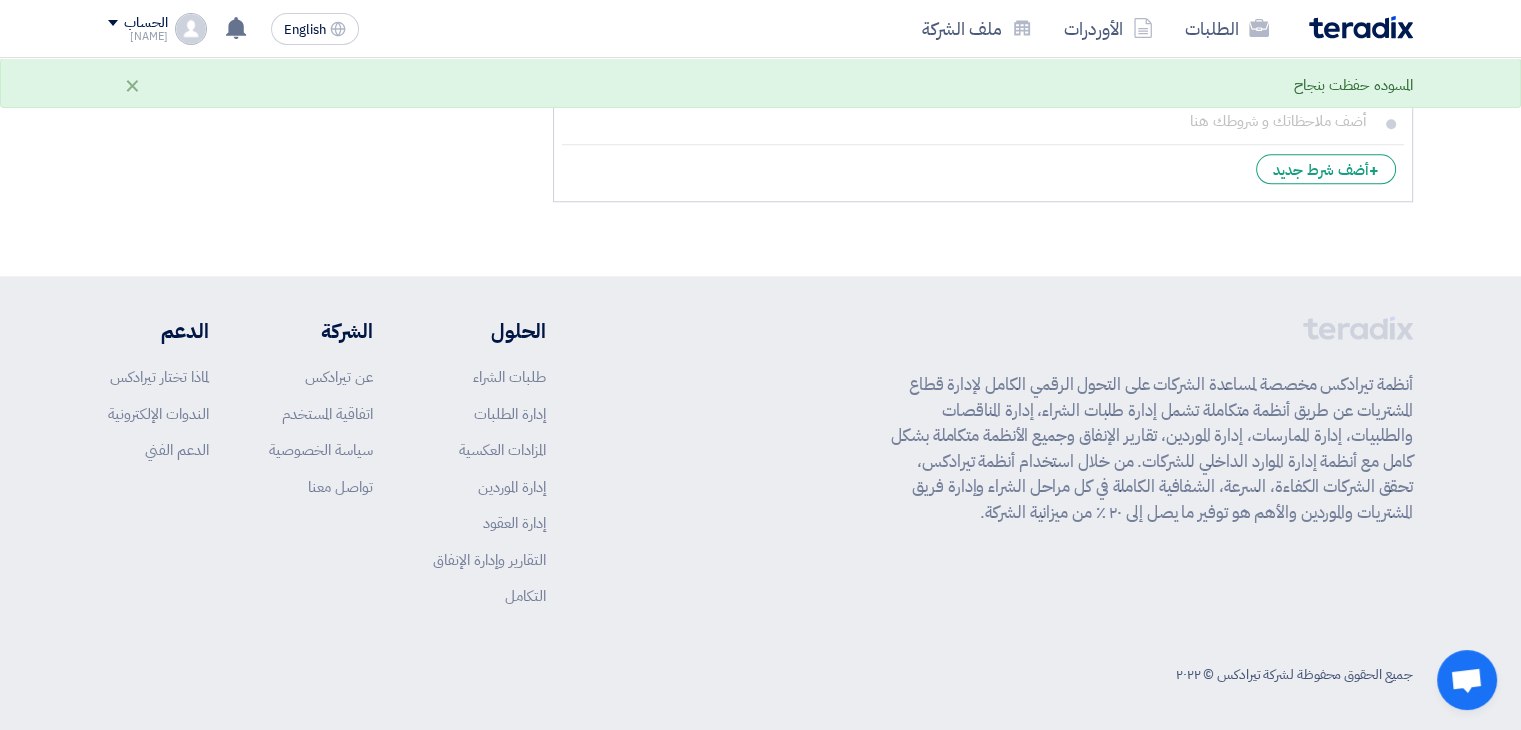 scroll, scrollTop: 1506, scrollLeft: 0, axis: vertical 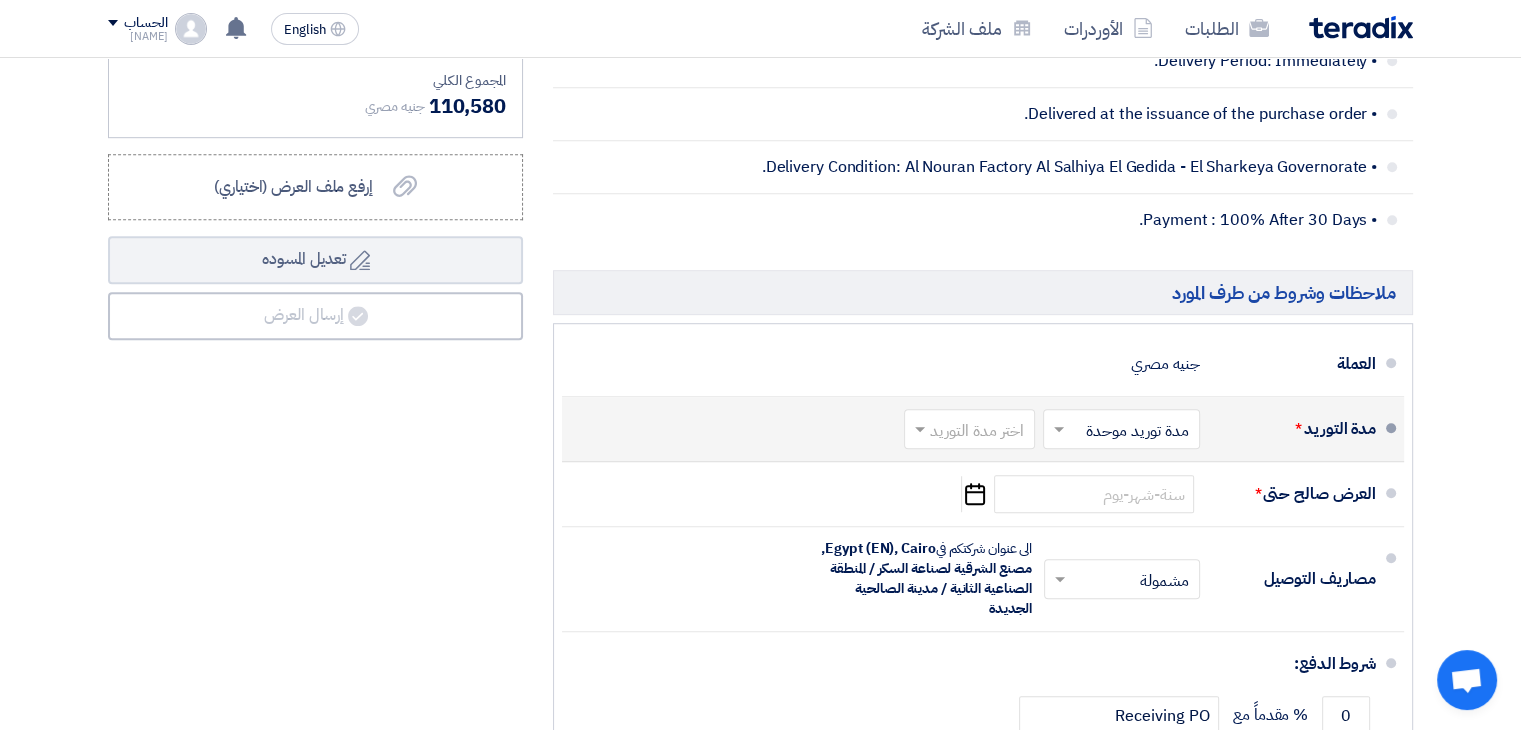 type on "8950" 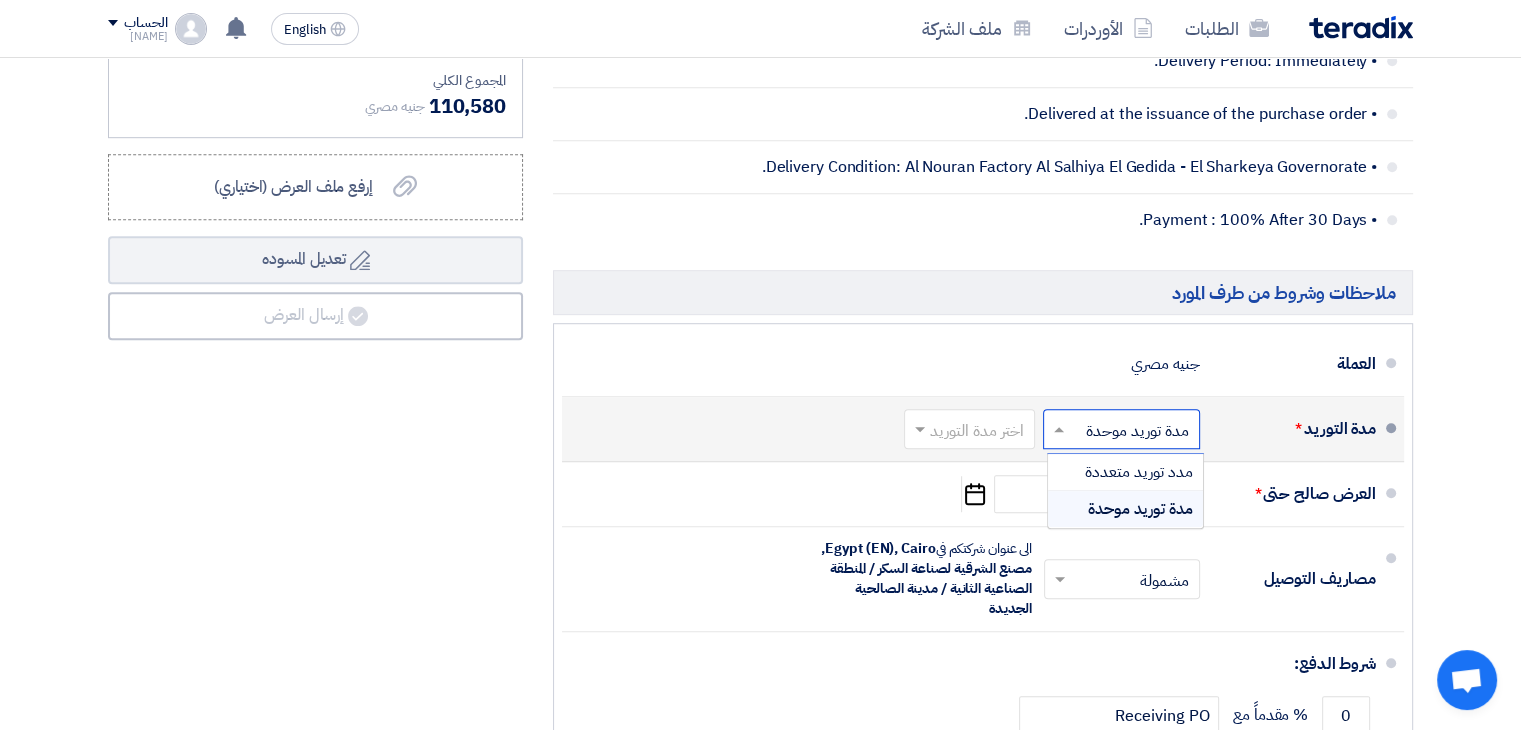 click 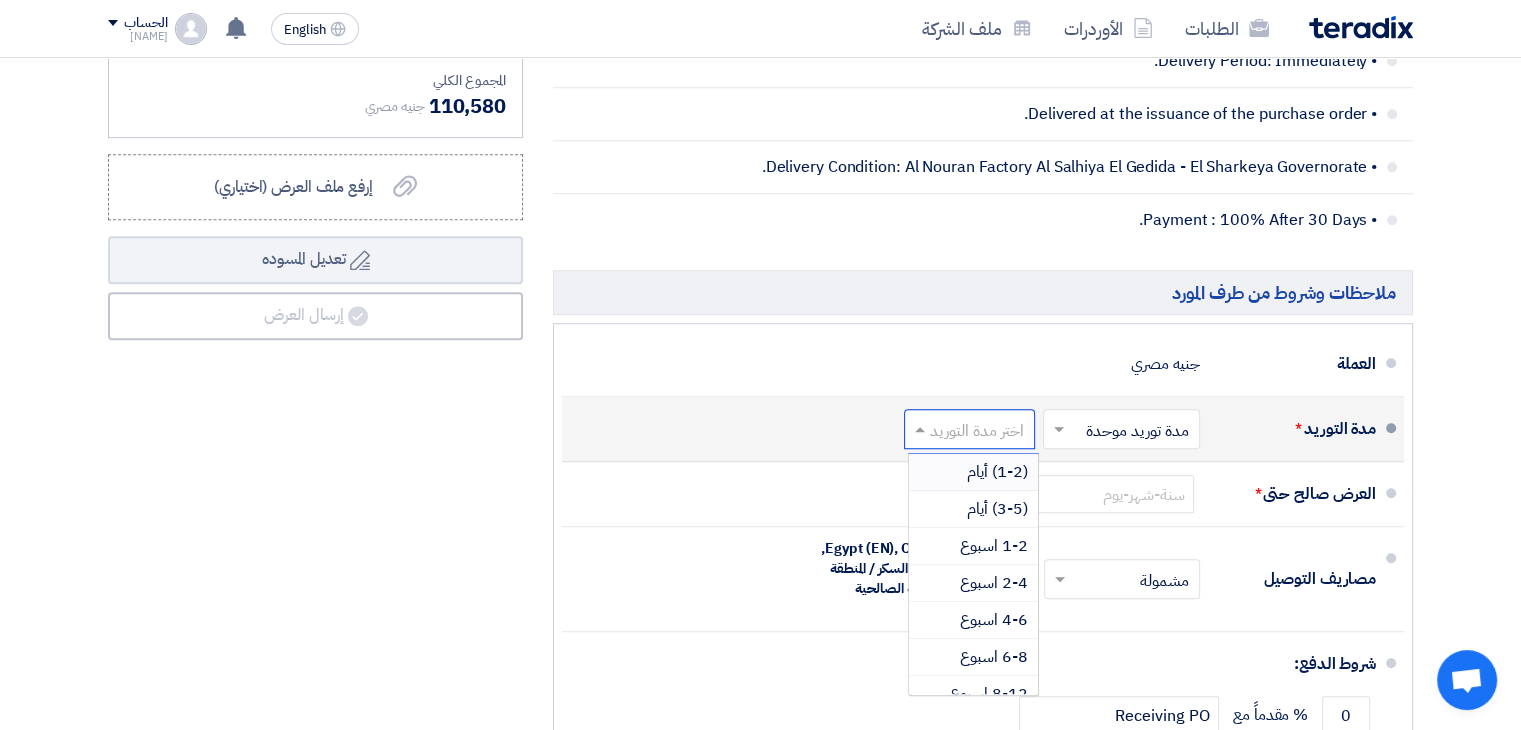 click 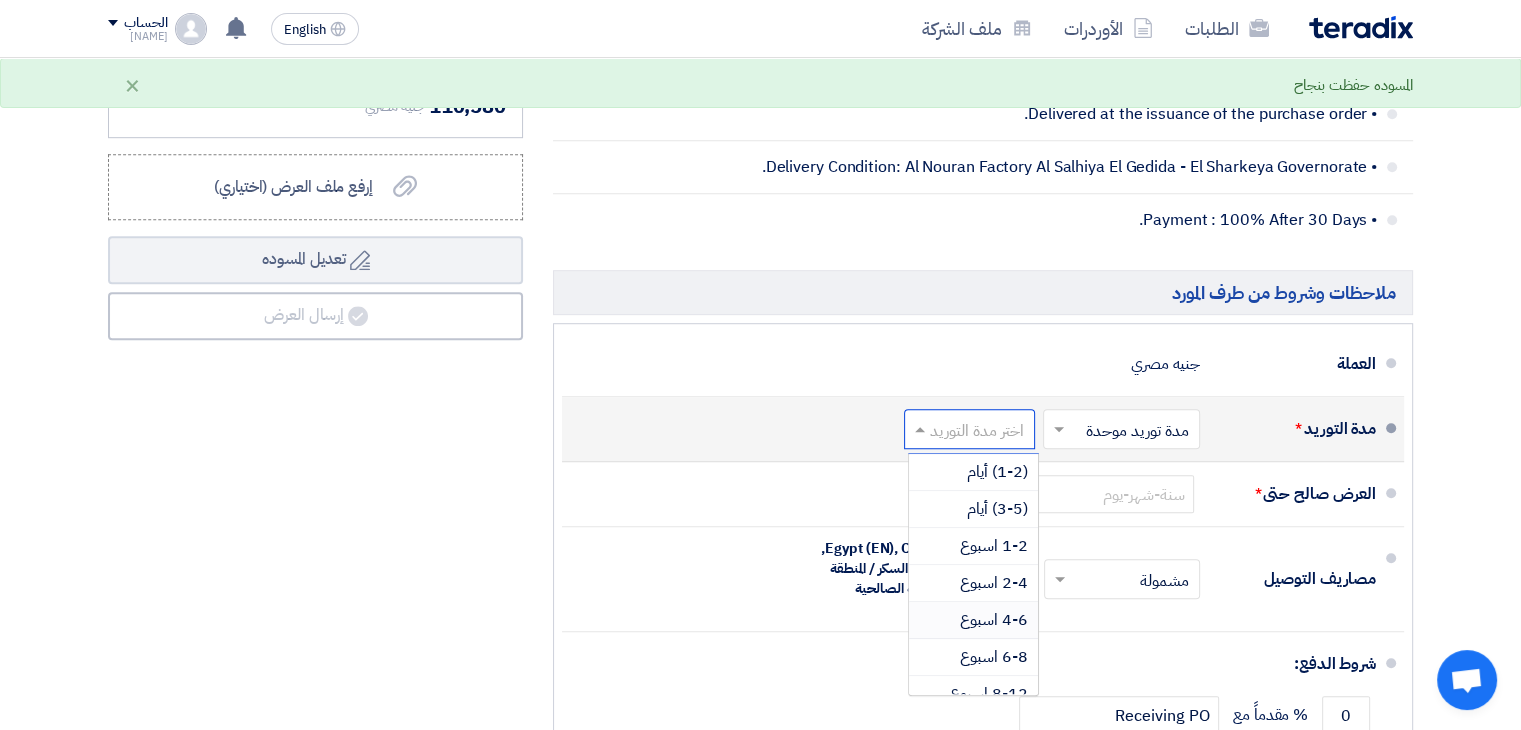 click on "4-6 اسبوع" at bounding box center [994, 620] 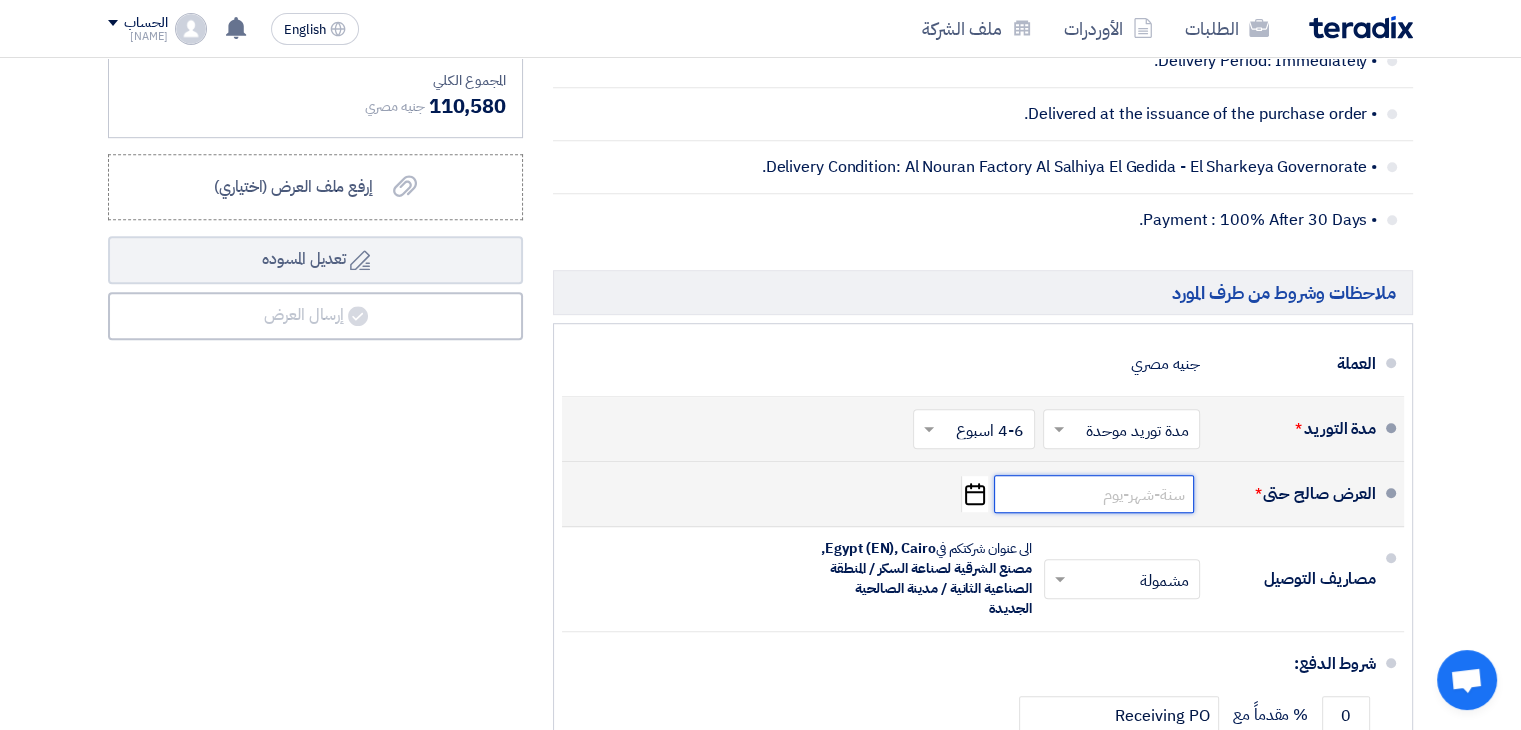 click 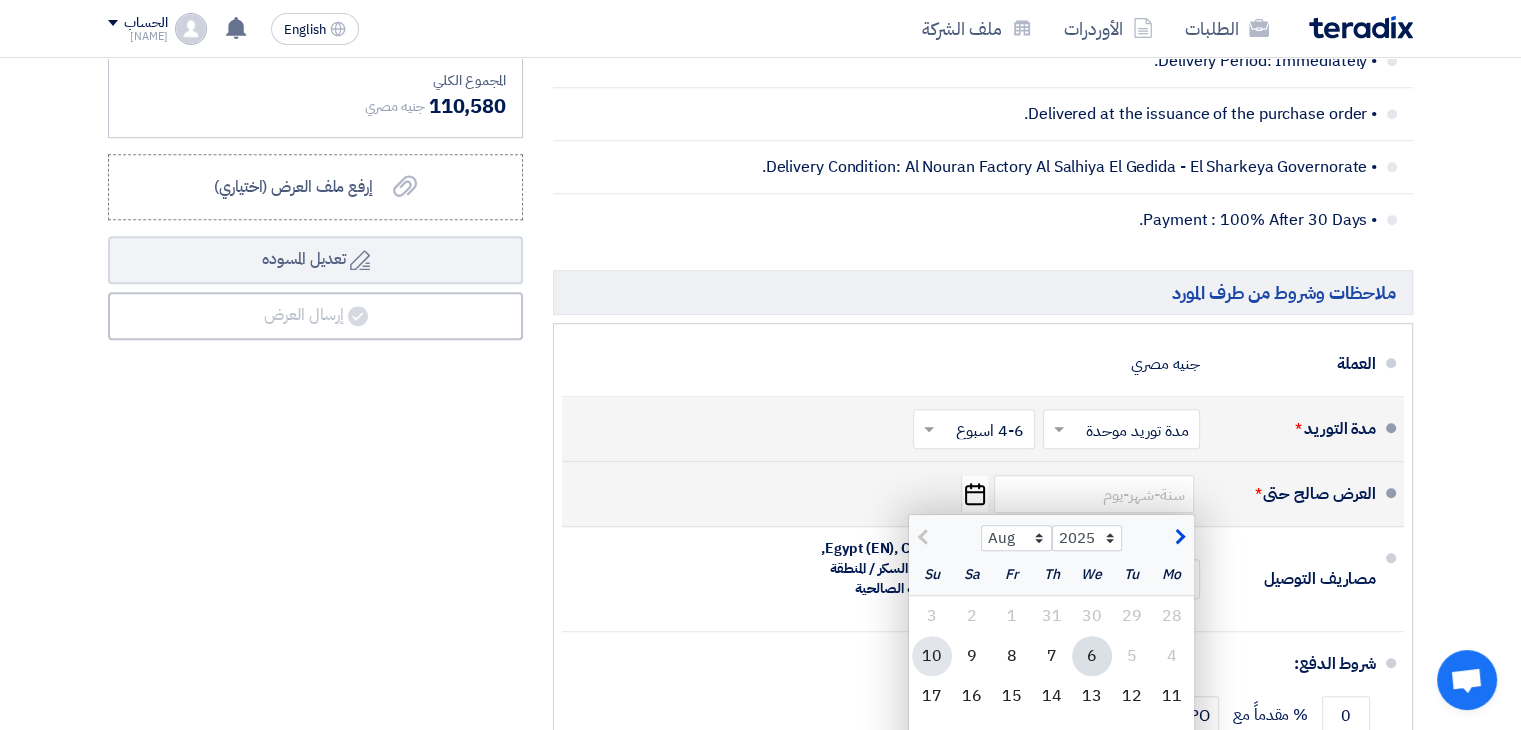 click on "10" 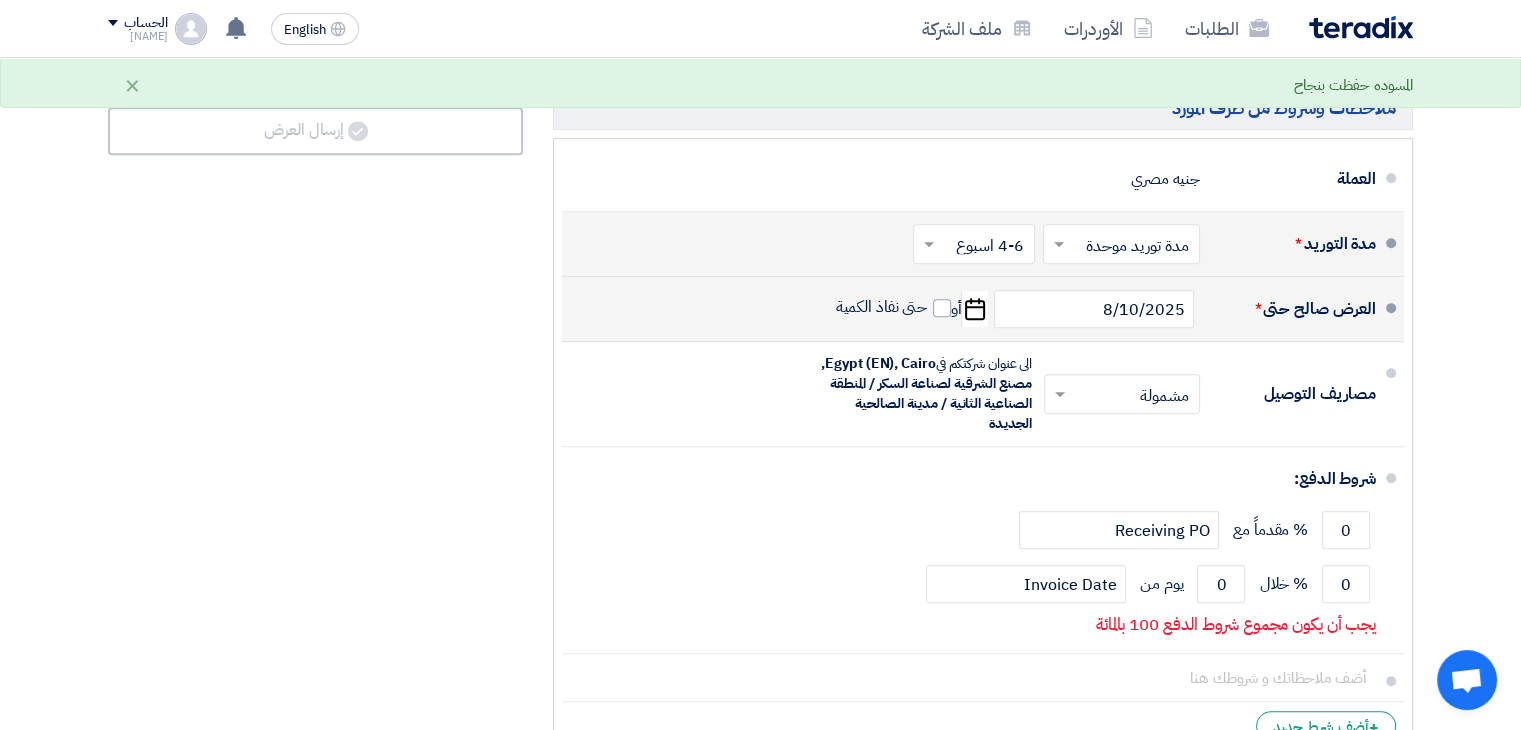 scroll, scrollTop: 1356, scrollLeft: 0, axis: vertical 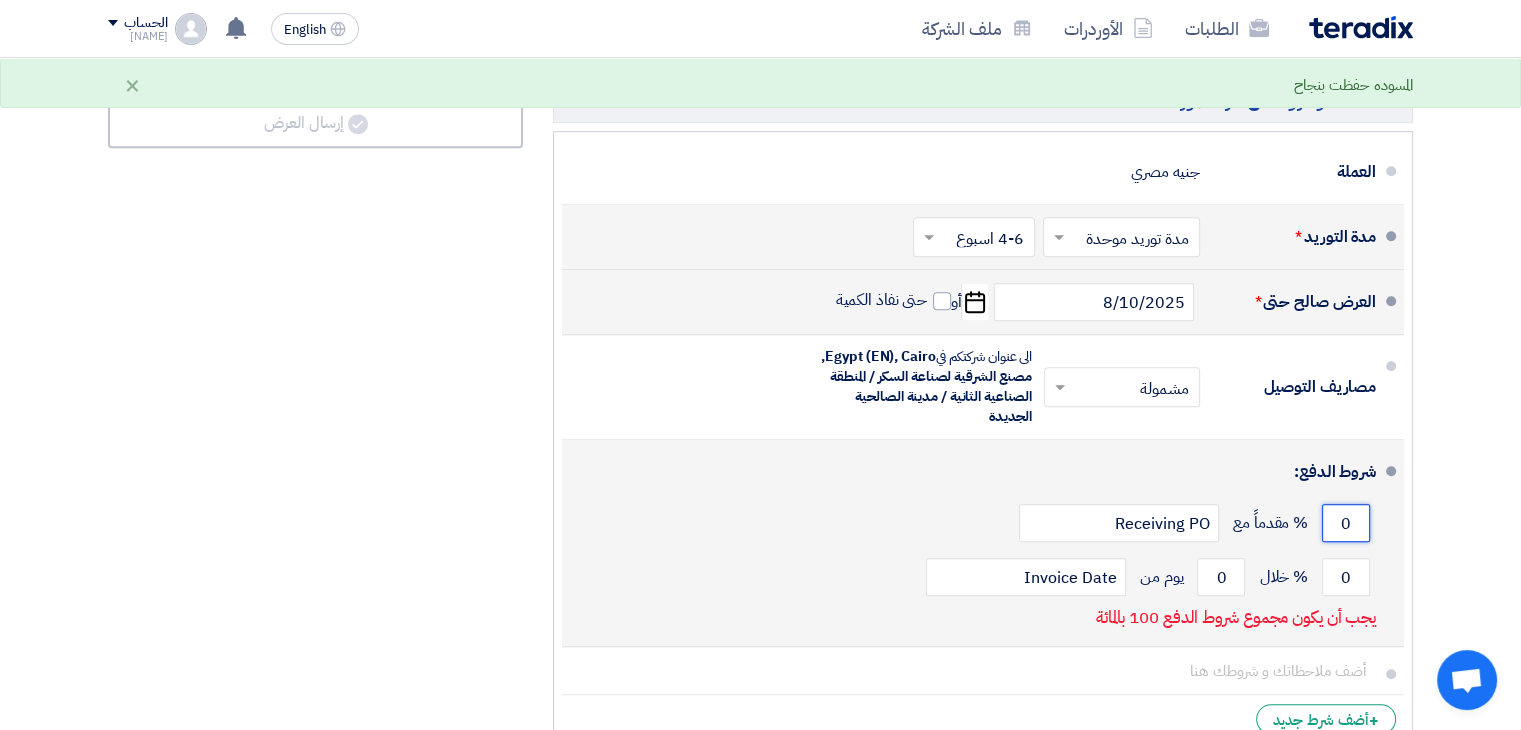 drag, startPoint x: 1332, startPoint y: 514, endPoint x: 1364, endPoint y: 522, distance: 32.984844 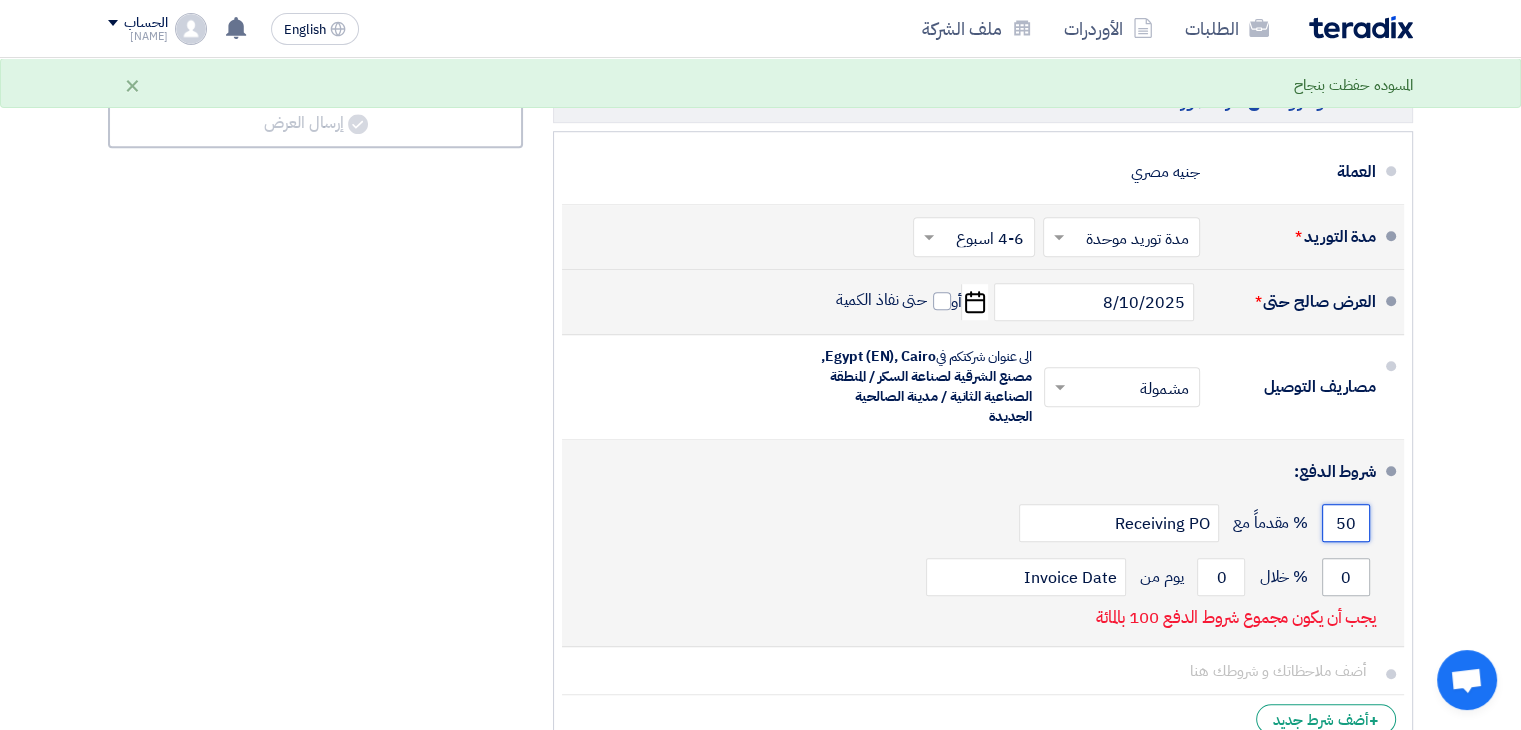 type on "50" 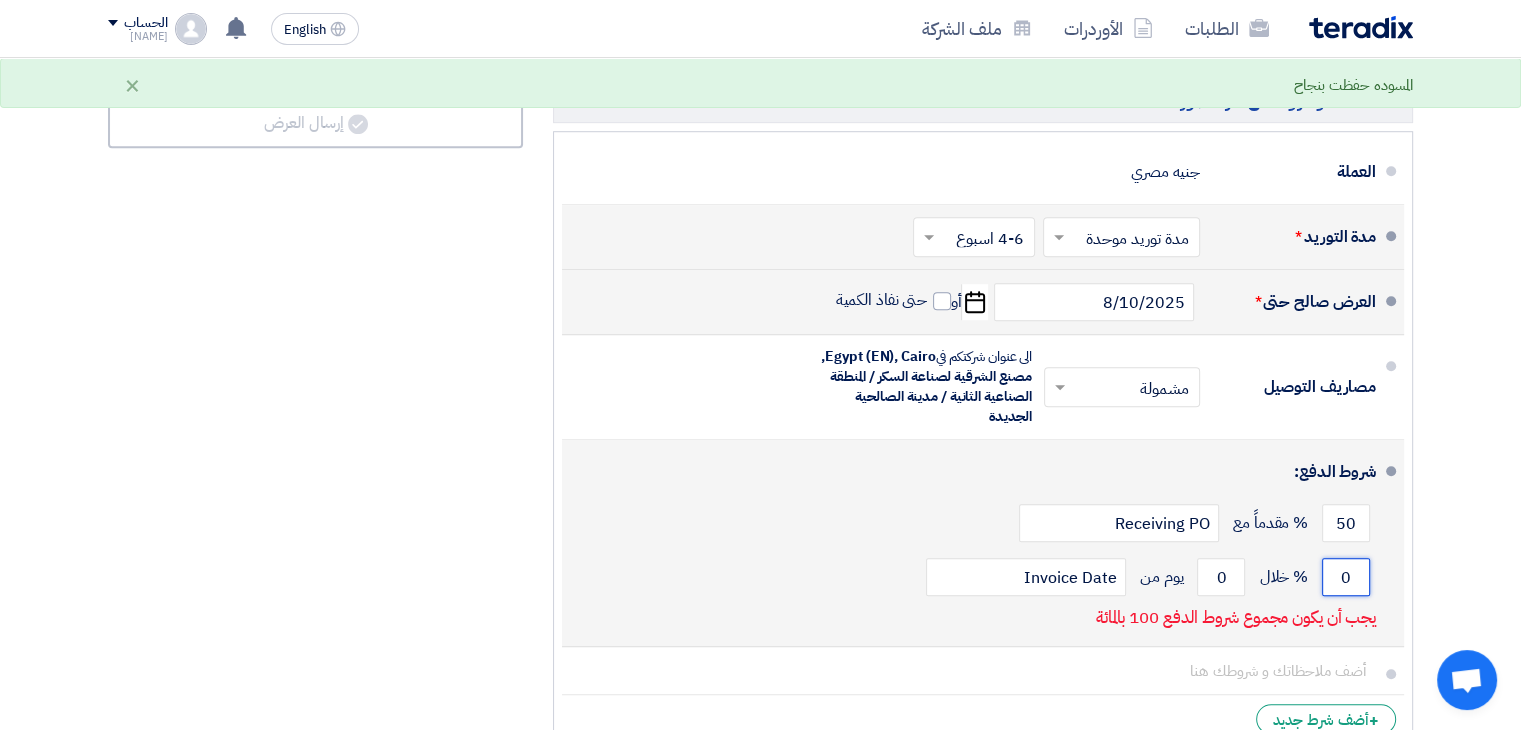 click on "0" 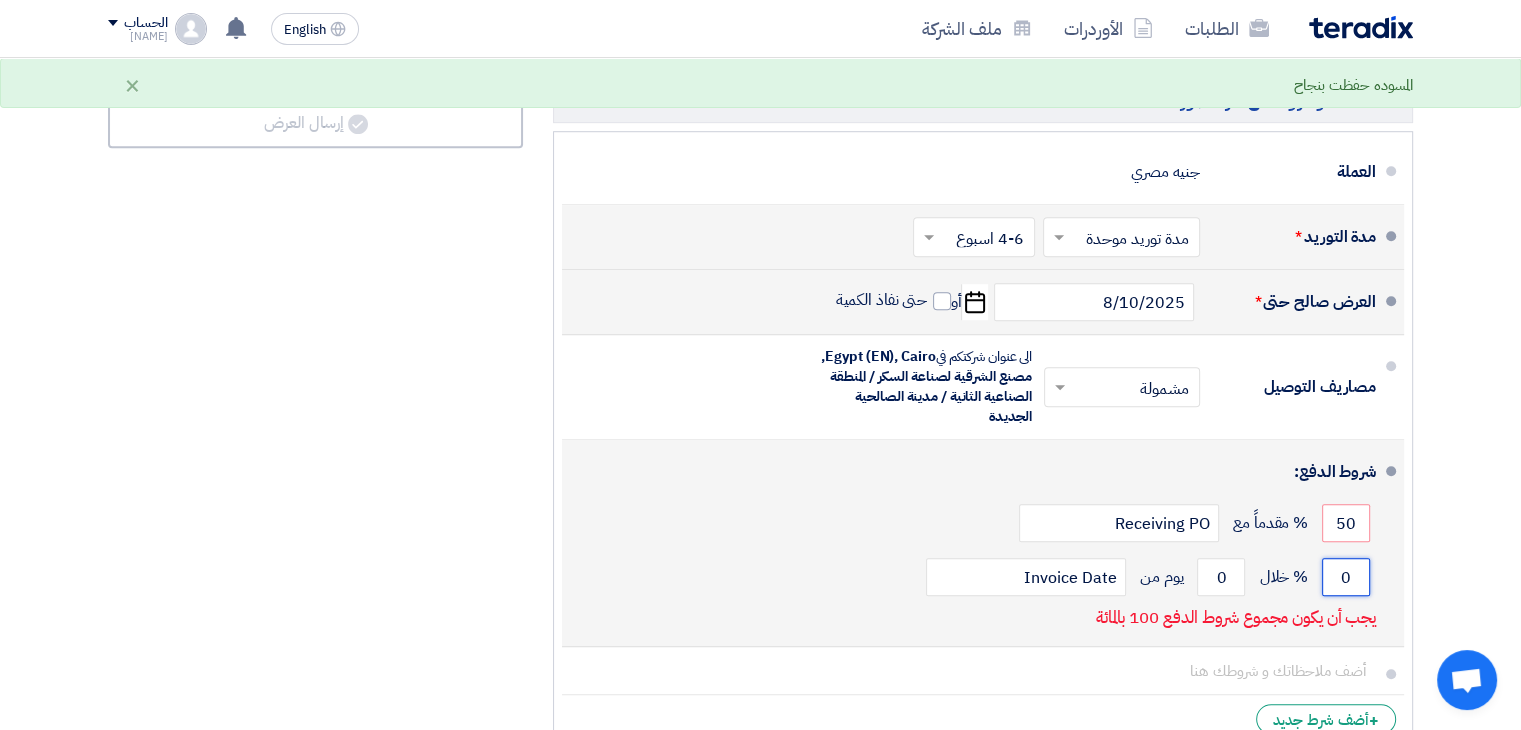 click on "0" 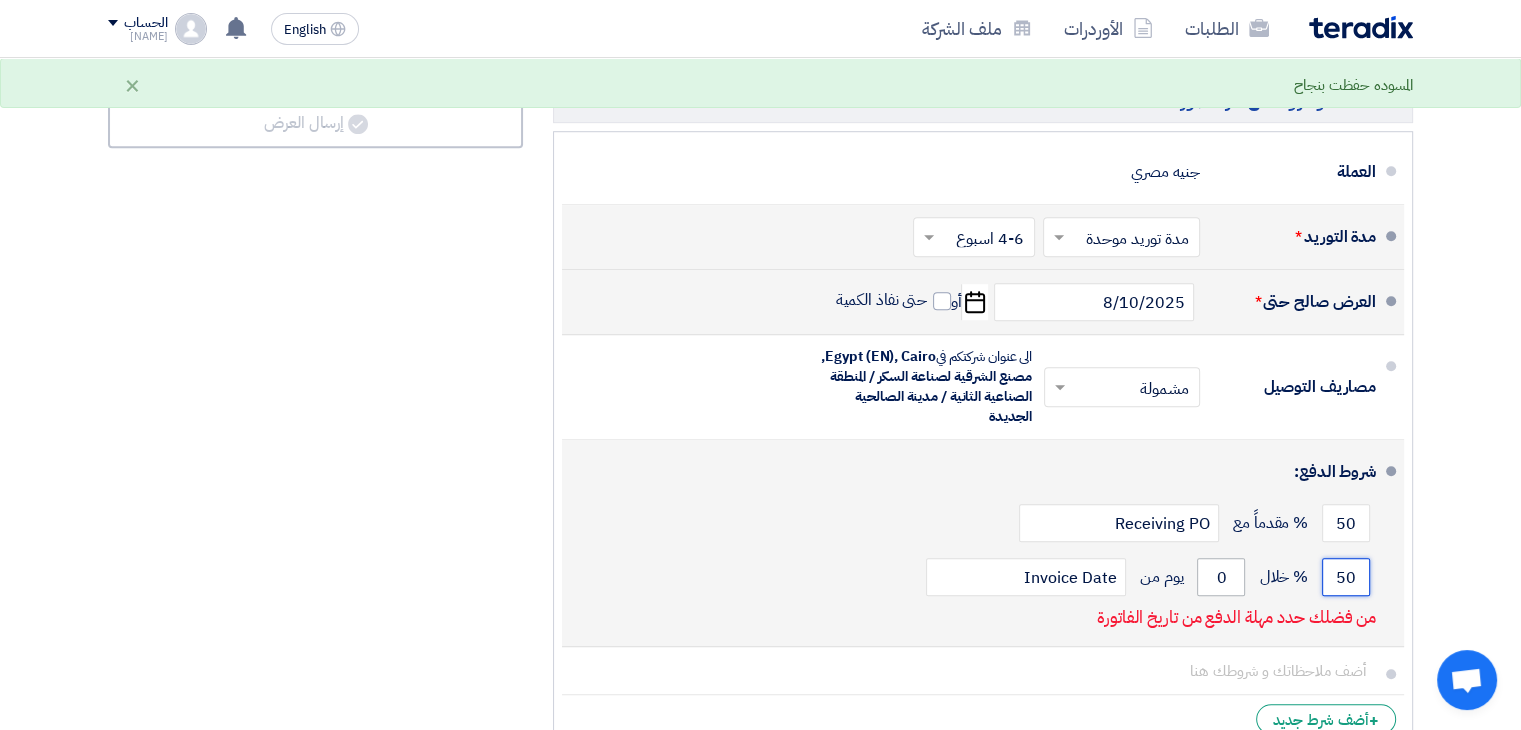 type on "50" 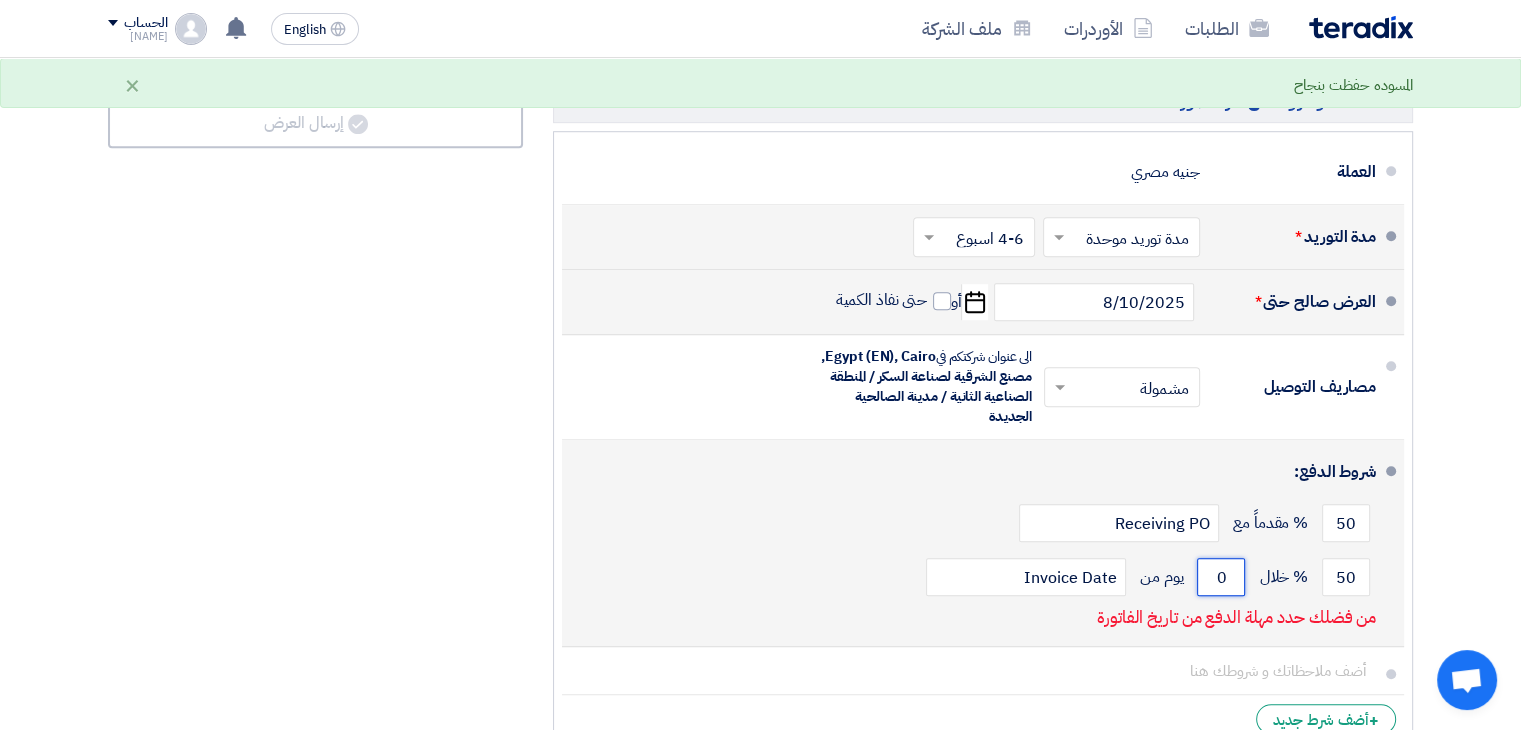 click on "0" 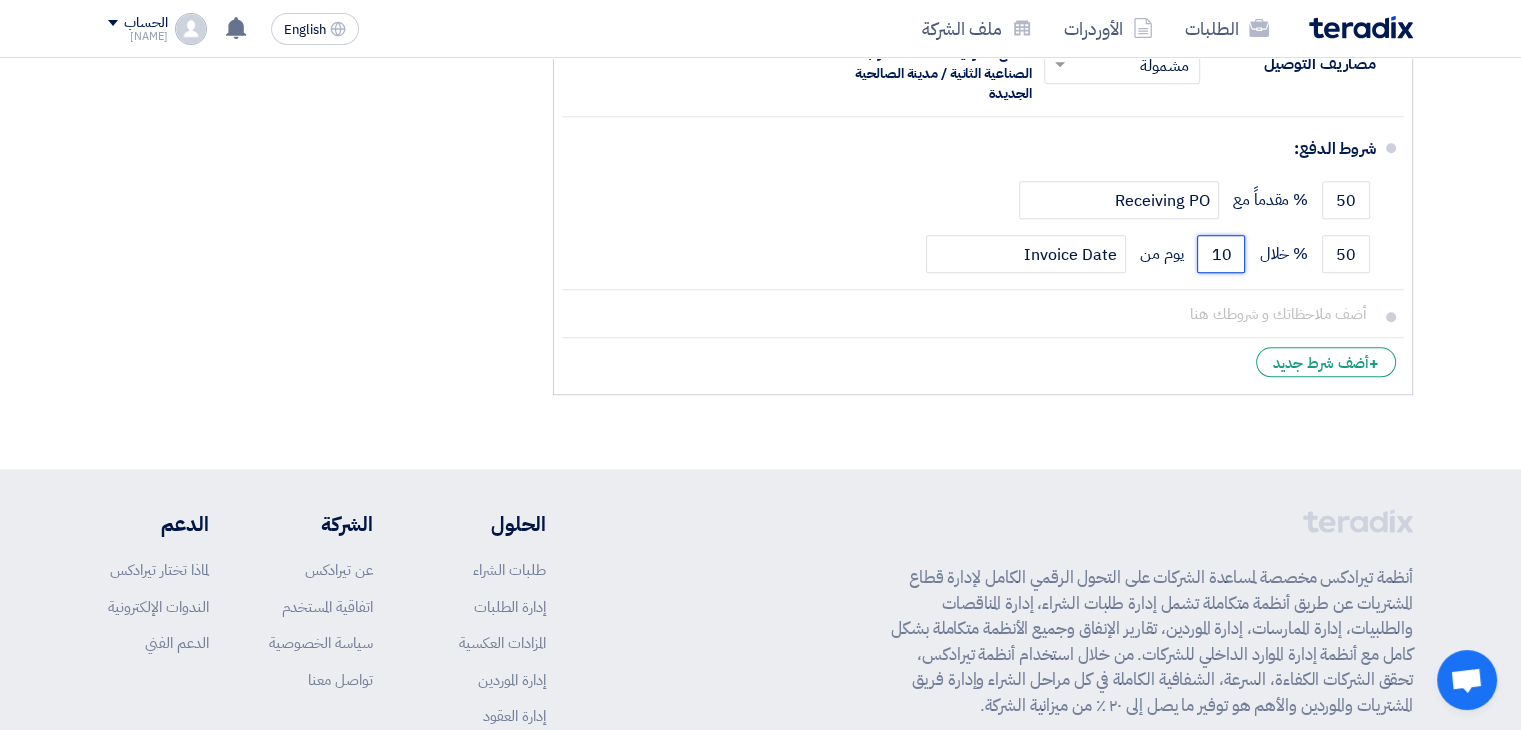 scroll, scrollTop: 1756, scrollLeft: 0, axis: vertical 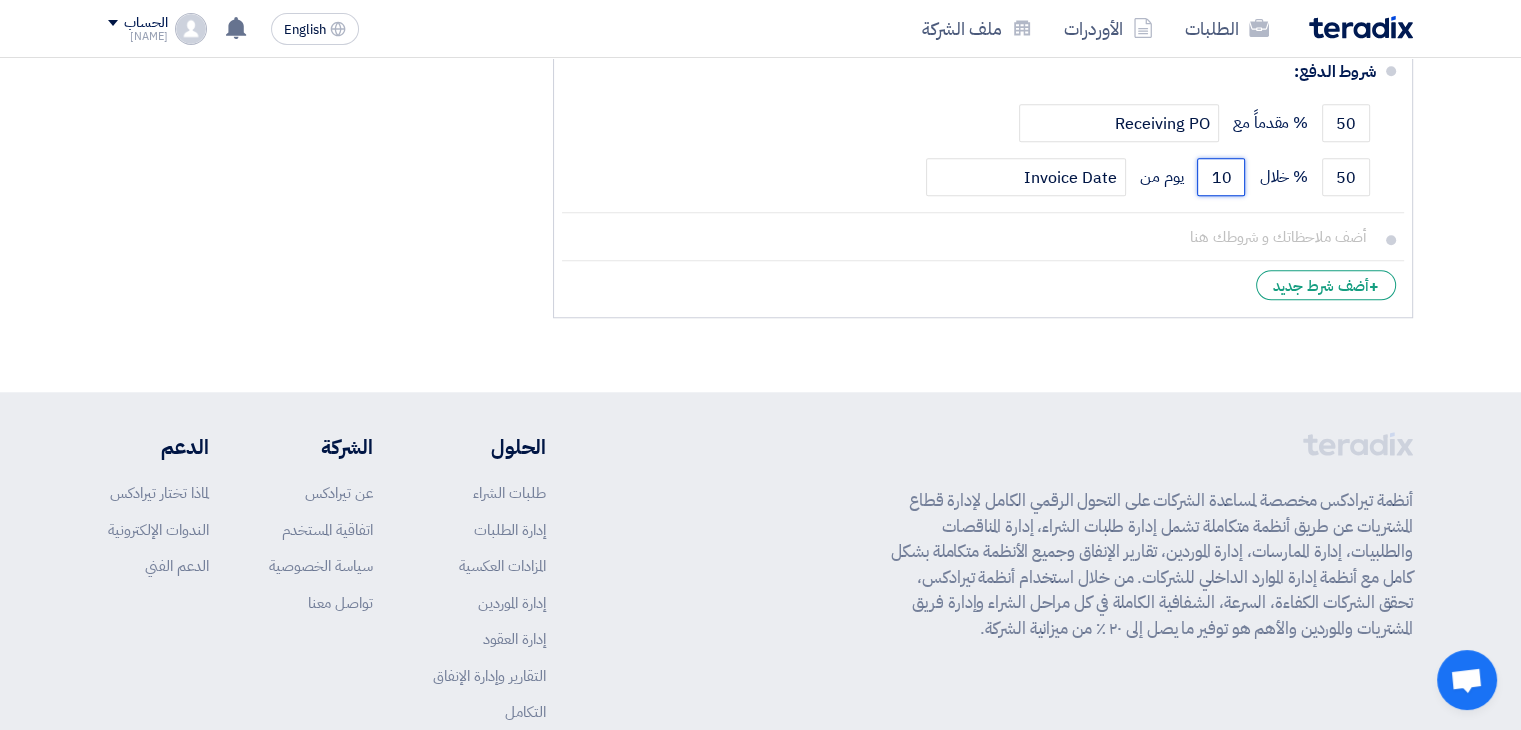 type on "10" 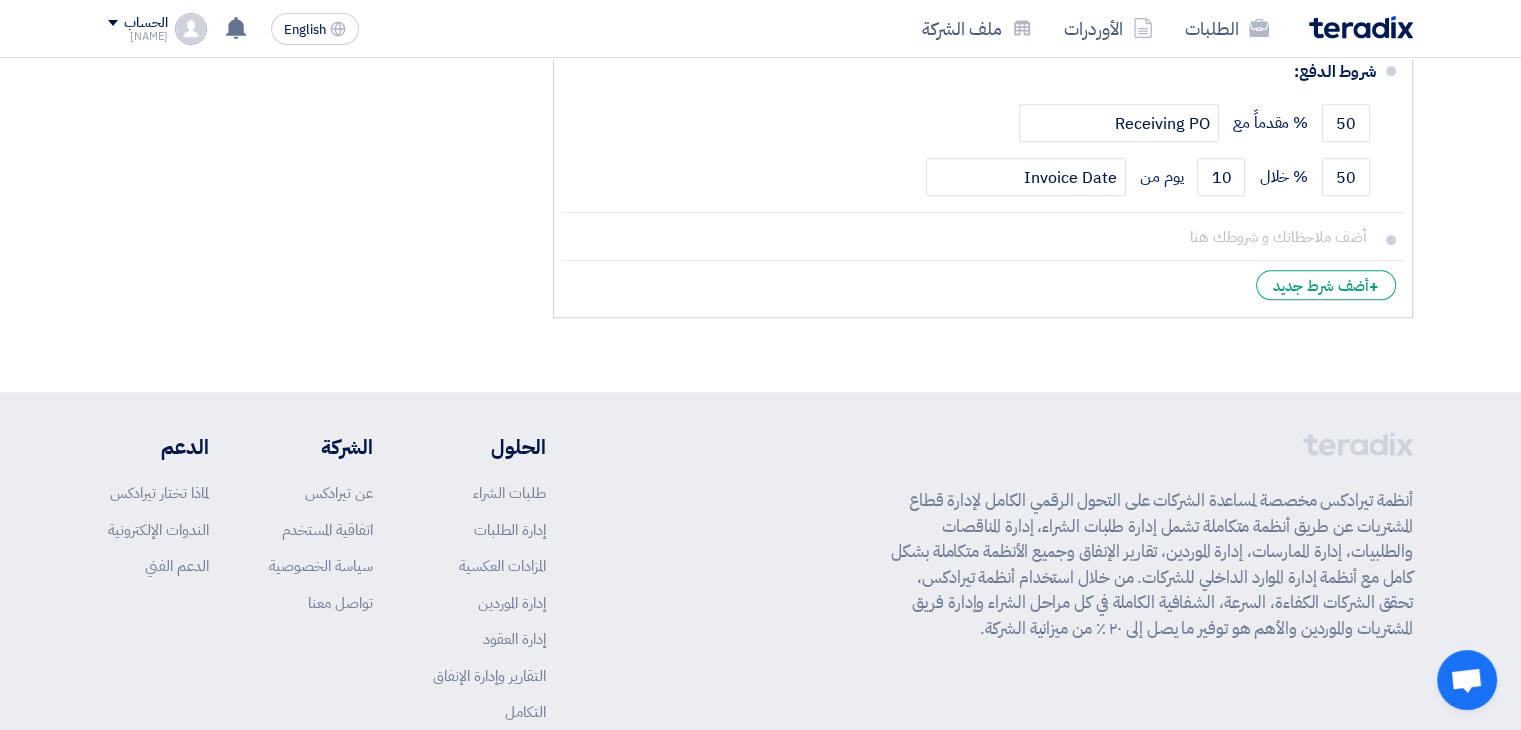 click on "تفاصيل الطلب
#
الكود/الموديل
البيان/الوصف
الكمية/العدد
سعر الوحدة (EGP)
الضرائب
+
'Select taxes...
[PERCENT]% -VAT" 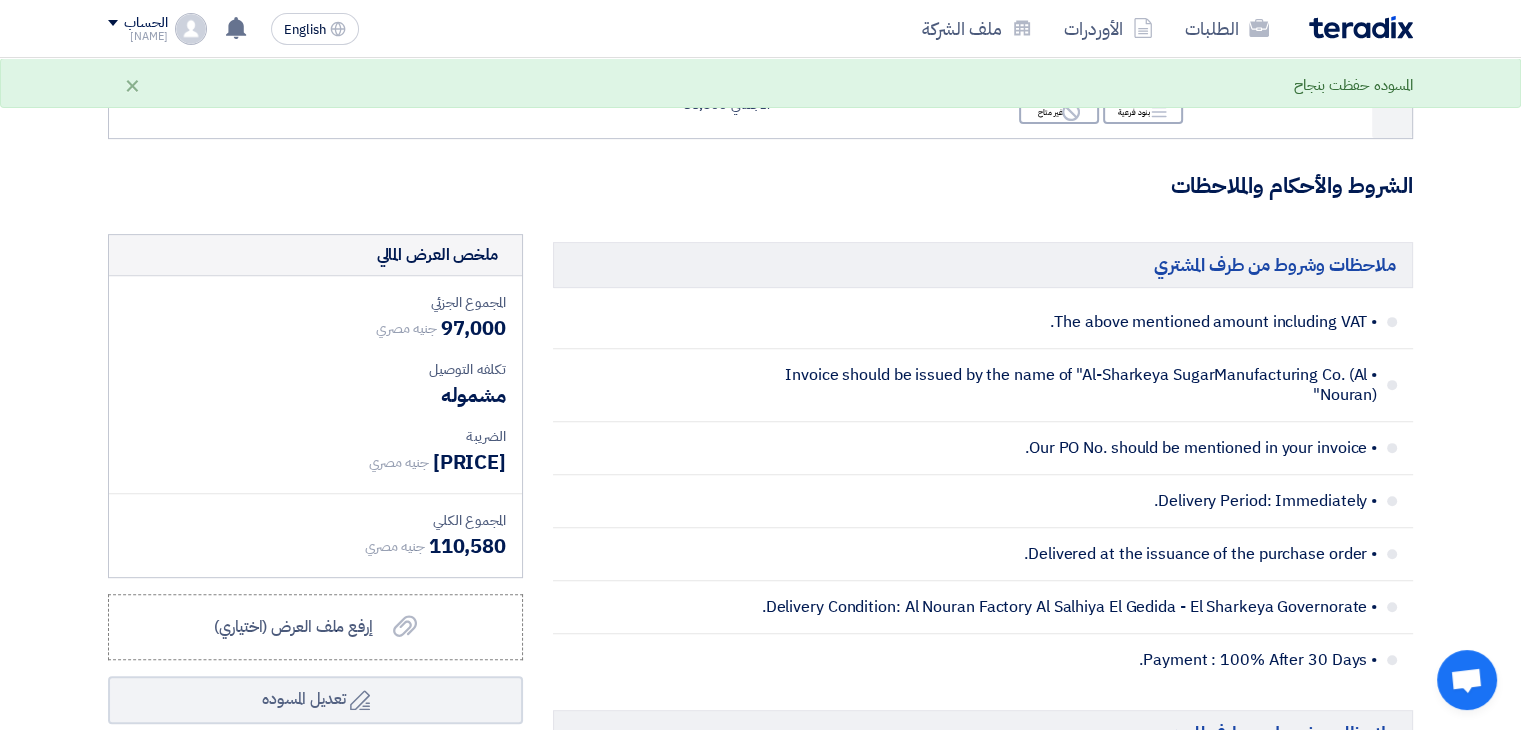 scroll, scrollTop: 688, scrollLeft: 0, axis: vertical 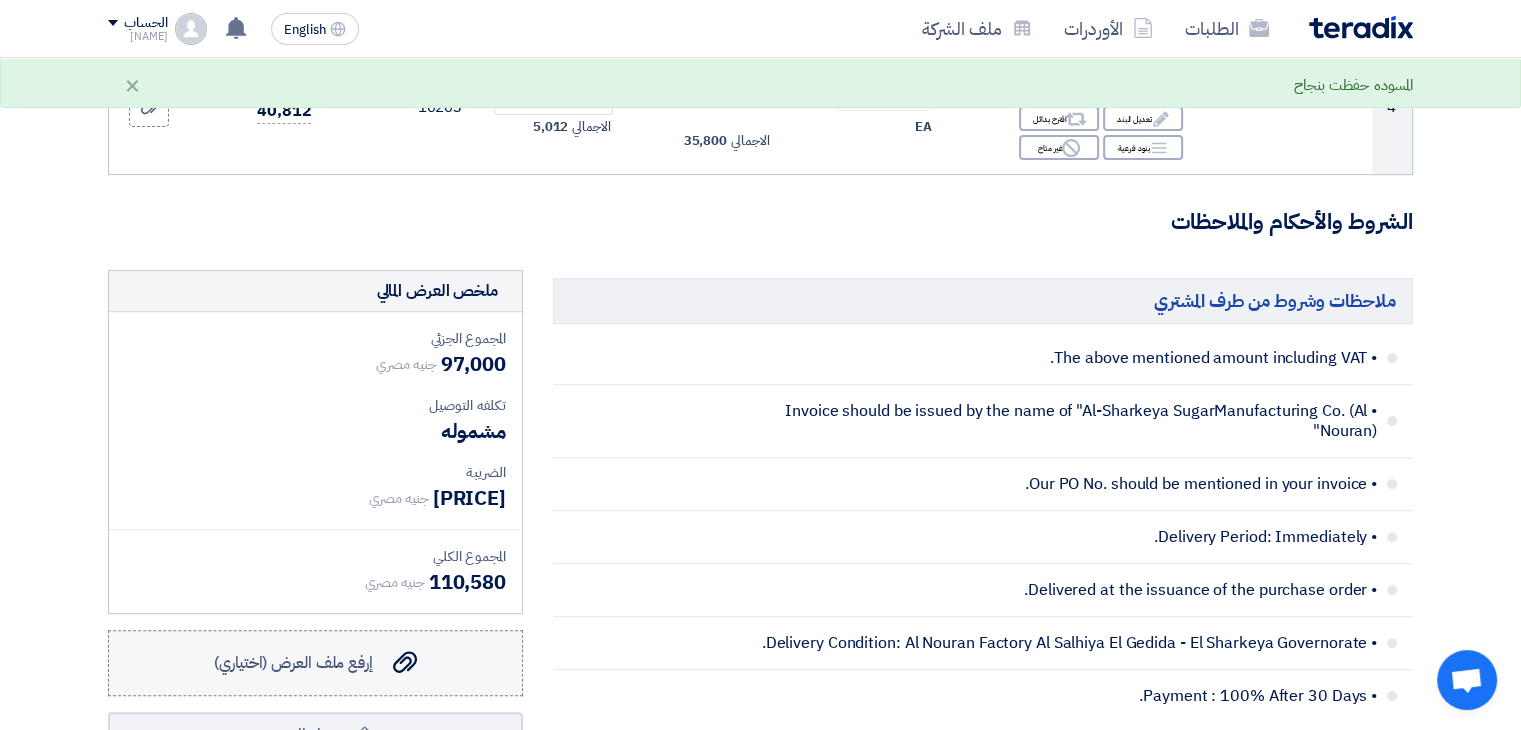 click on "إرفع ملف العرض (اختياري)" 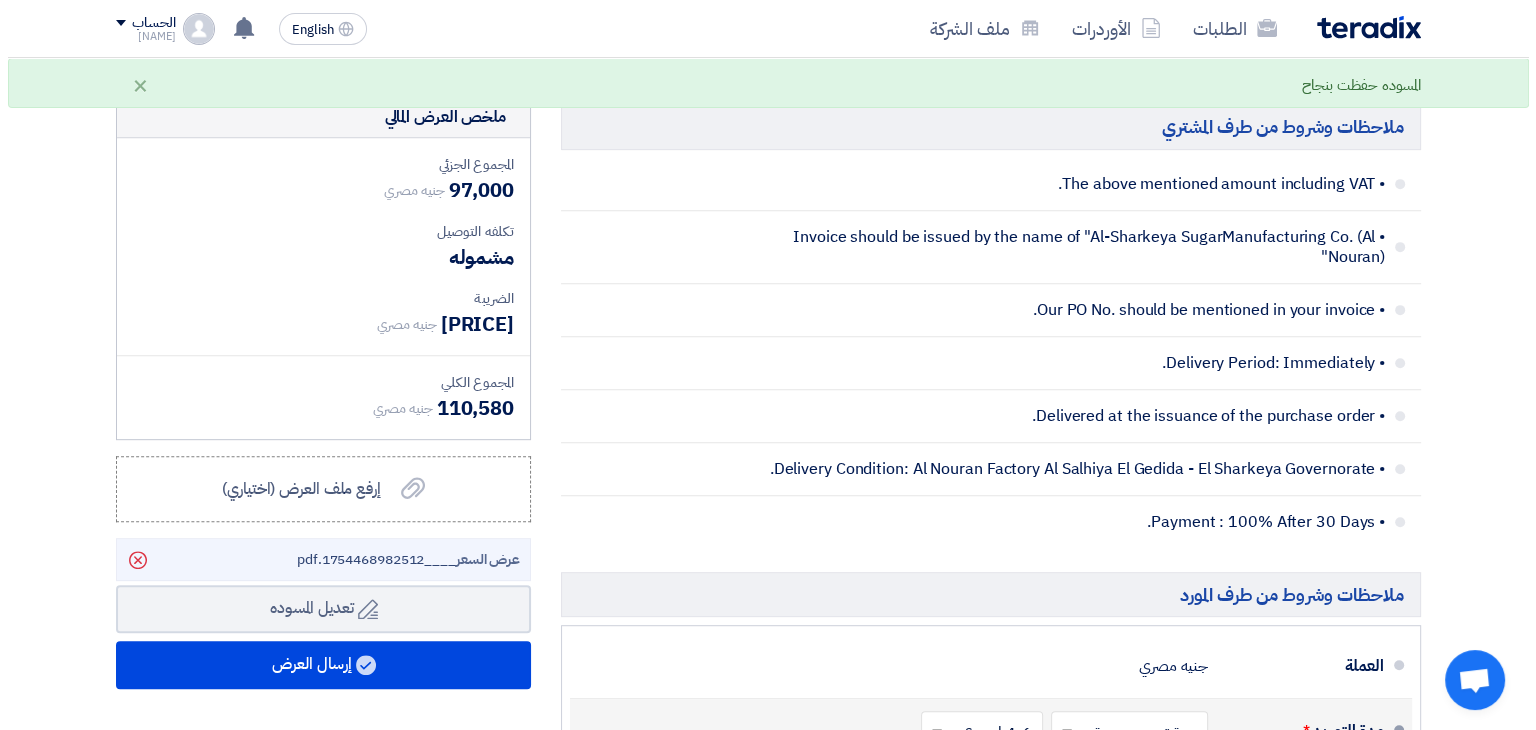 scroll, scrollTop: 1088, scrollLeft: 0, axis: vertical 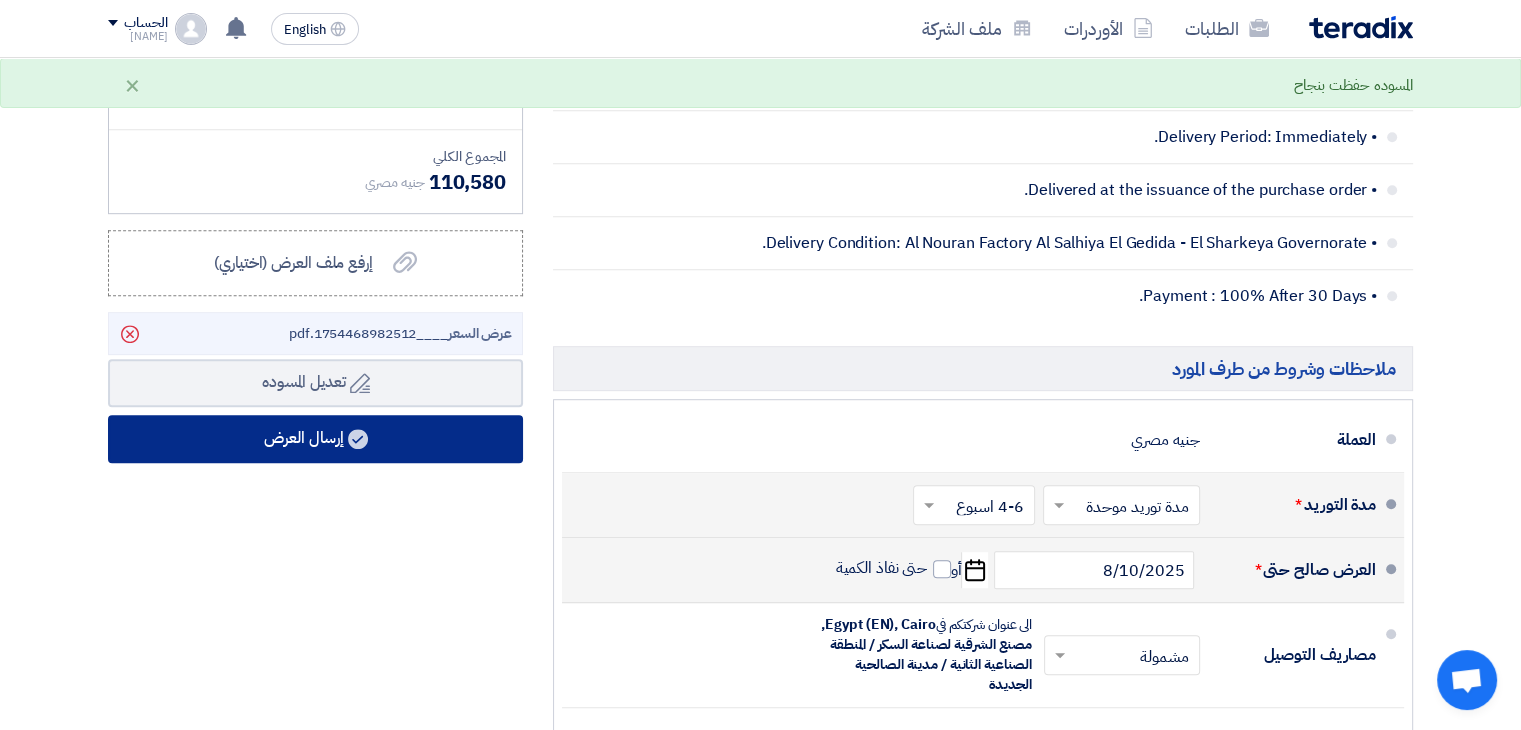 click on "إرسال العرض" 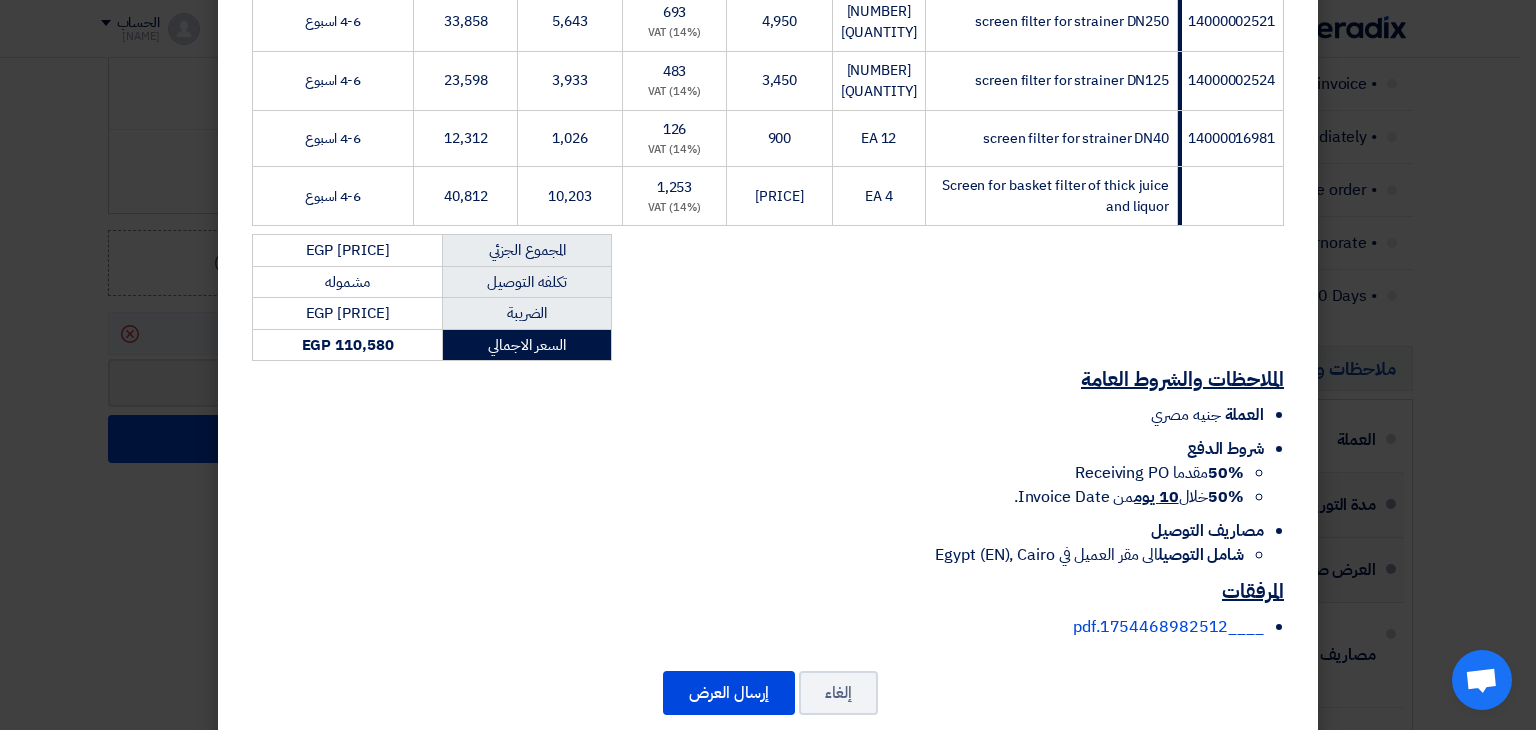 scroll, scrollTop: 464, scrollLeft: 0, axis: vertical 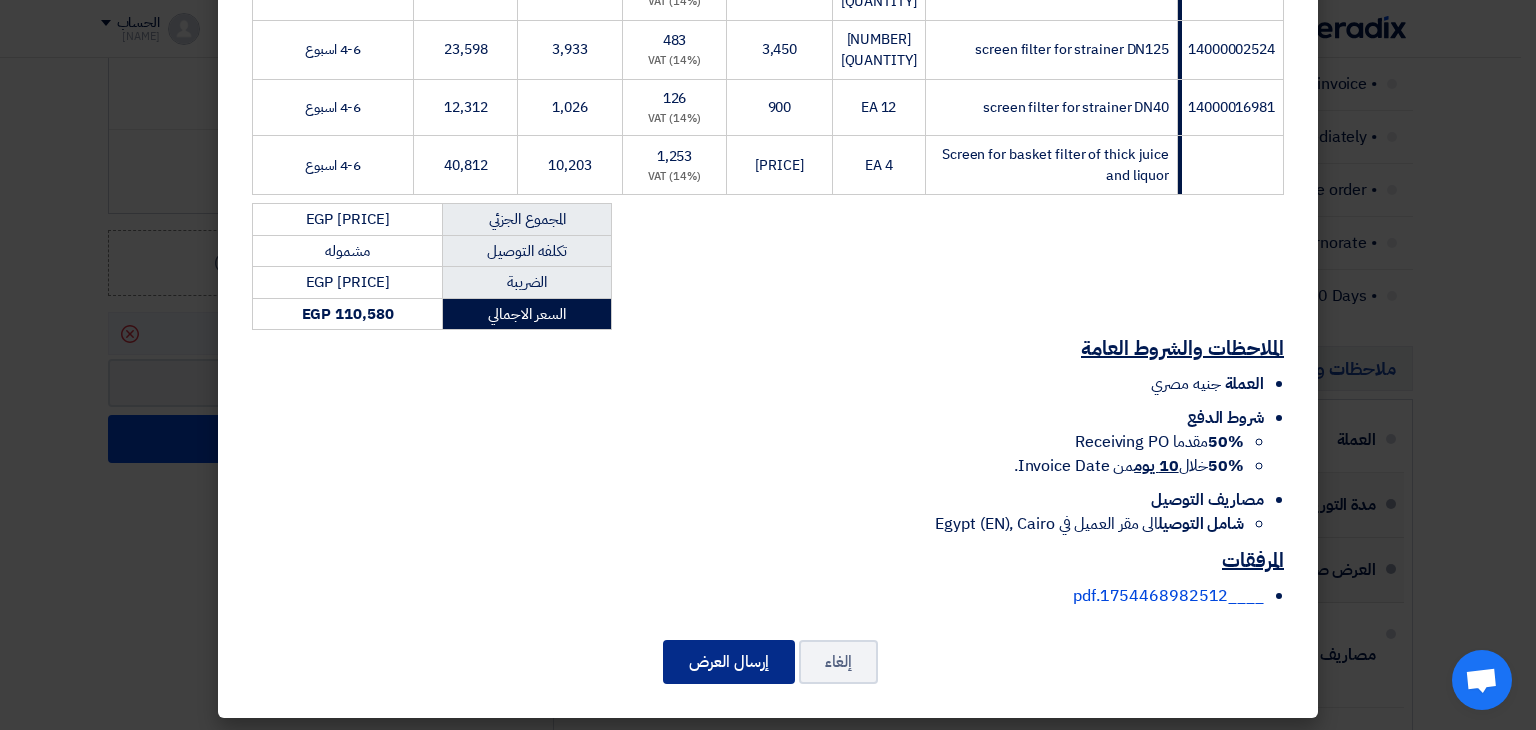 click on "إرسال العرض" 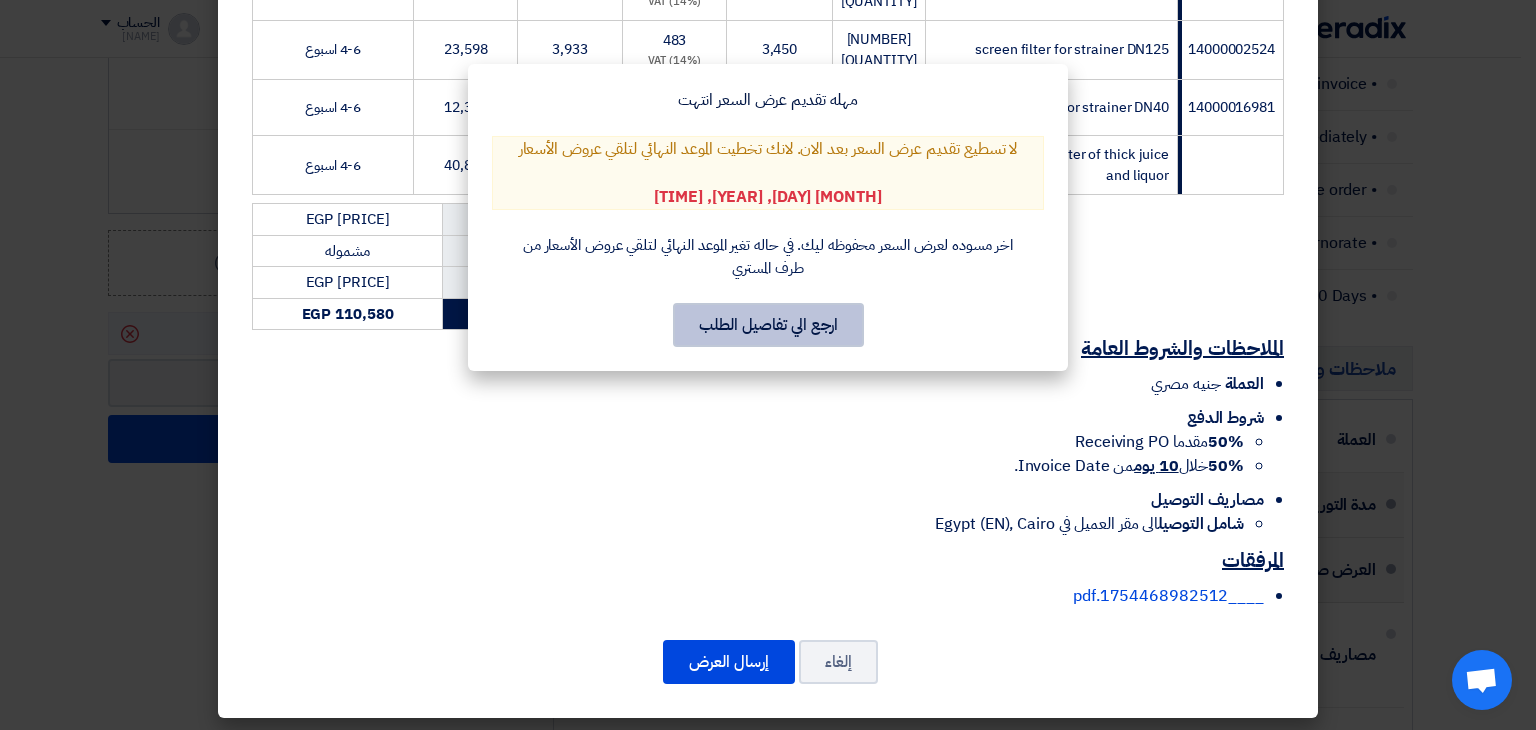 click on "ارجع الي تفاصيل الطلب" 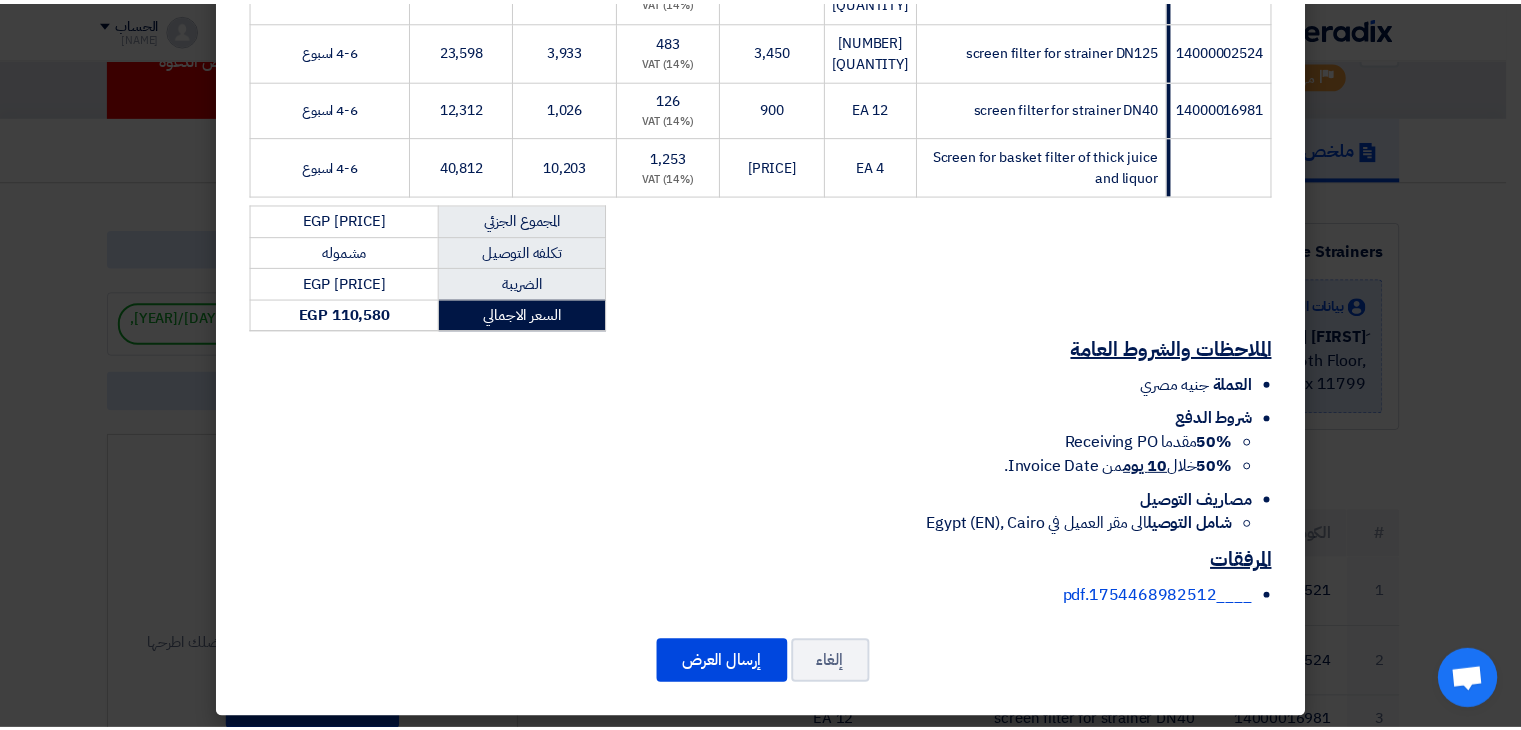 scroll, scrollTop: 1306, scrollLeft: 0, axis: vertical 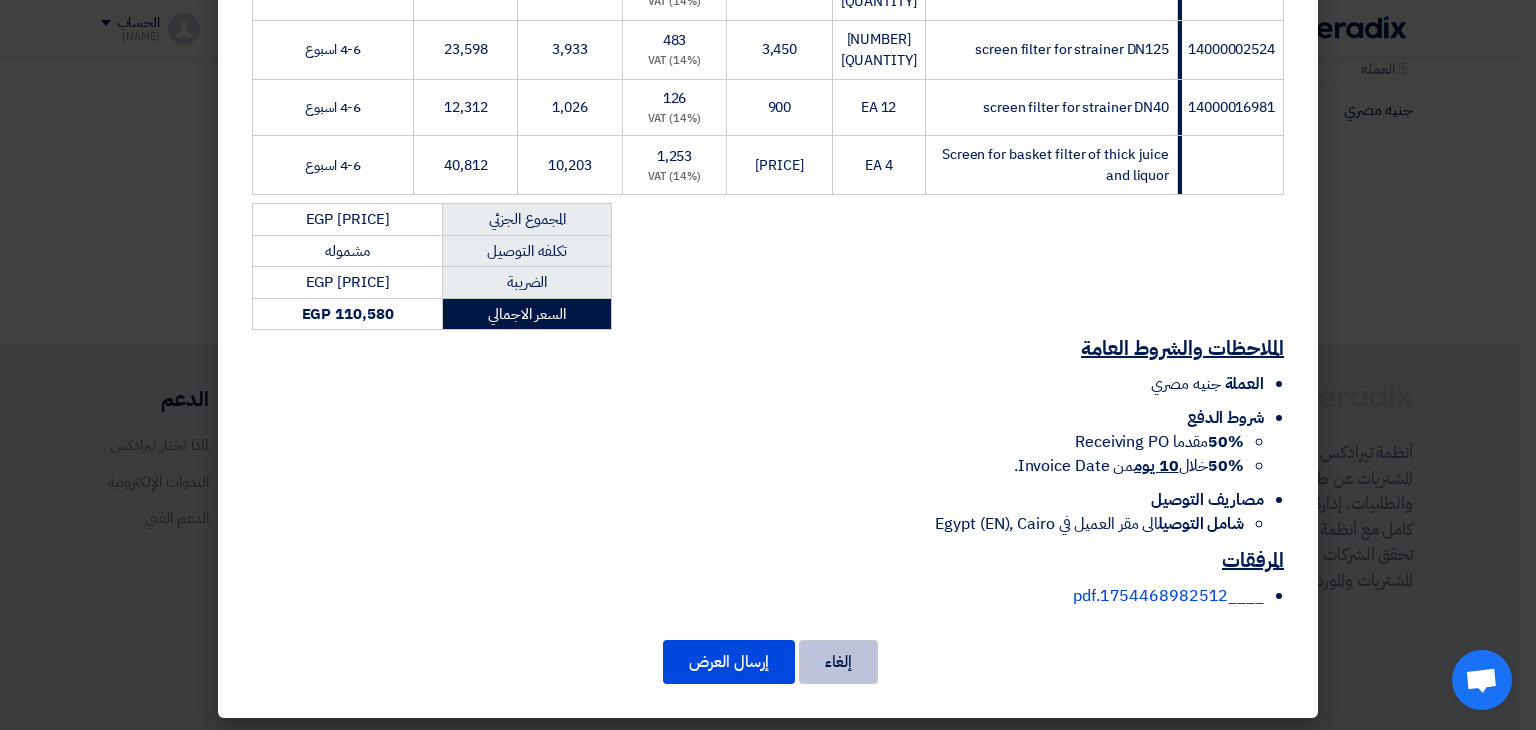 click on "إلغاء" 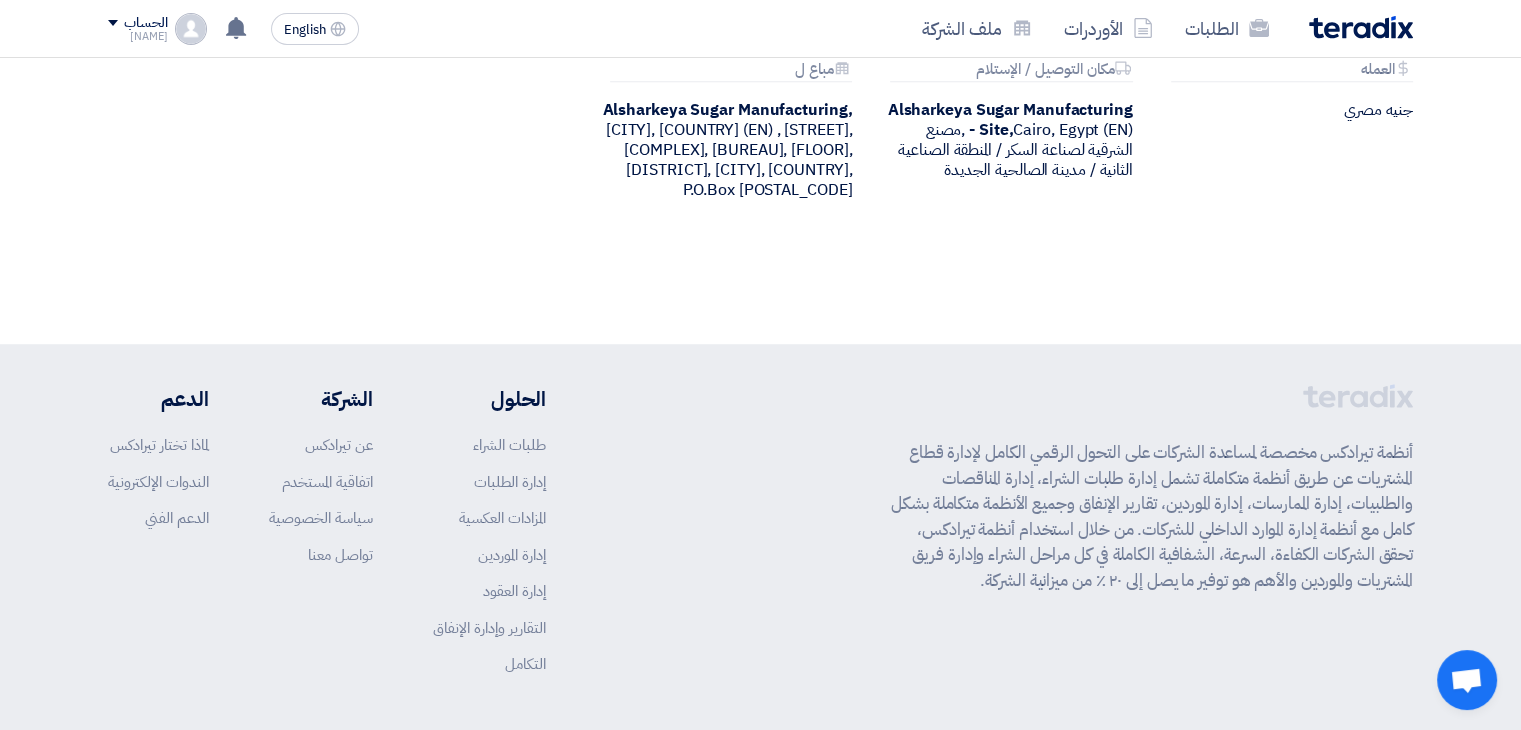 scroll, scrollTop: 0, scrollLeft: 0, axis: both 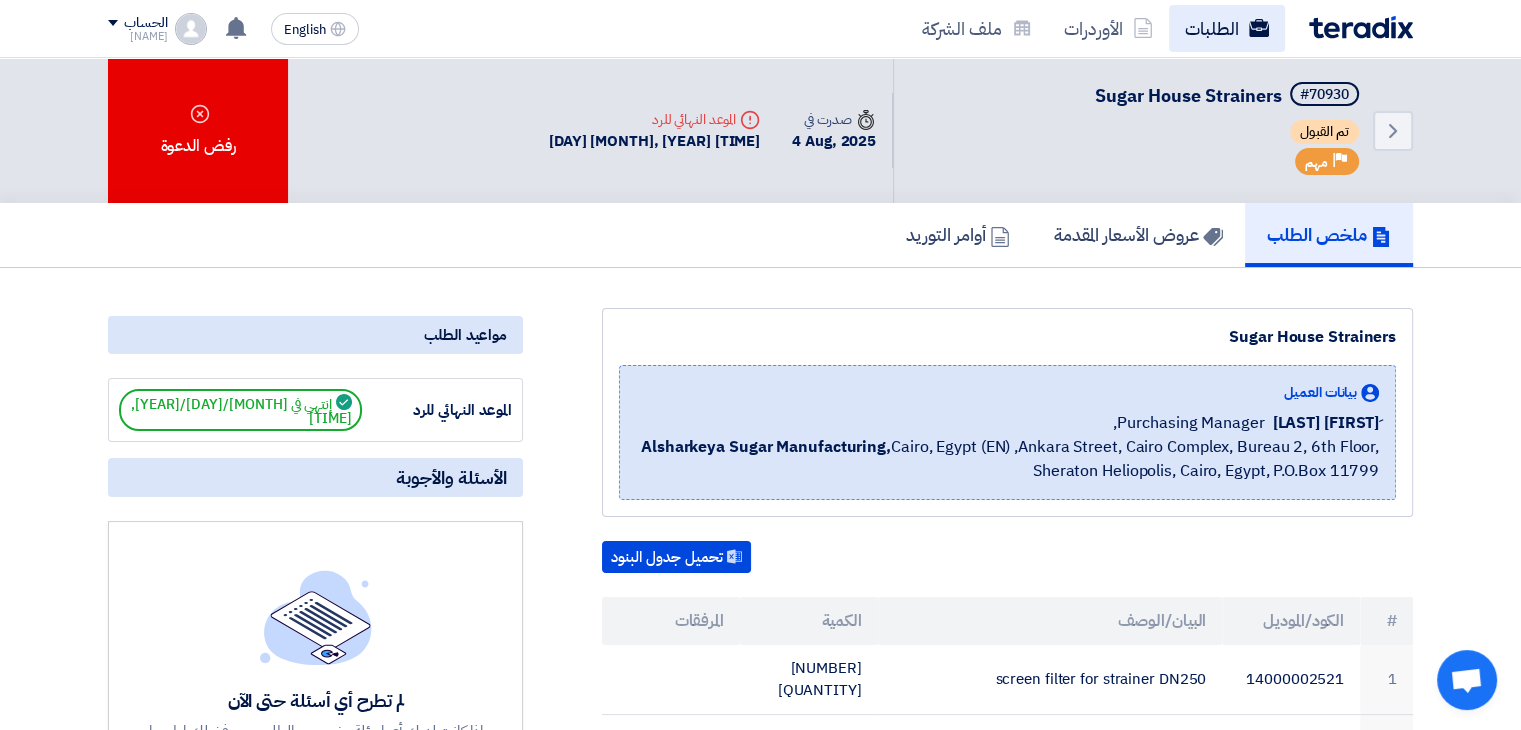 click on "الطلبات" 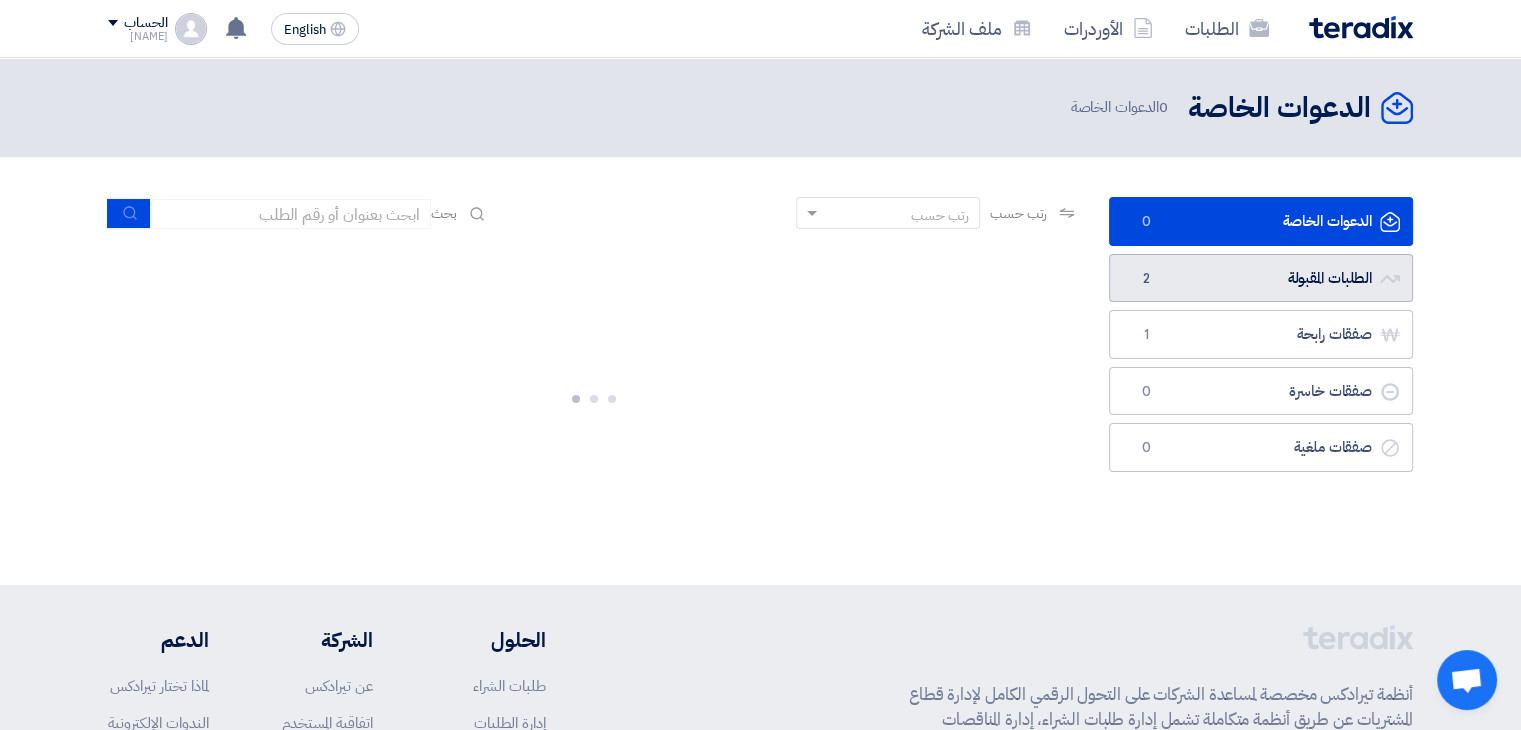 click on "الطلبات المقبولة
الطلبات المقبولة
2" 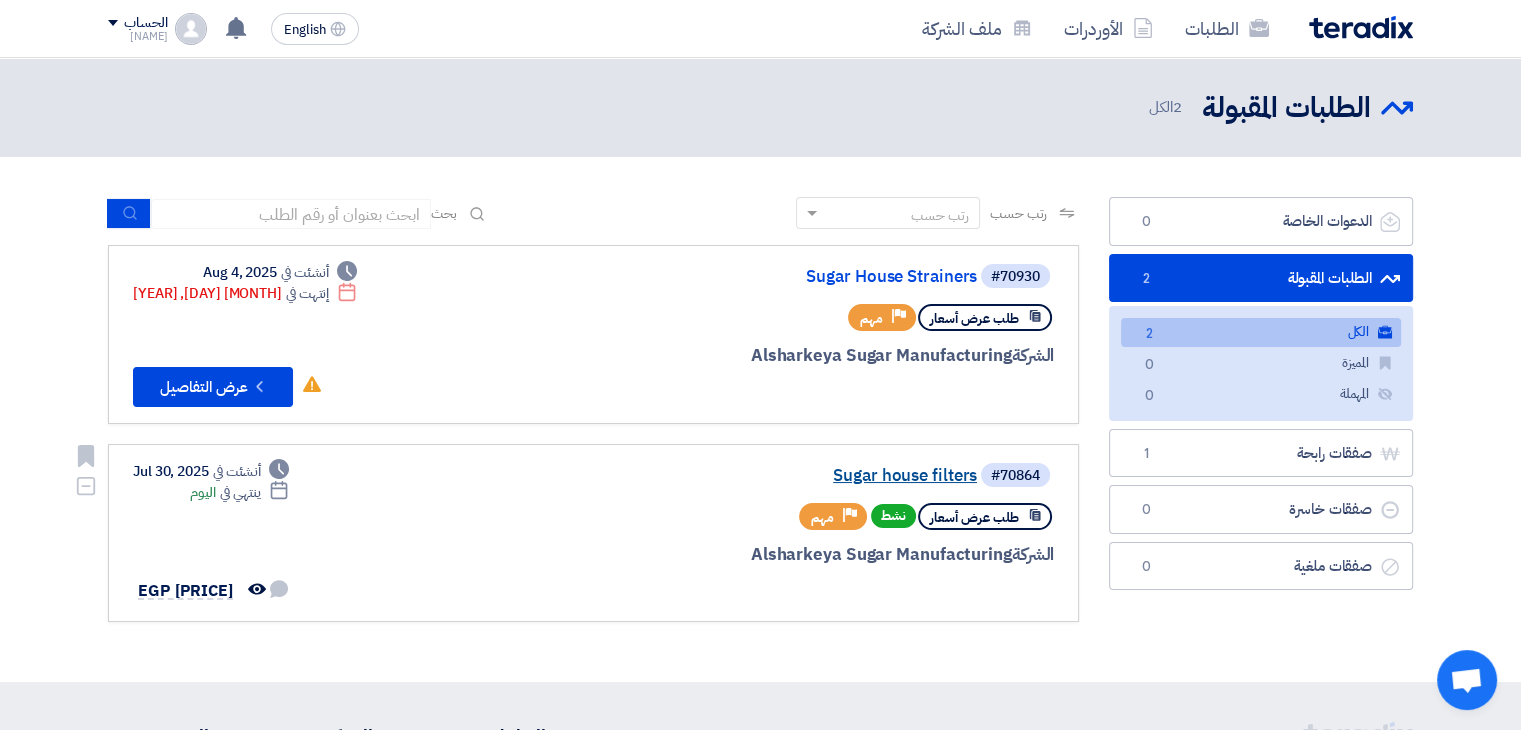 click on "Sugar house filters" 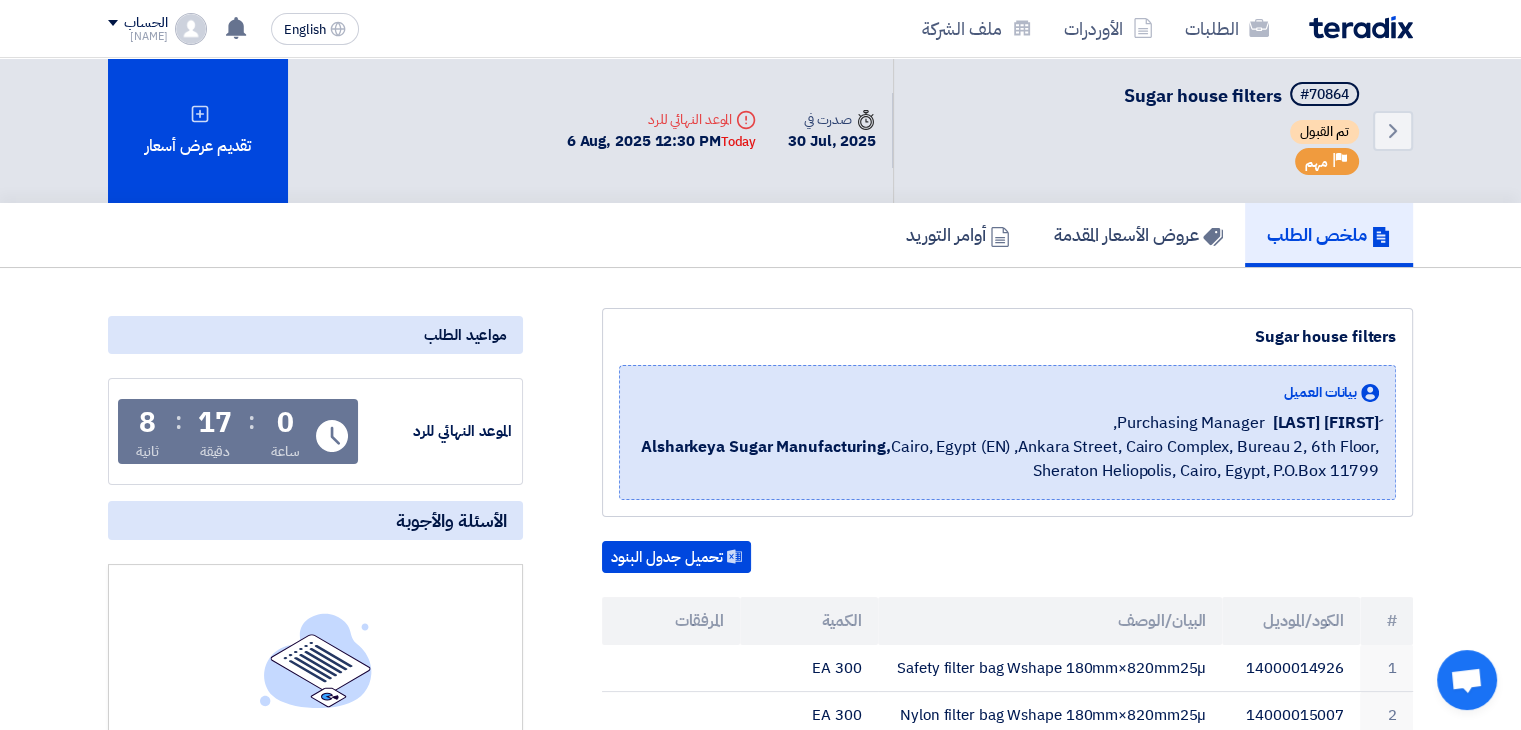 click on "Sugar house filters
بيانات العميل
[FIRST] [LAST]
Purchasing Manager,
Alsharkeya Sugar Manufacturing,  [CITY], [COUNTRY] (EN)
,Ankara Street, Cairo Complex, Bureau 2, 6th Floor, Sheraton Heliopolis, Cairo, Egypt, P.O.Box 11799
تحميل جدول البنود
#
الكمية" 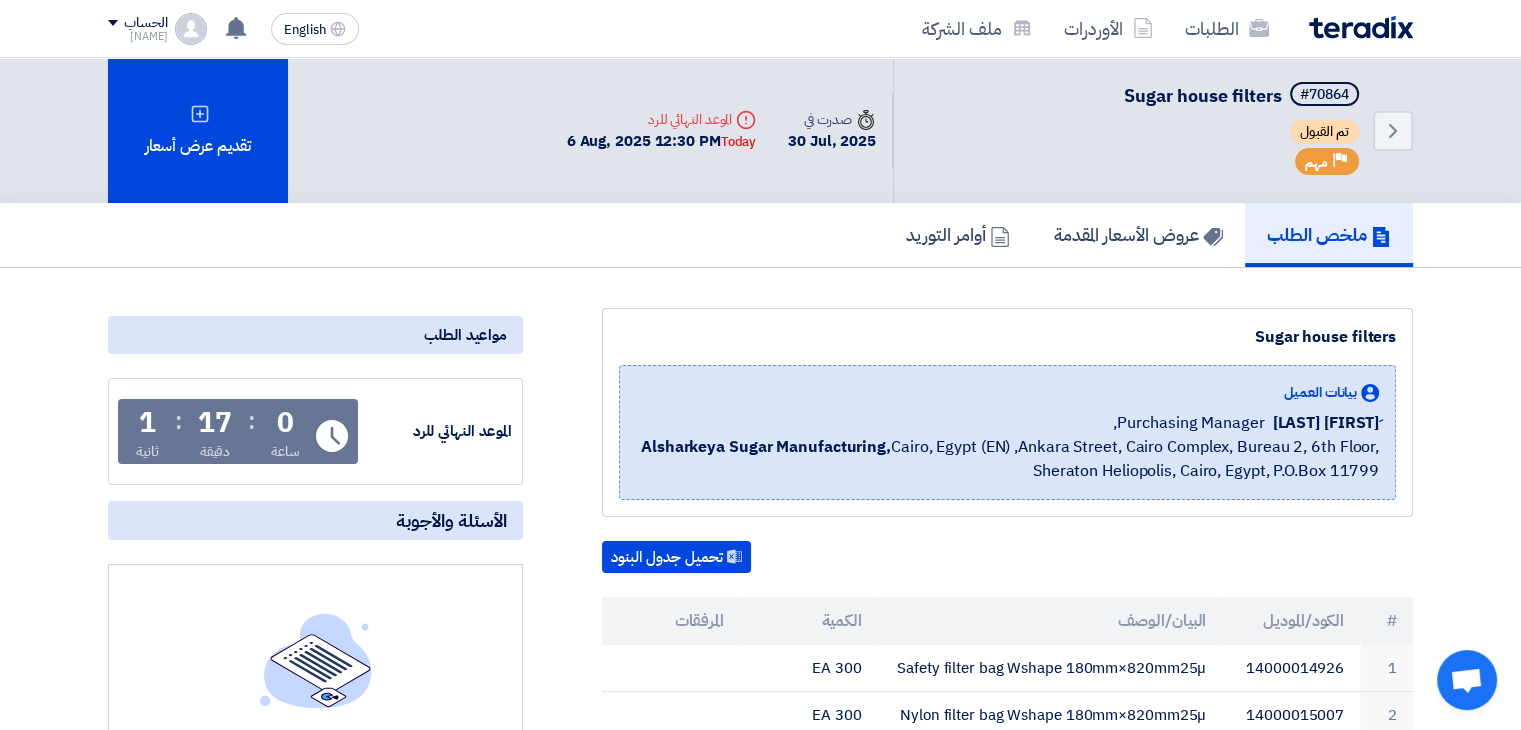 click on "Sugar house filters
بيانات العميل
[FIRST] [LAST]
Purchasing Manager,
Alsharkeya Sugar Manufacturing,  [CITY], [COUNTRY] (EN)
,Ankara Street, Cairo Complex, Bureau 2, 6th Floor, Sheraton Heliopolis, Cairo, Egypt, P.O.Box 11799
تحميل جدول البنود
#
الكمية" 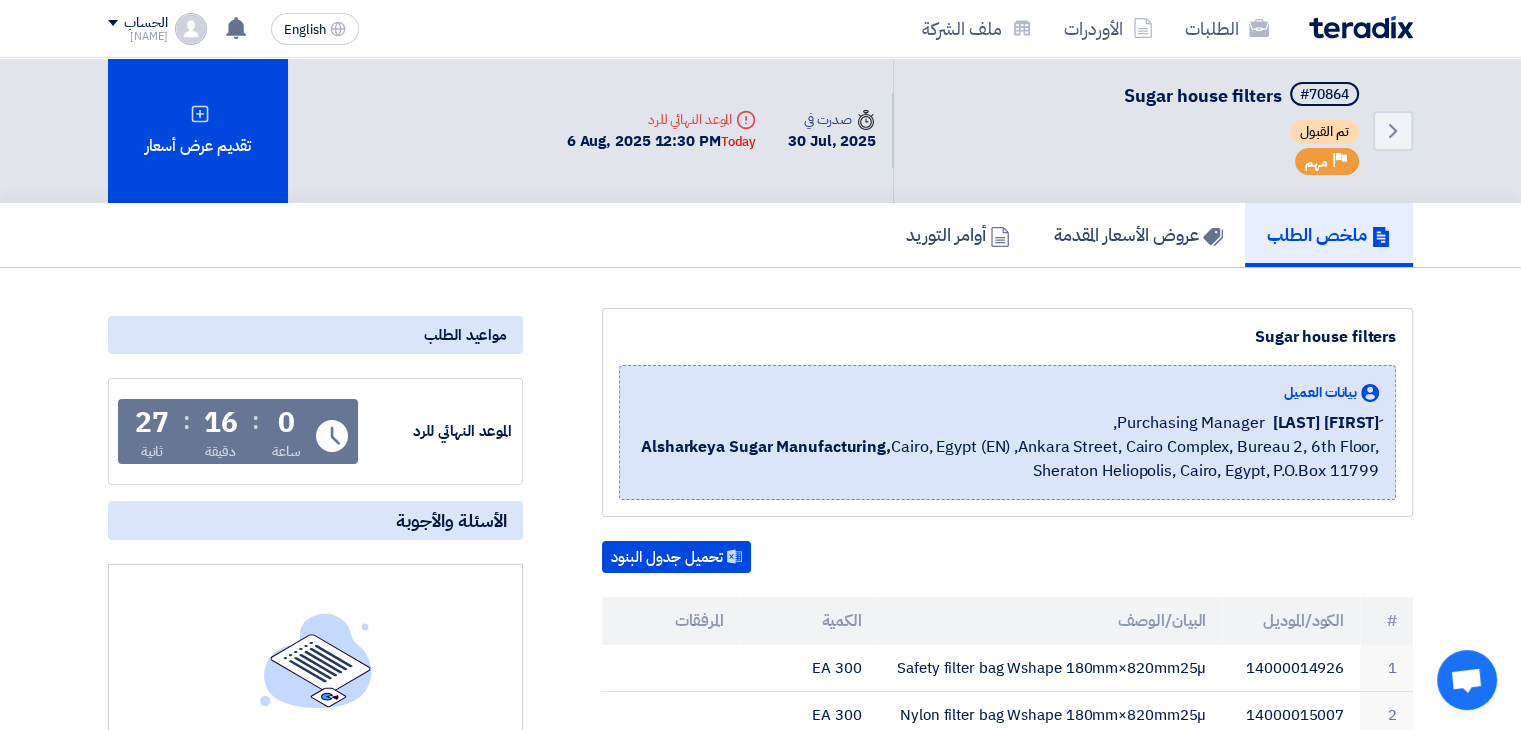 click on "بيانات العميل
ِ[FIRST] [LAST]
Purchasing Manager,
[COMPANY], [CITY], [COUNTRY] (EN)
, [STREET], [COMPLEX], [BUREAU], [FLOOR], [DISTRICT], [CITY], [COUNTRY], P.O.Box [POSTAL_CODE]" 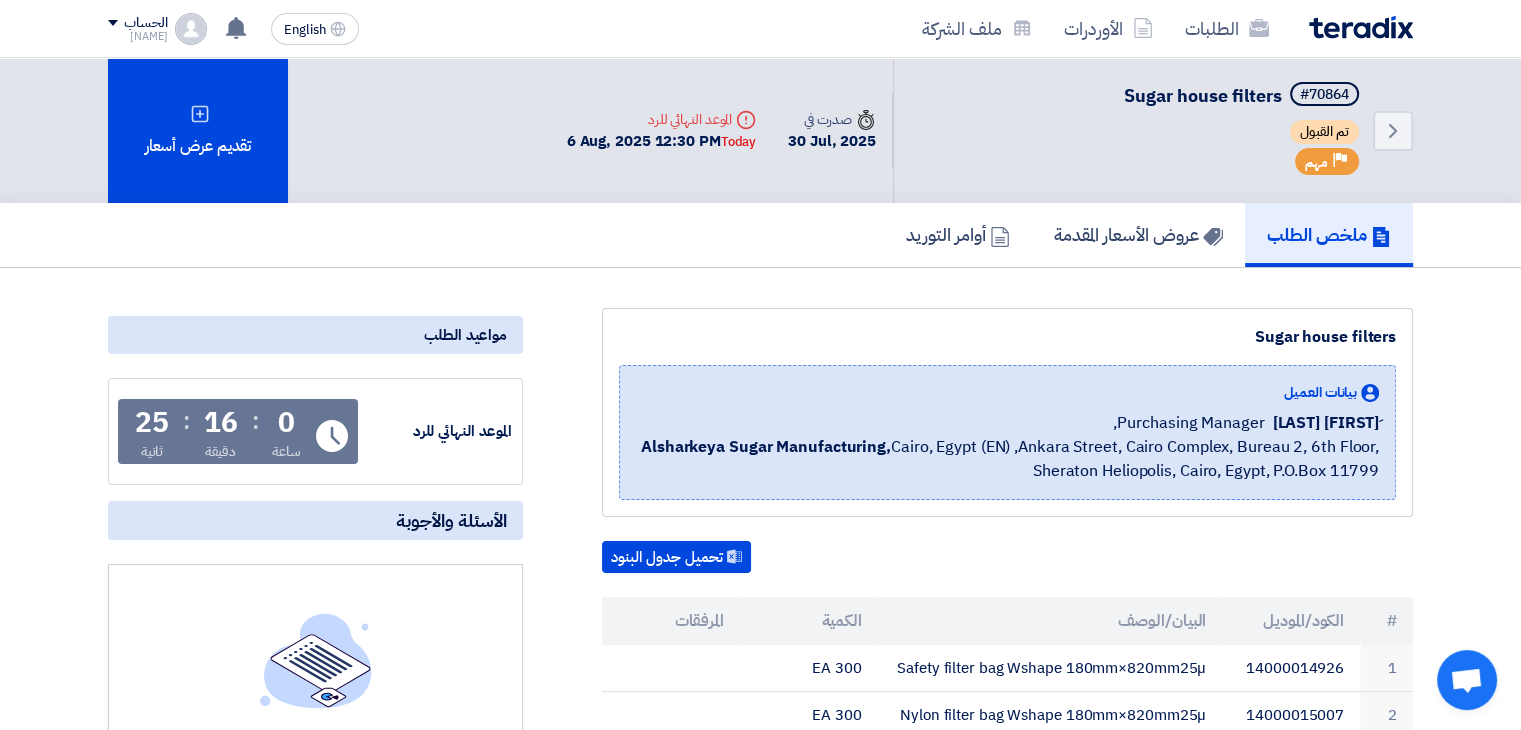 click on "الطلبات
الأوردرات
ملف الشركة" 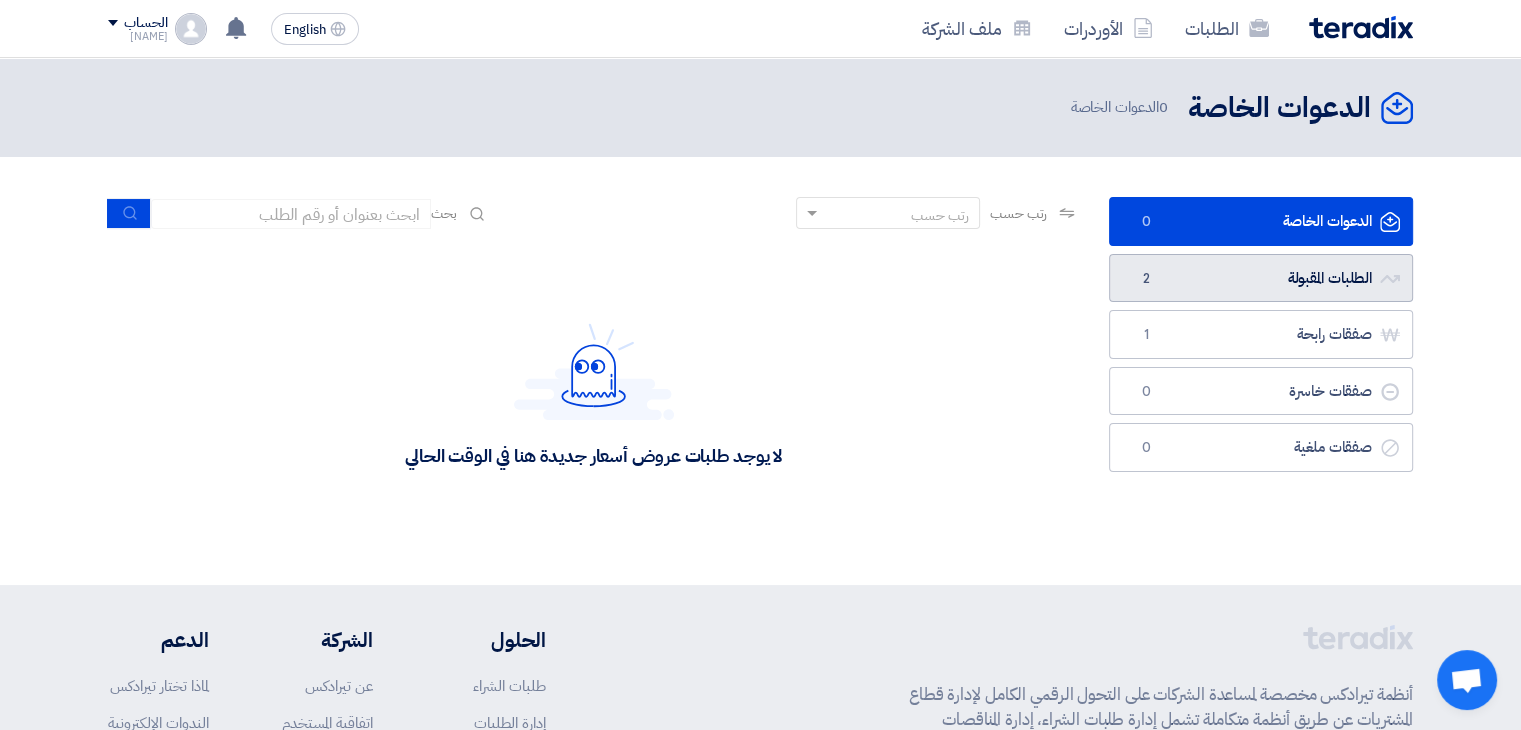 click on "الطلبات المقبولة
الطلبات المقبولة
2" 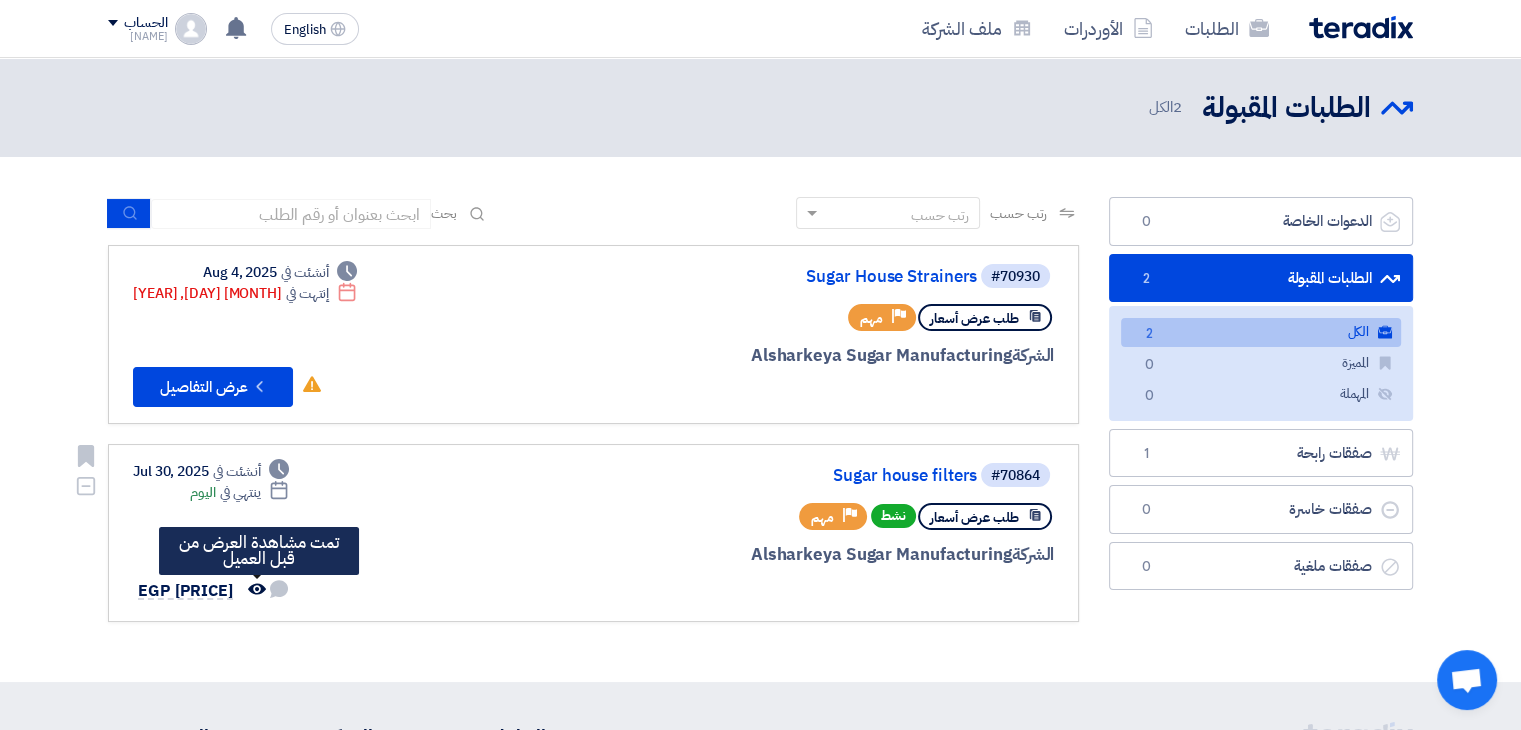 click on "تمت مشاهدة العرض من قبل العميل" 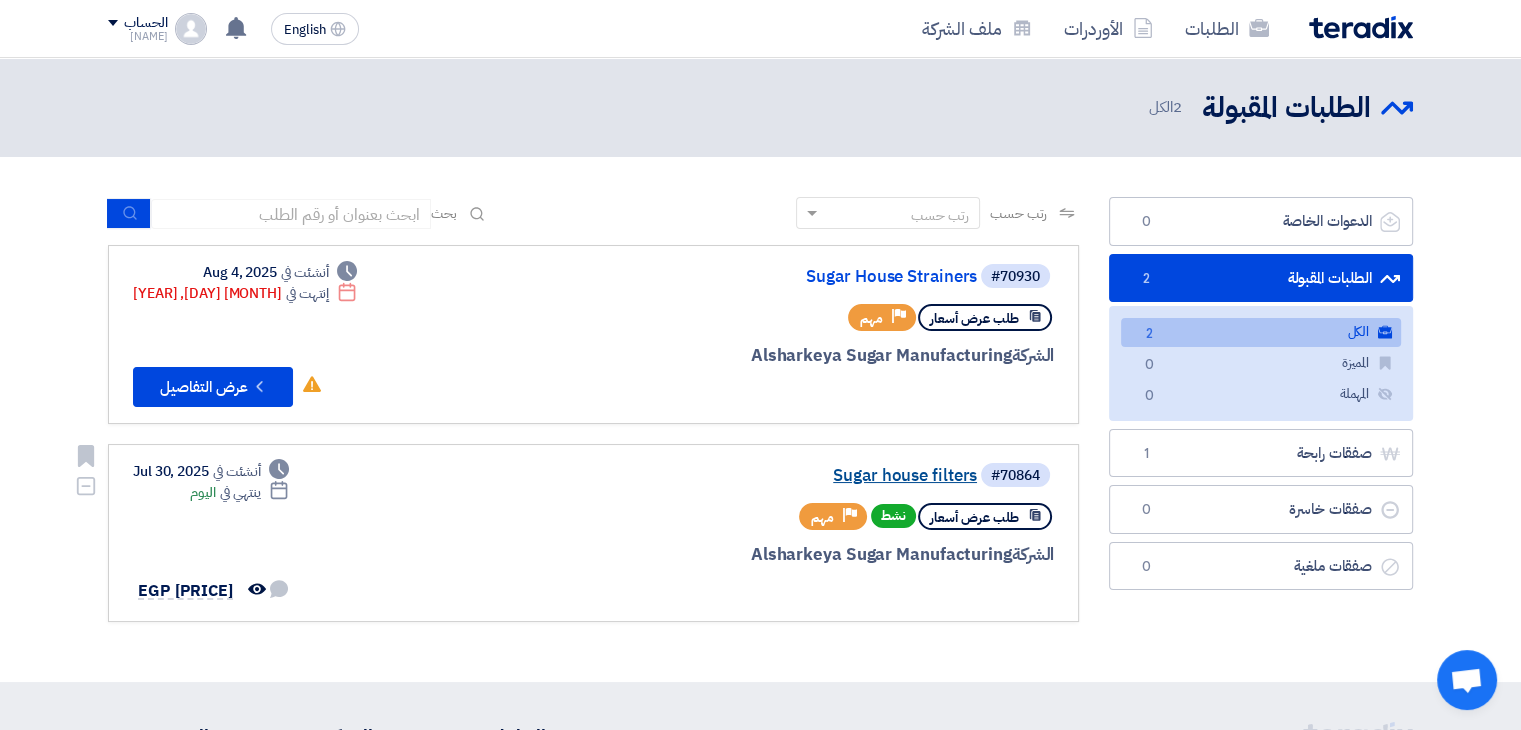 click on "Sugar house filters" 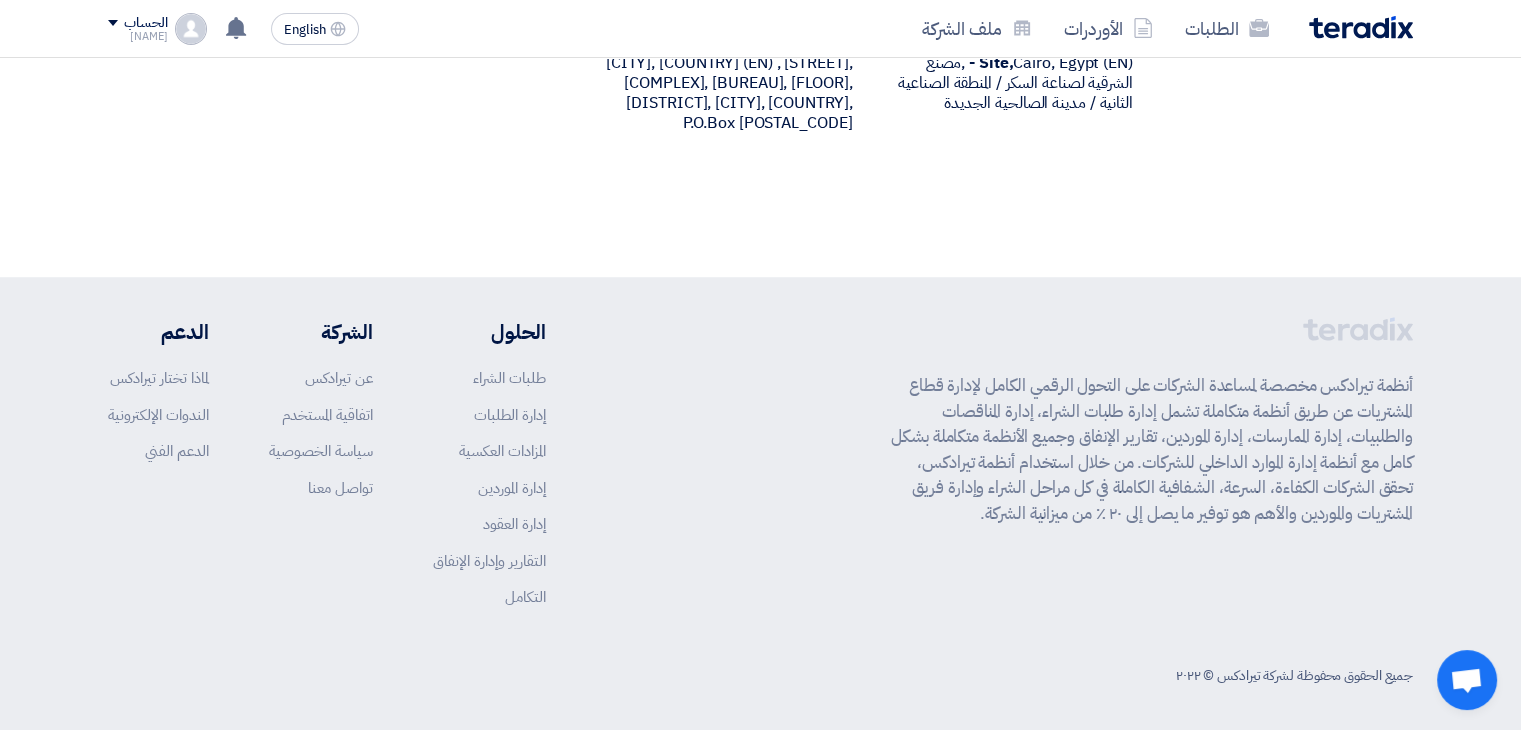 scroll, scrollTop: 0, scrollLeft: 0, axis: both 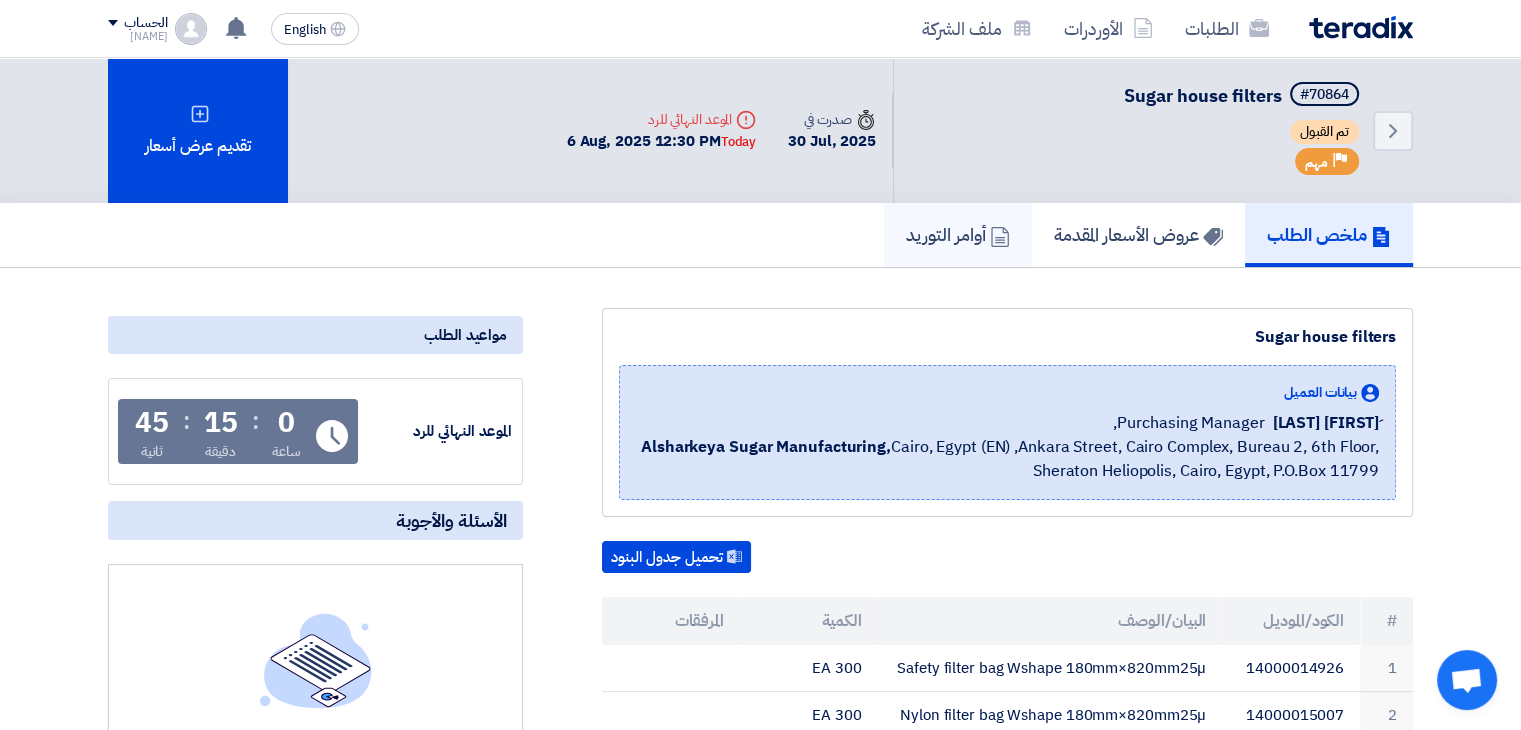 click on "أوامر التوريد" 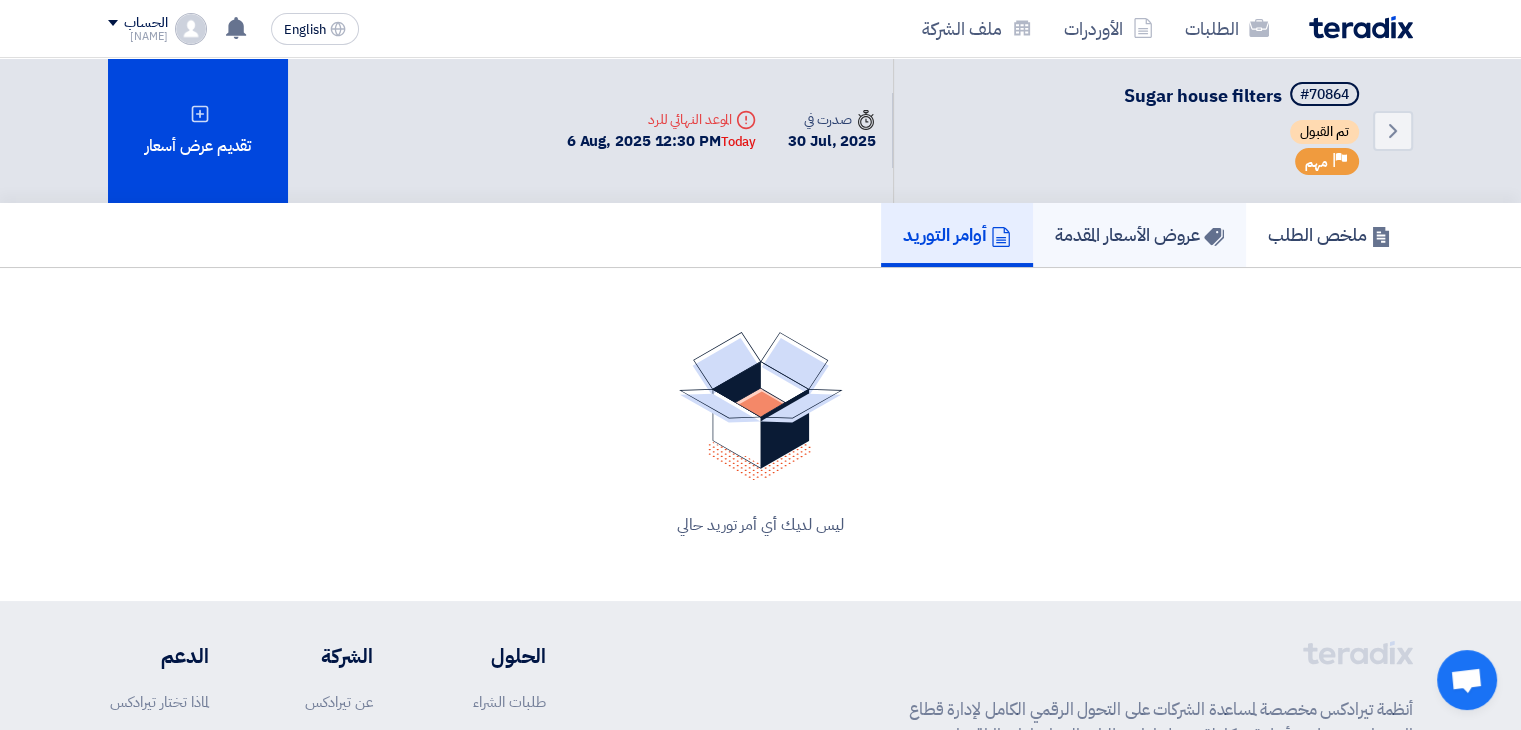 scroll, scrollTop: 100, scrollLeft: 0, axis: vertical 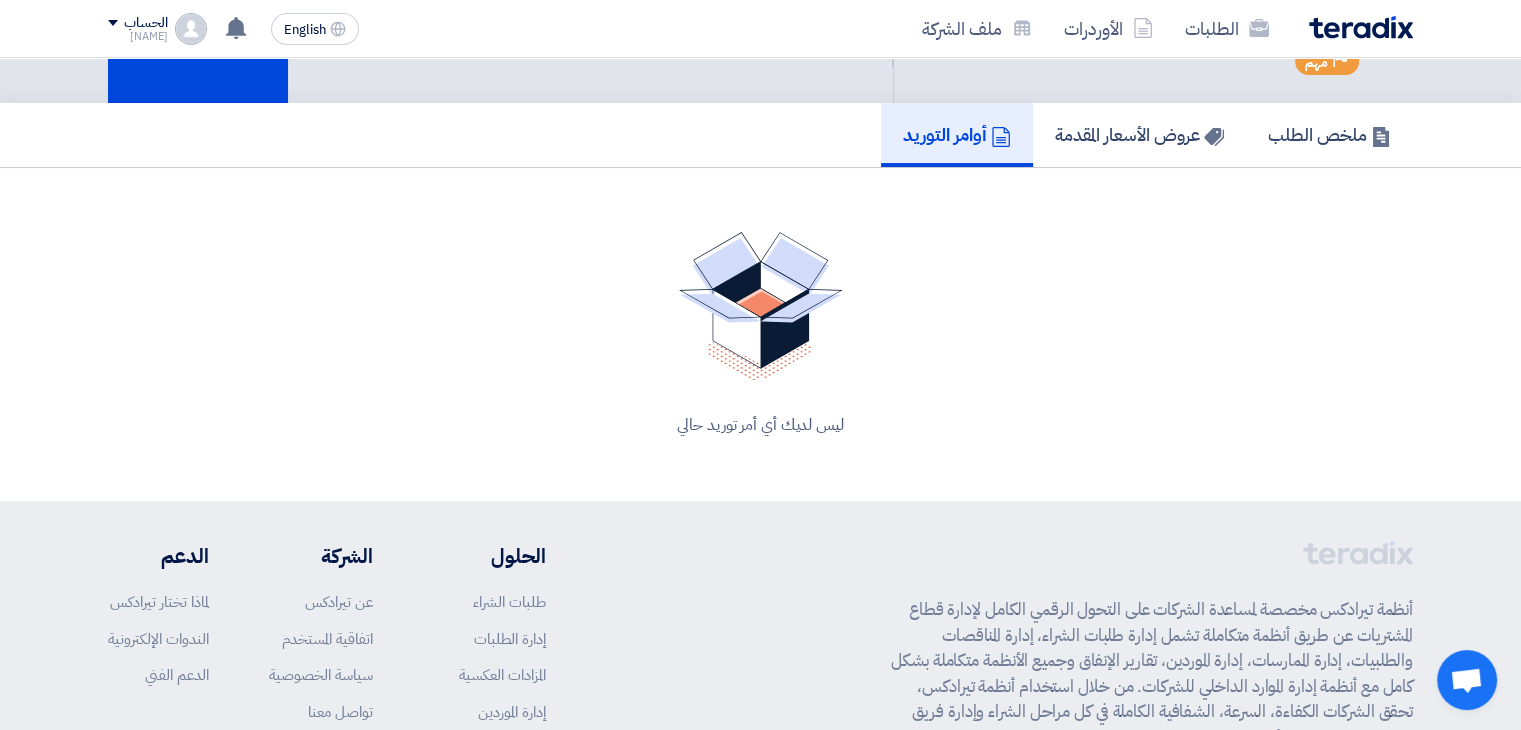 click on "ليس لديك أي أمر توريد حالي" 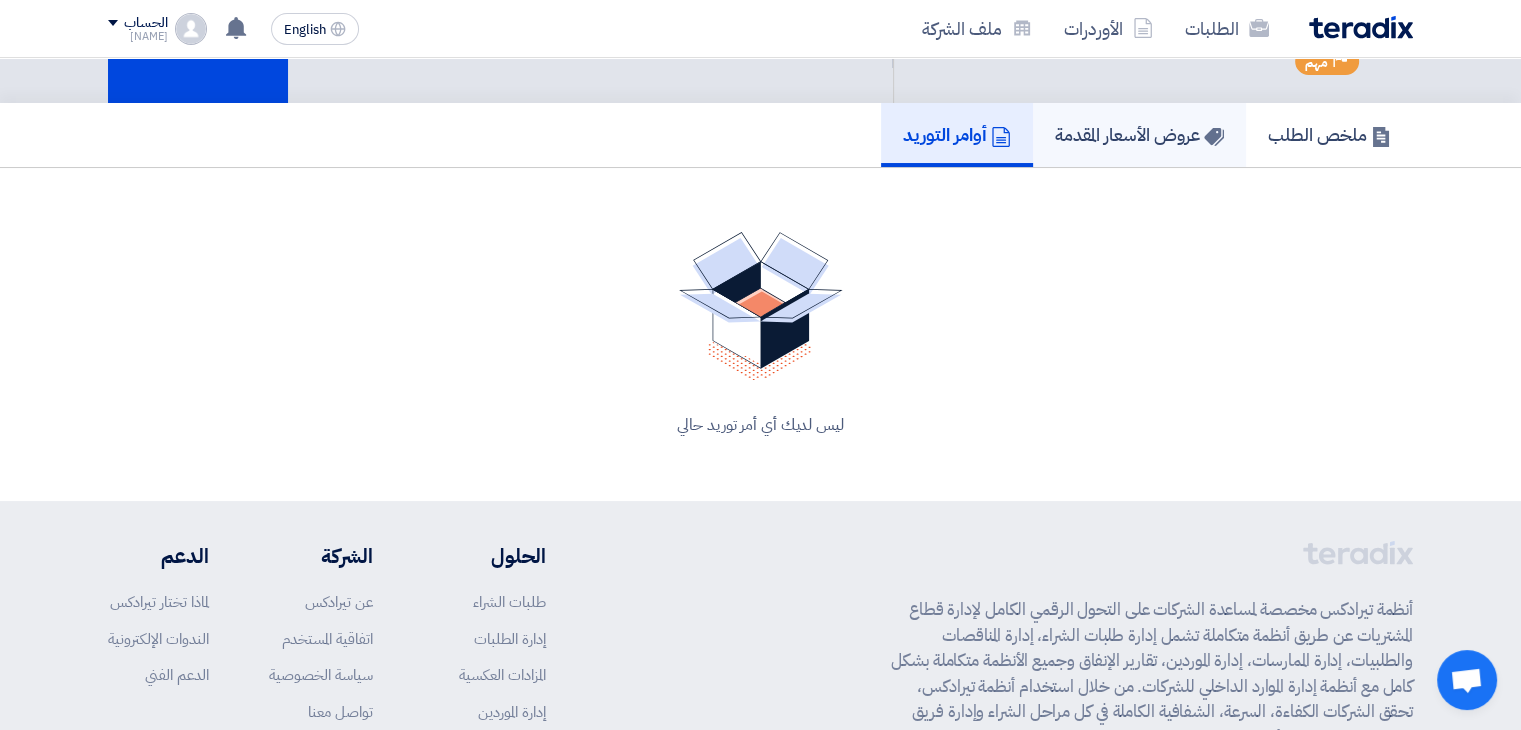 click on "عروض الأسعار المقدمة" 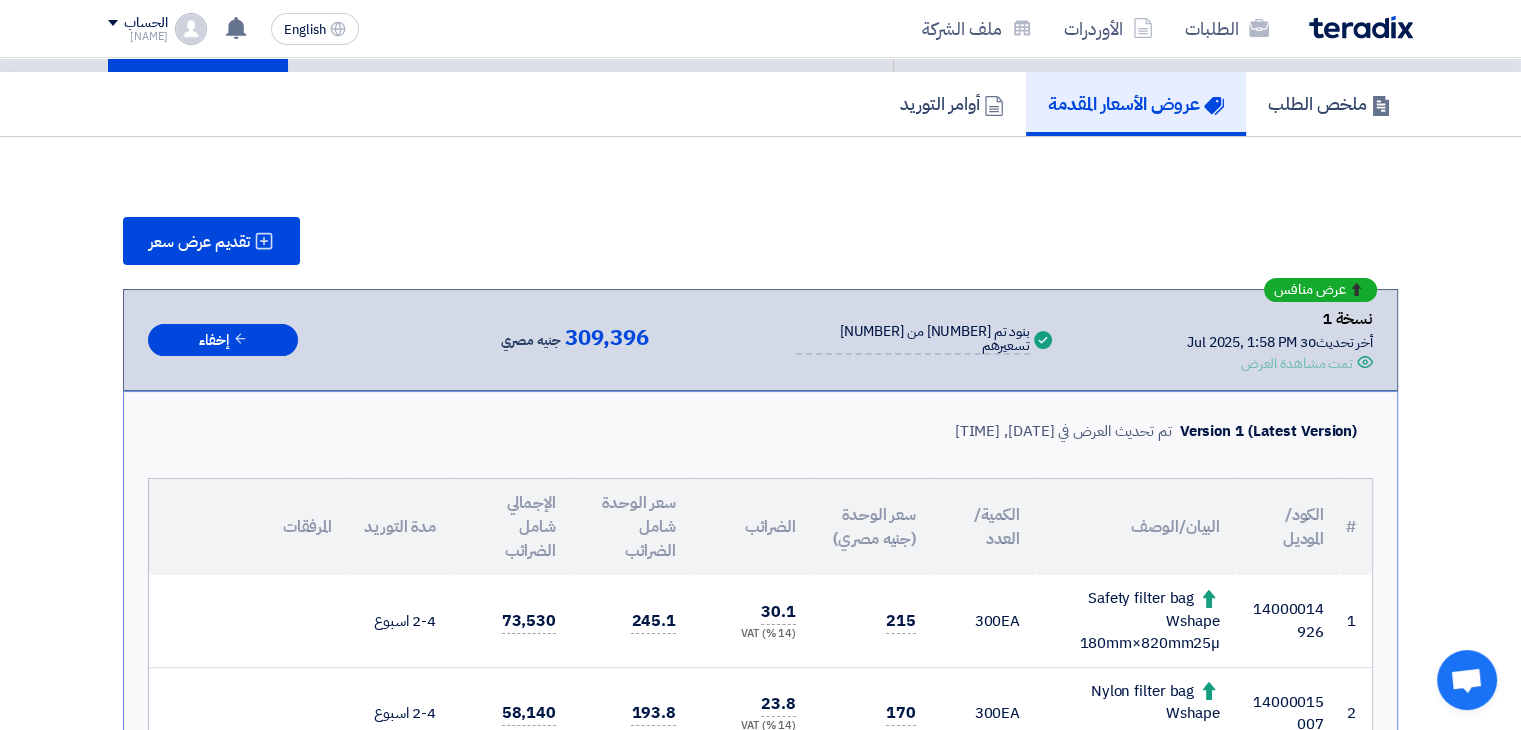 scroll, scrollTop: 0, scrollLeft: 0, axis: both 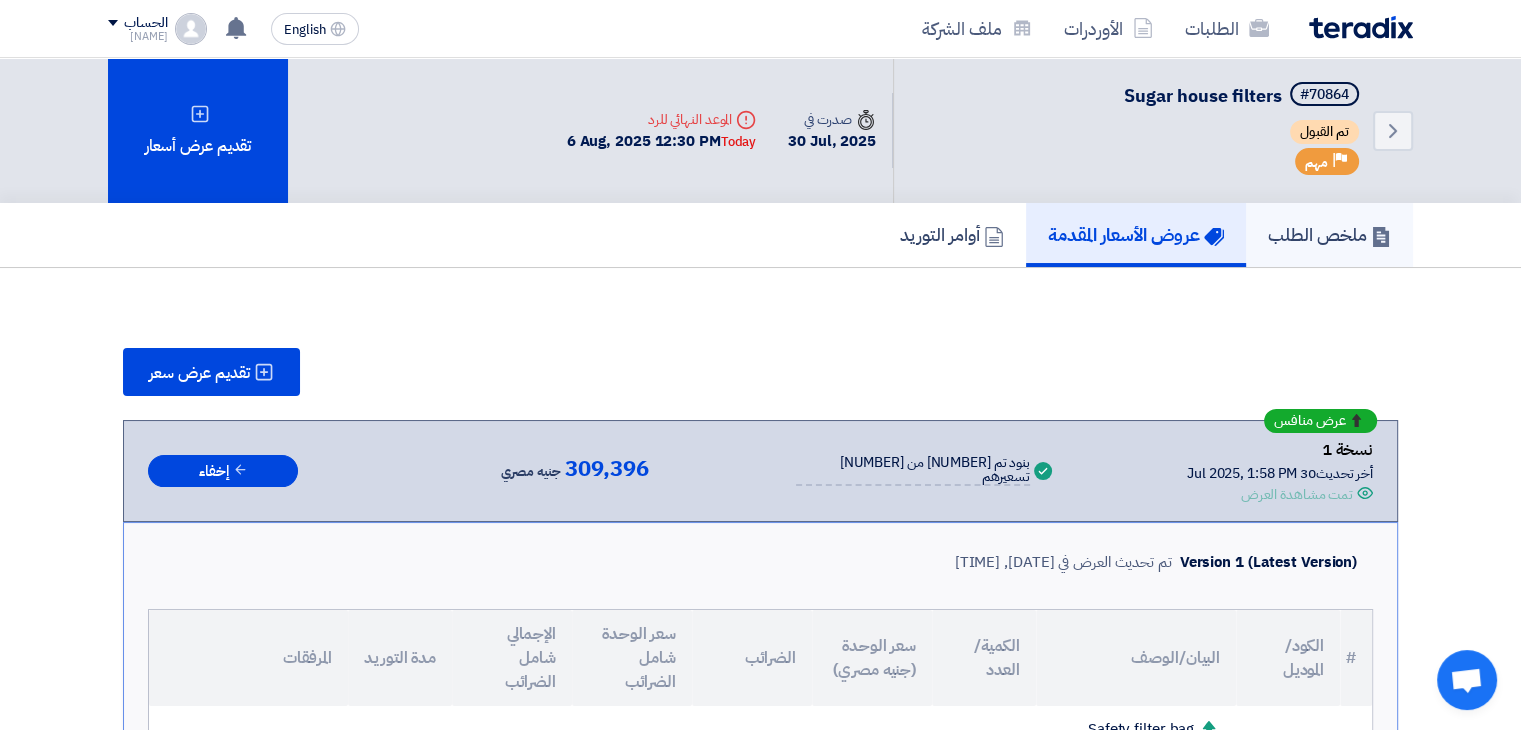 click on "ملخص الطلب" 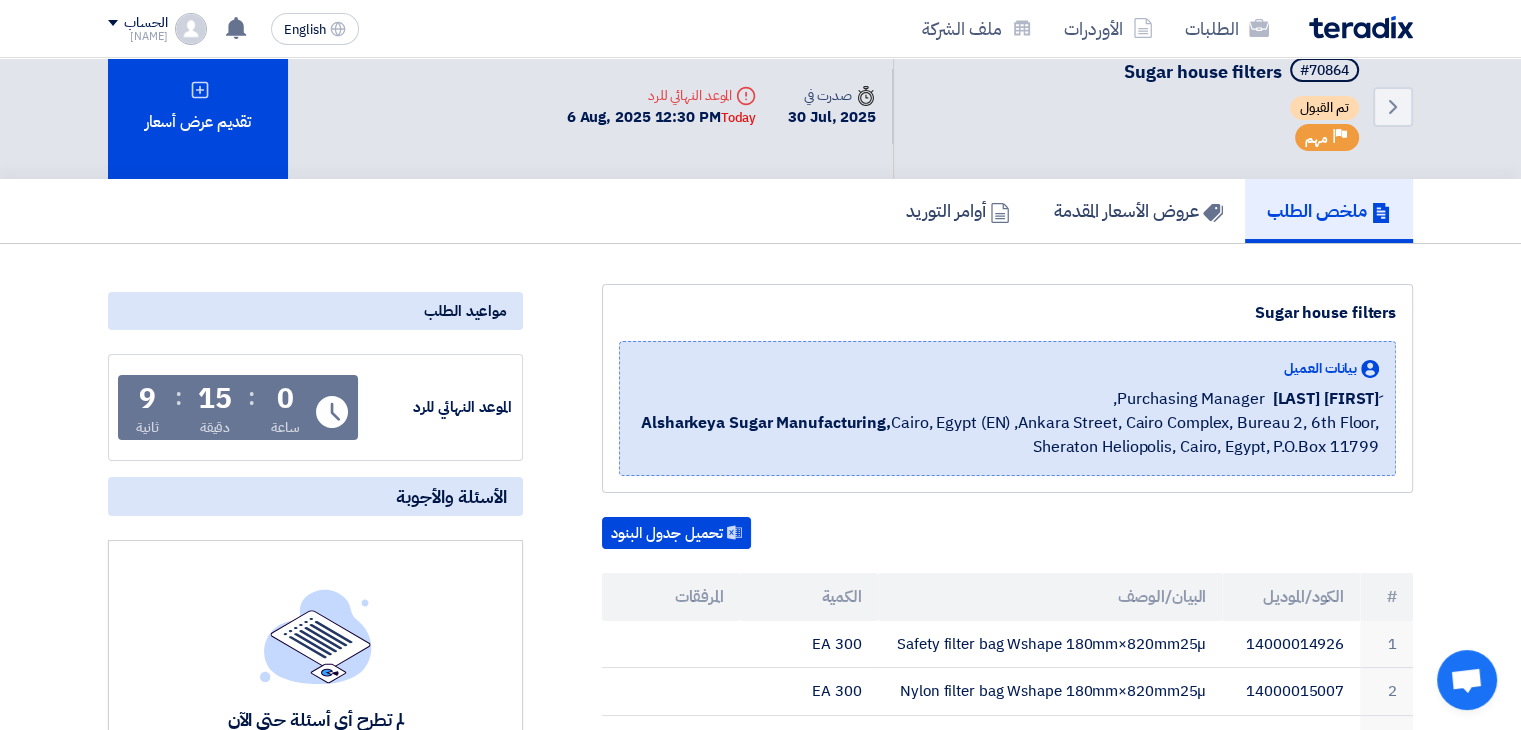 scroll, scrollTop: 0, scrollLeft: 0, axis: both 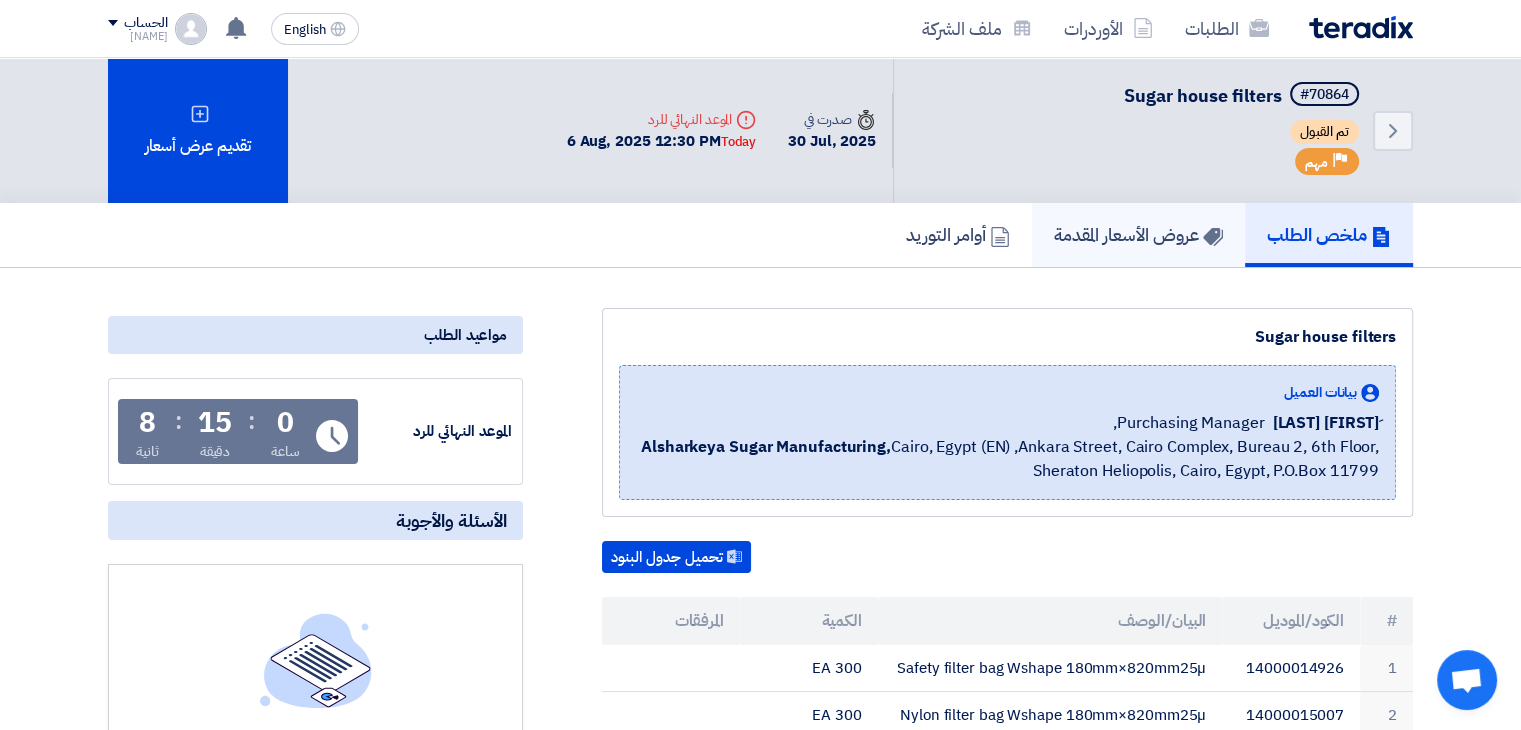 click 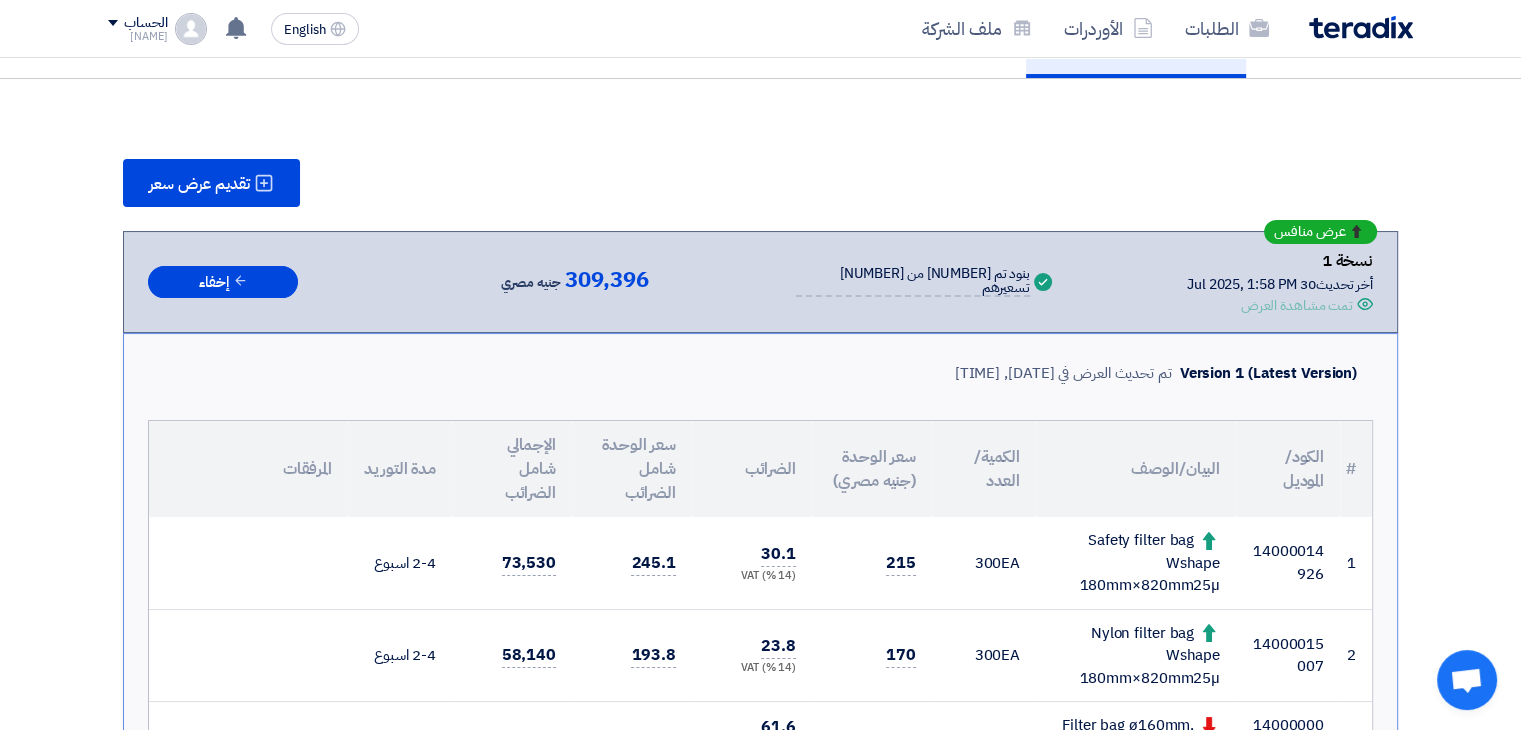 scroll, scrollTop: 200, scrollLeft: 0, axis: vertical 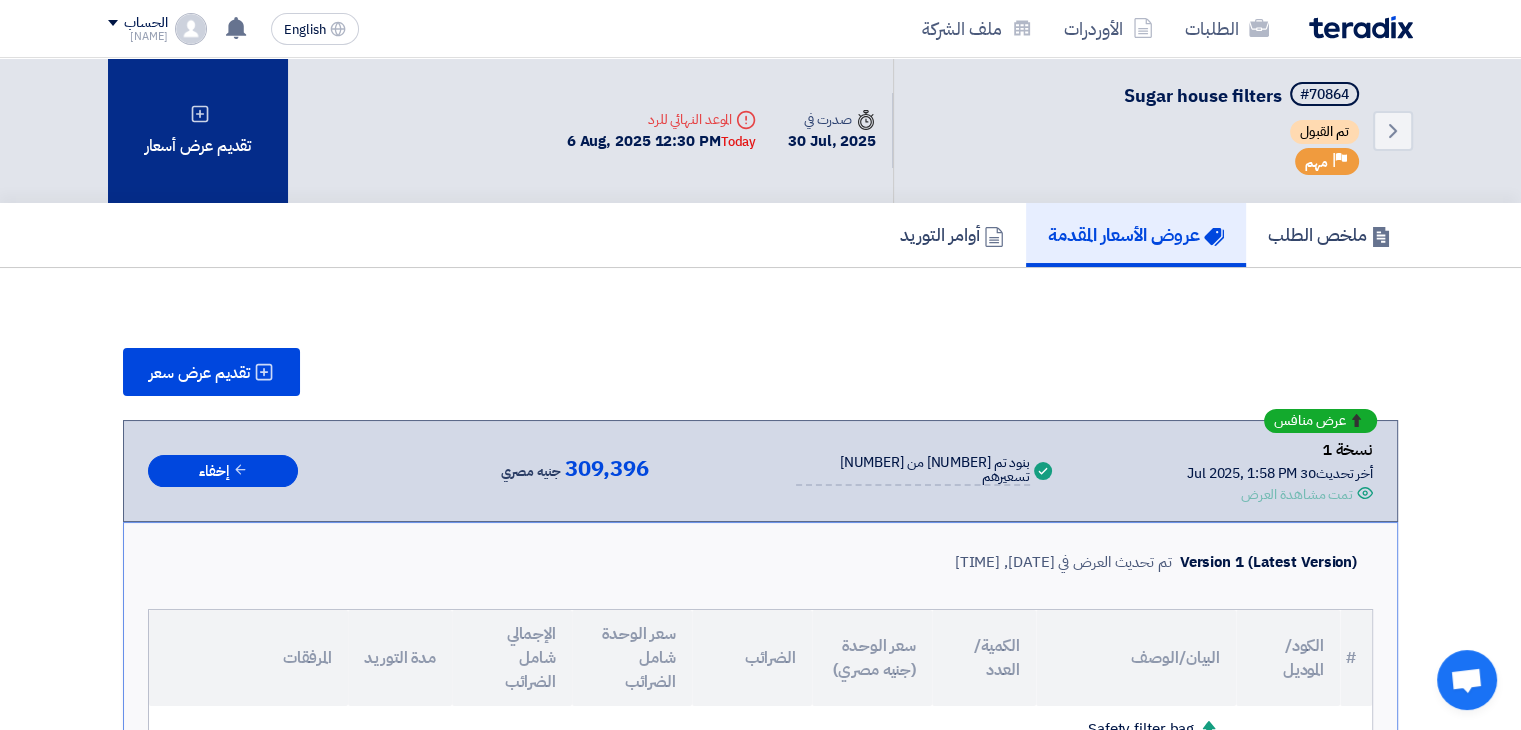 click on "تقديم عرض أسعار" 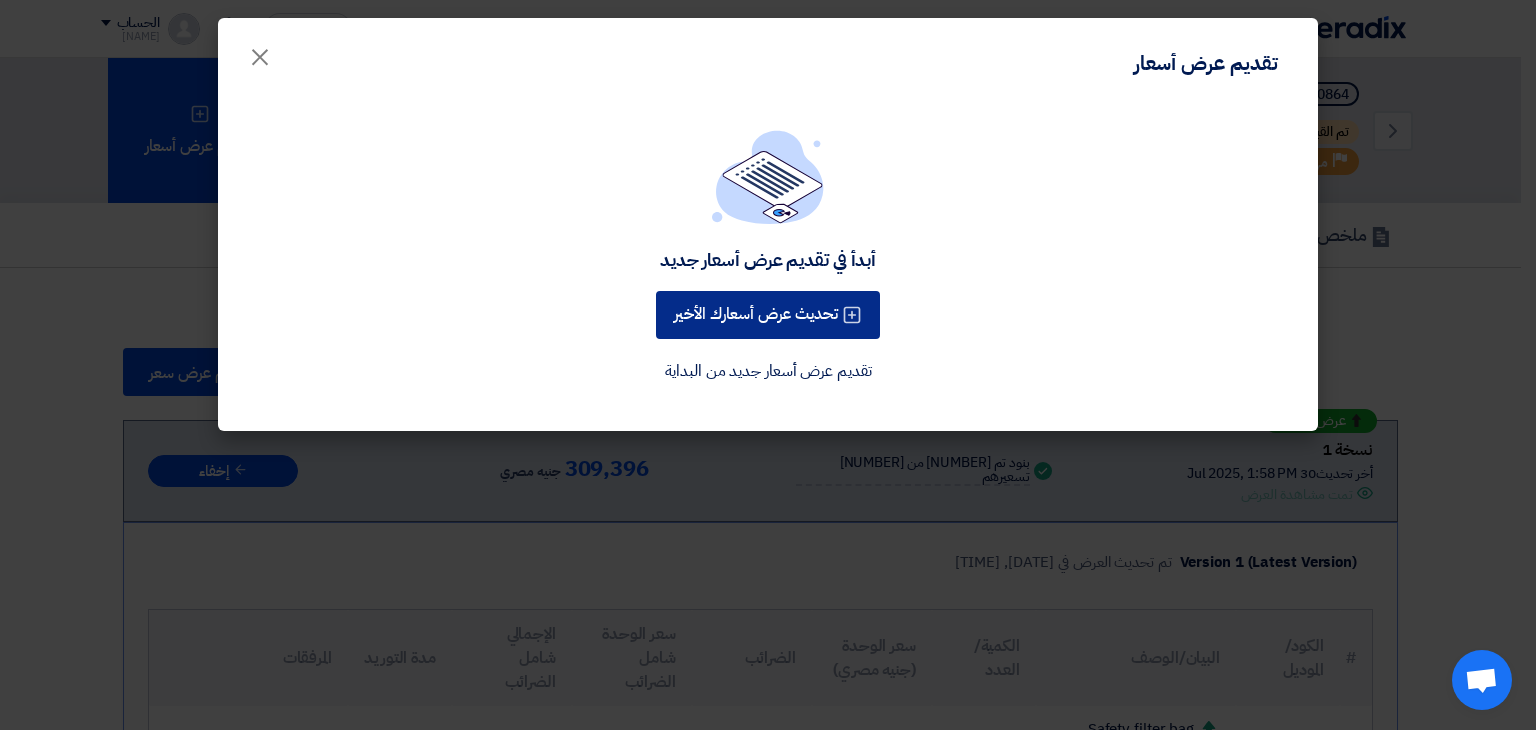 click on "تحديث عرض أسعارك الأخير" 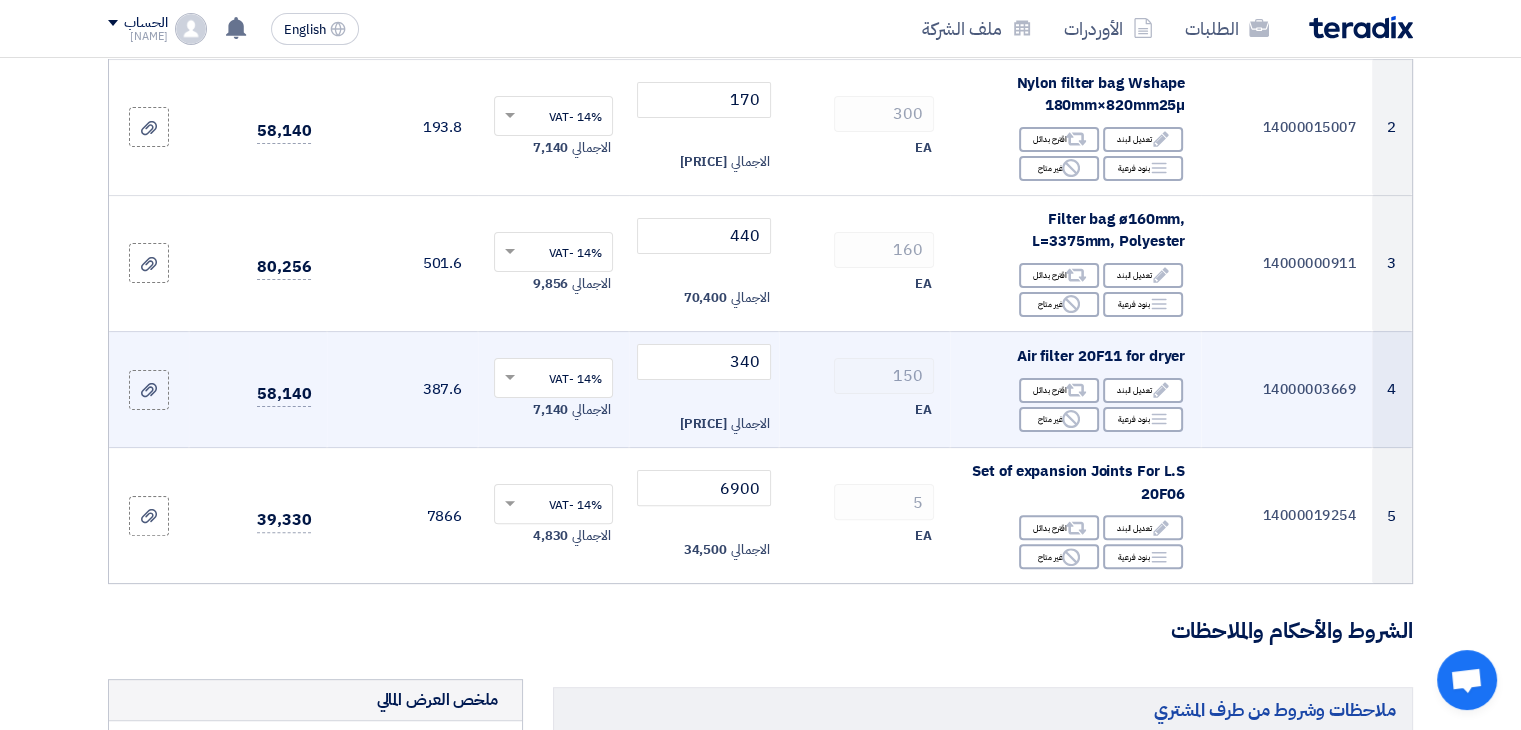 scroll, scrollTop: 400, scrollLeft: 0, axis: vertical 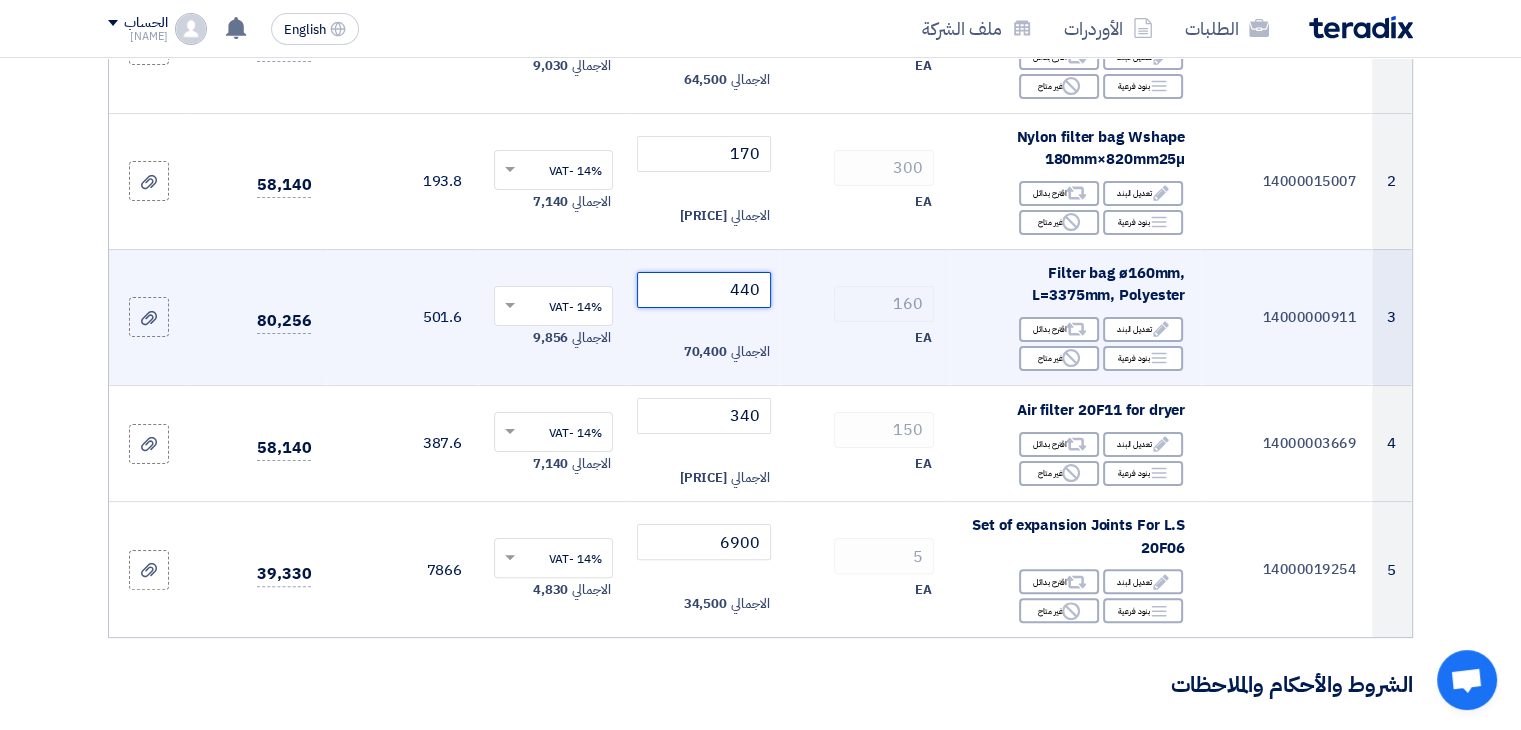 click on "440" 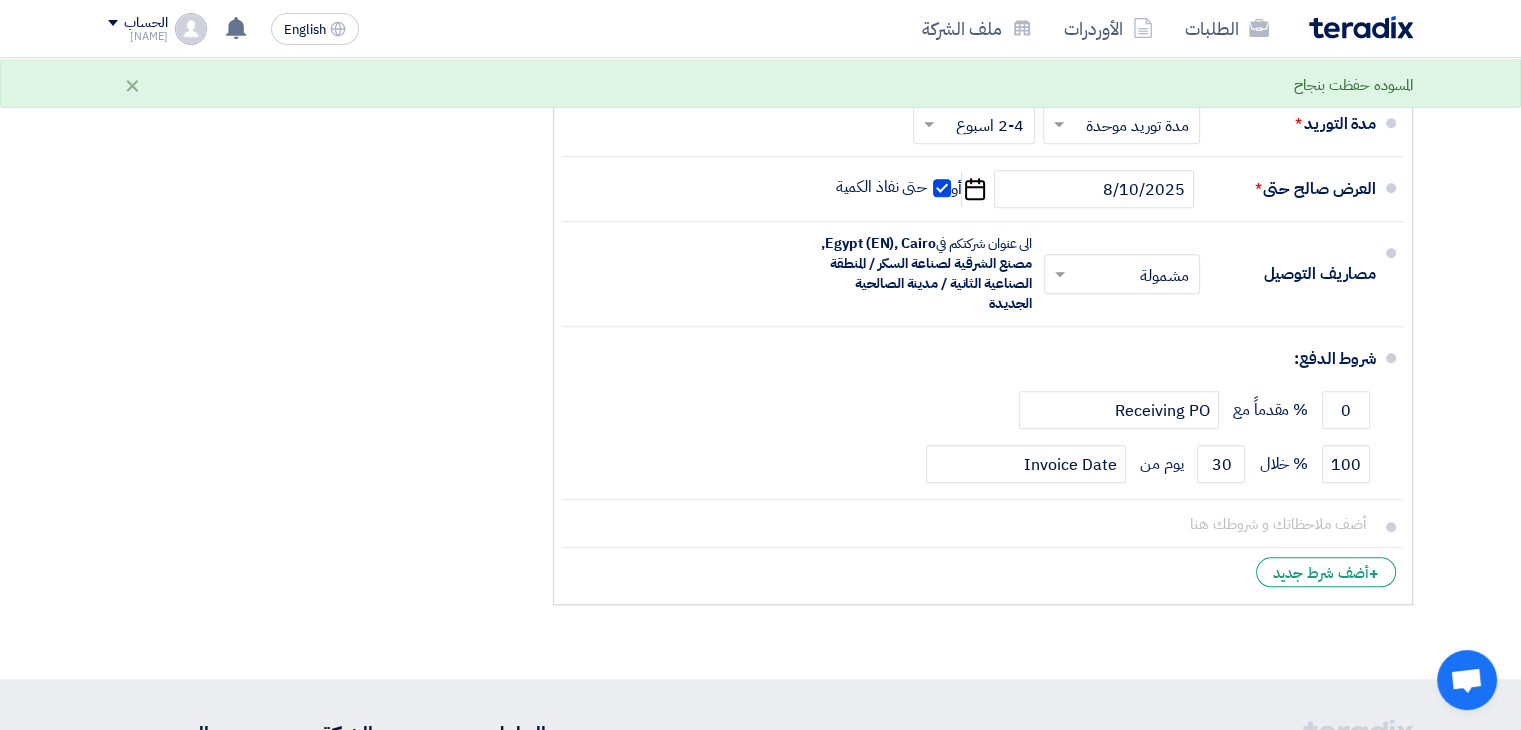 scroll, scrollTop: 1247, scrollLeft: 0, axis: vertical 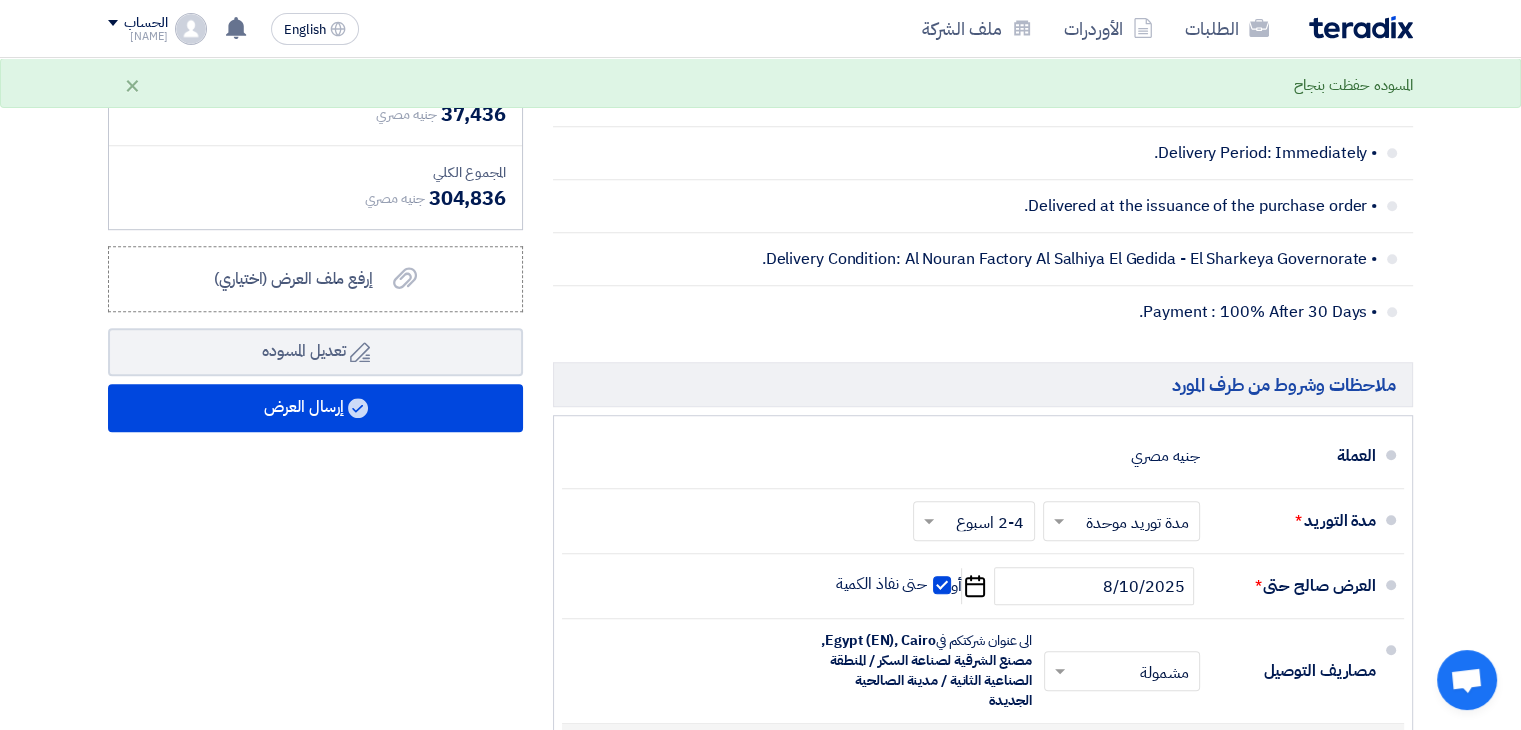 type on "415" 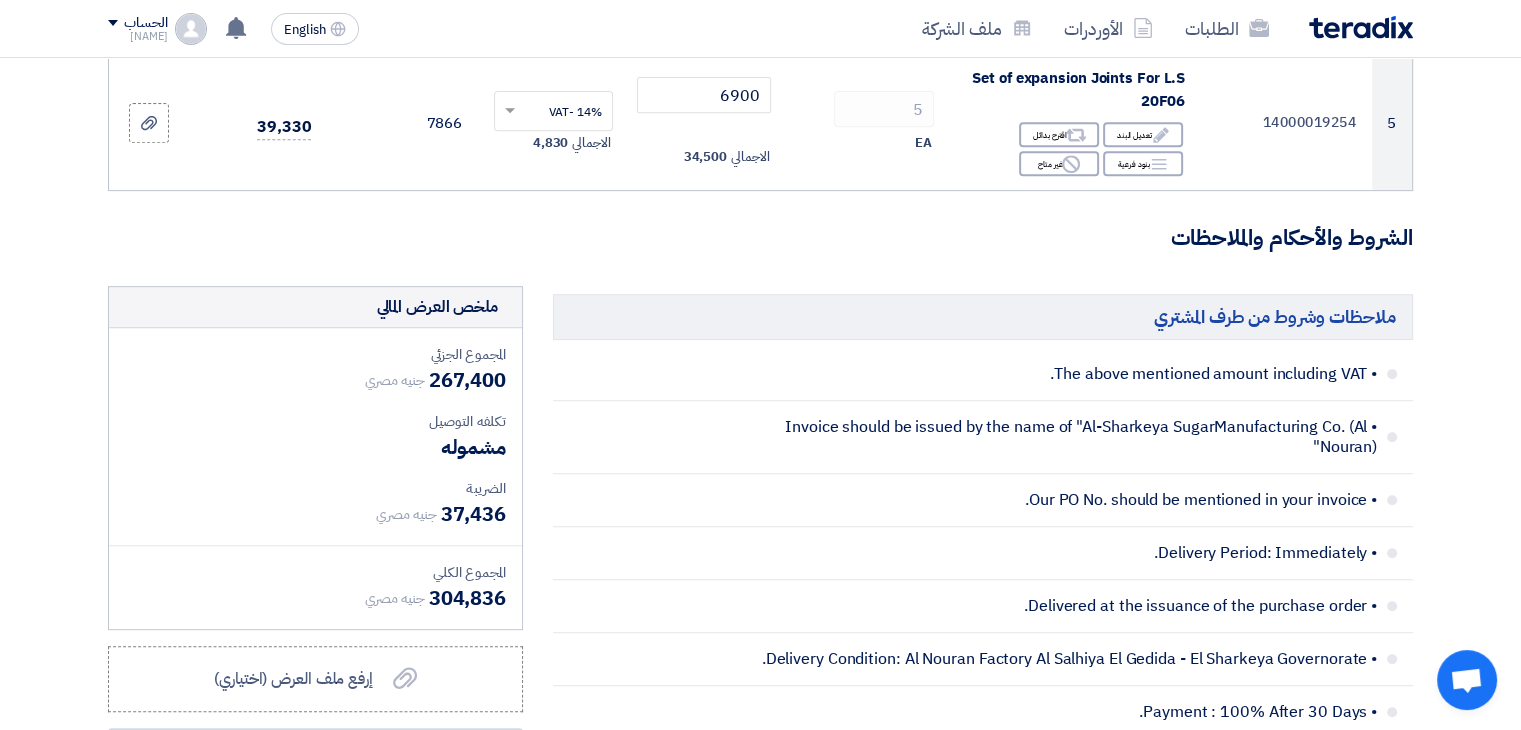 scroll, scrollTop: 1047, scrollLeft: 0, axis: vertical 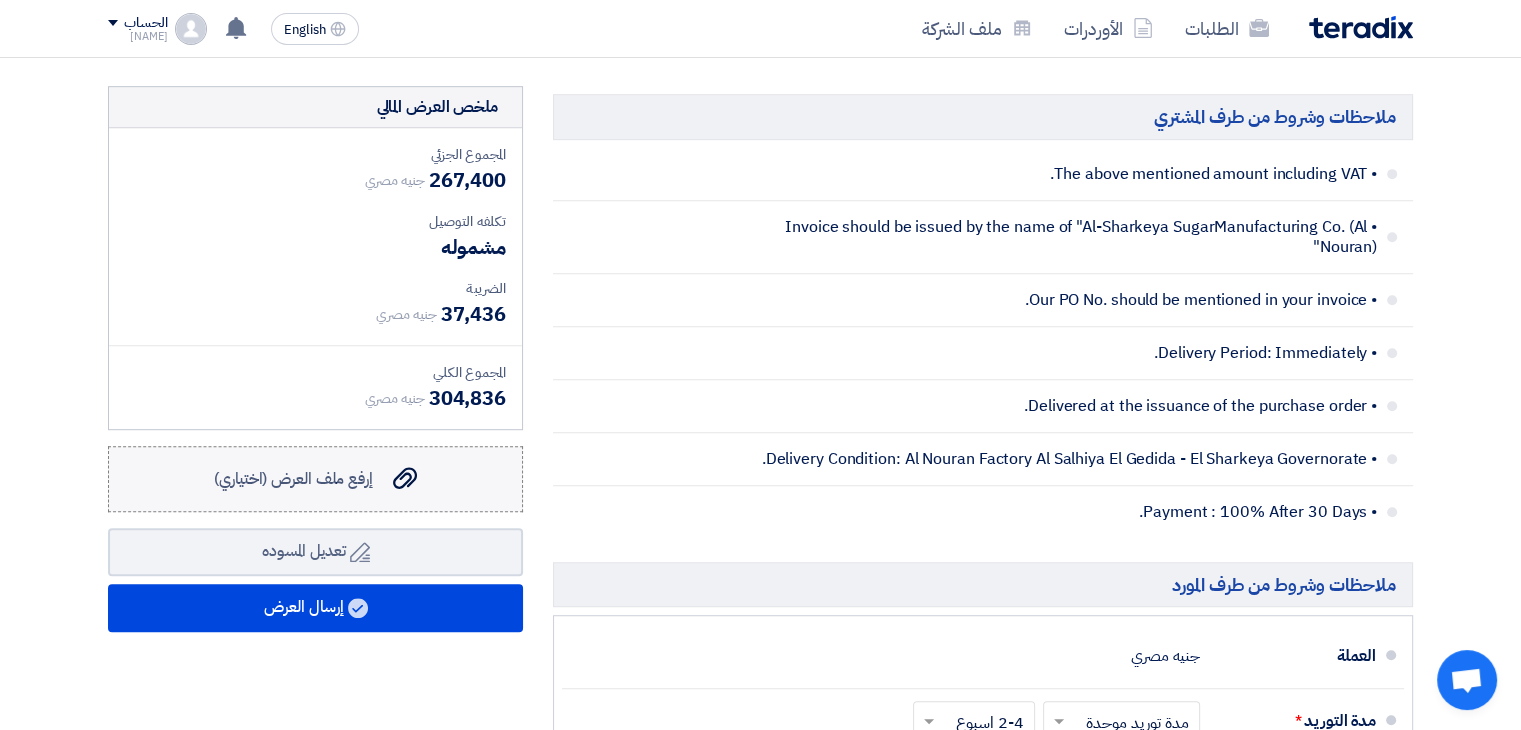 click on "إرفع ملف العرض (اختياري)" 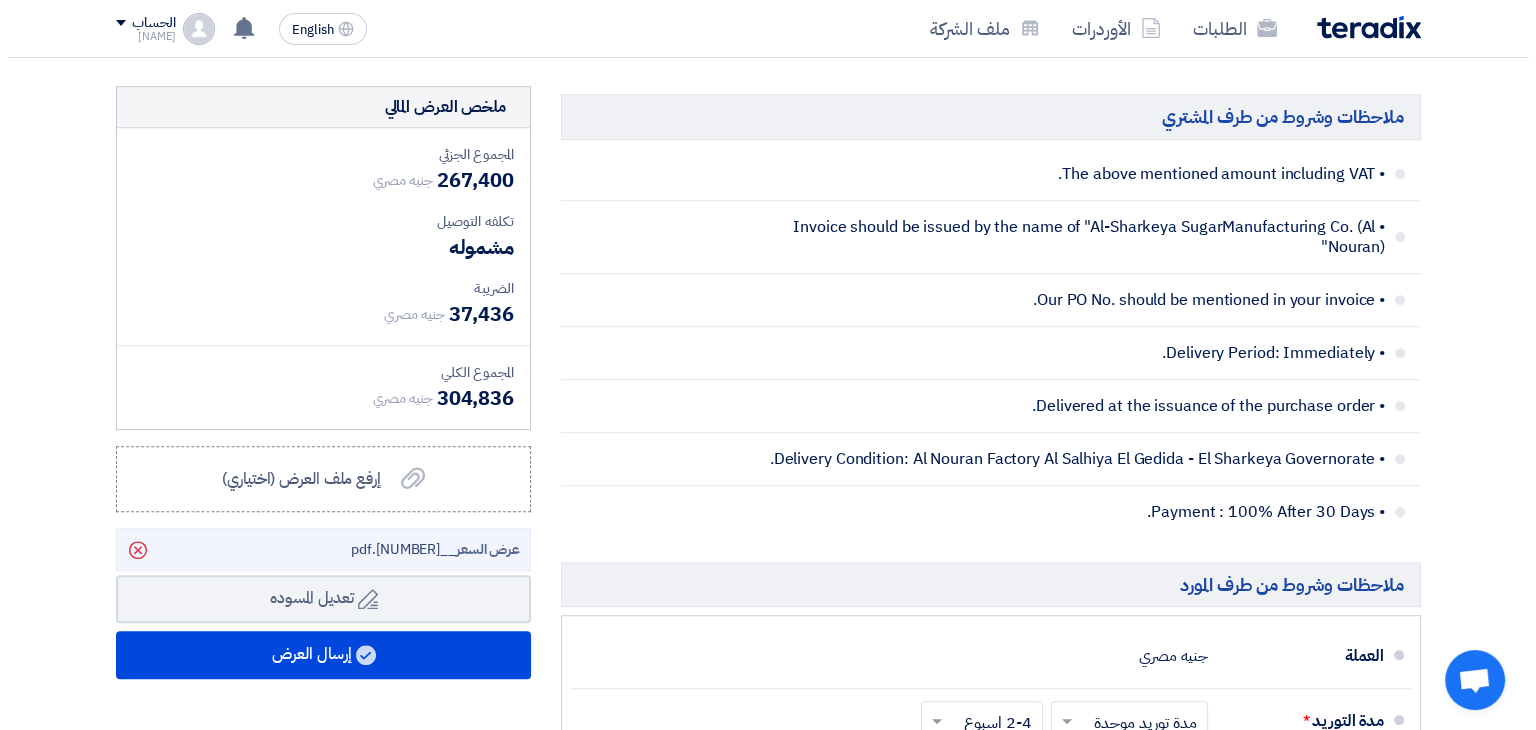 scroll, scrollTop: 1187, scrollLeft: 0, axis: vertical 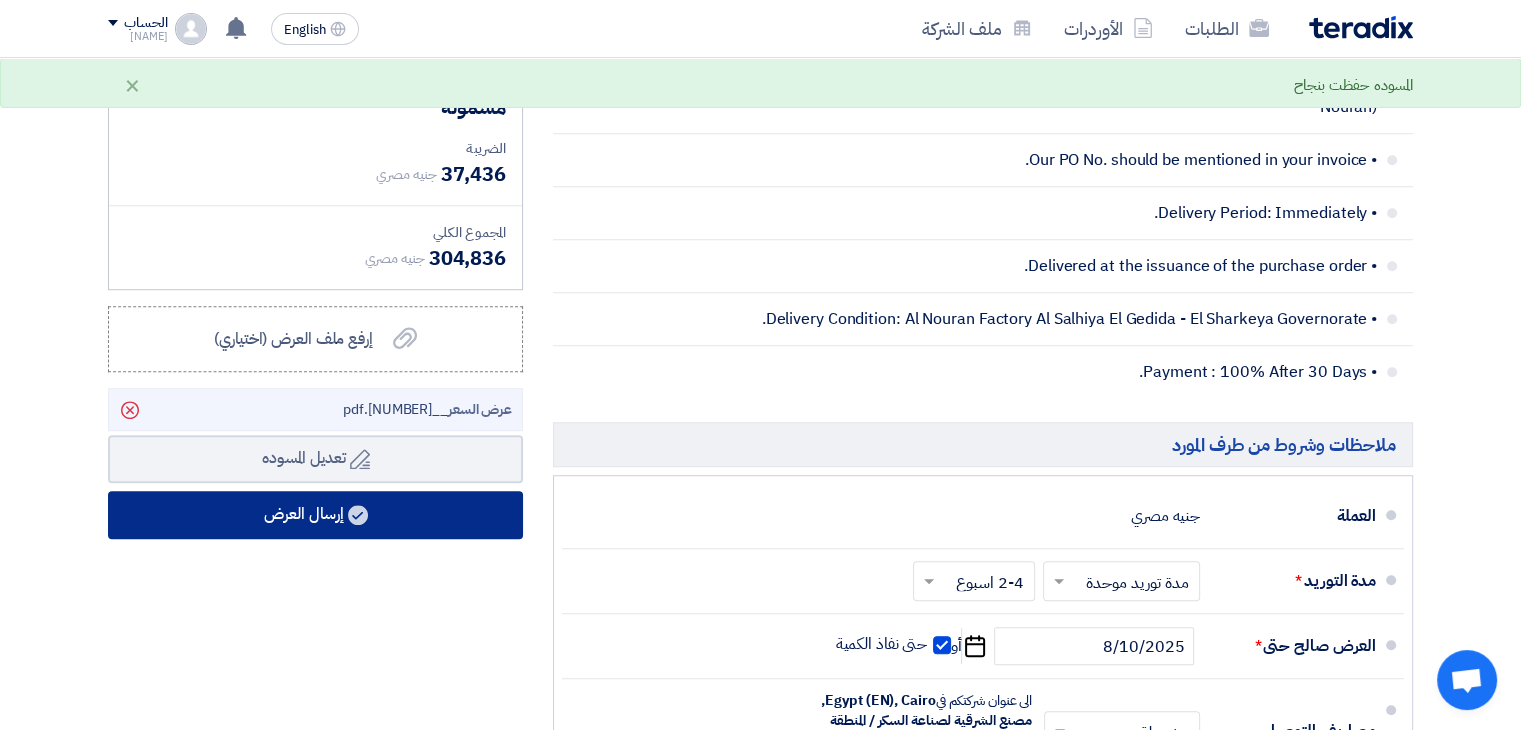 click on "إرسال العرض" 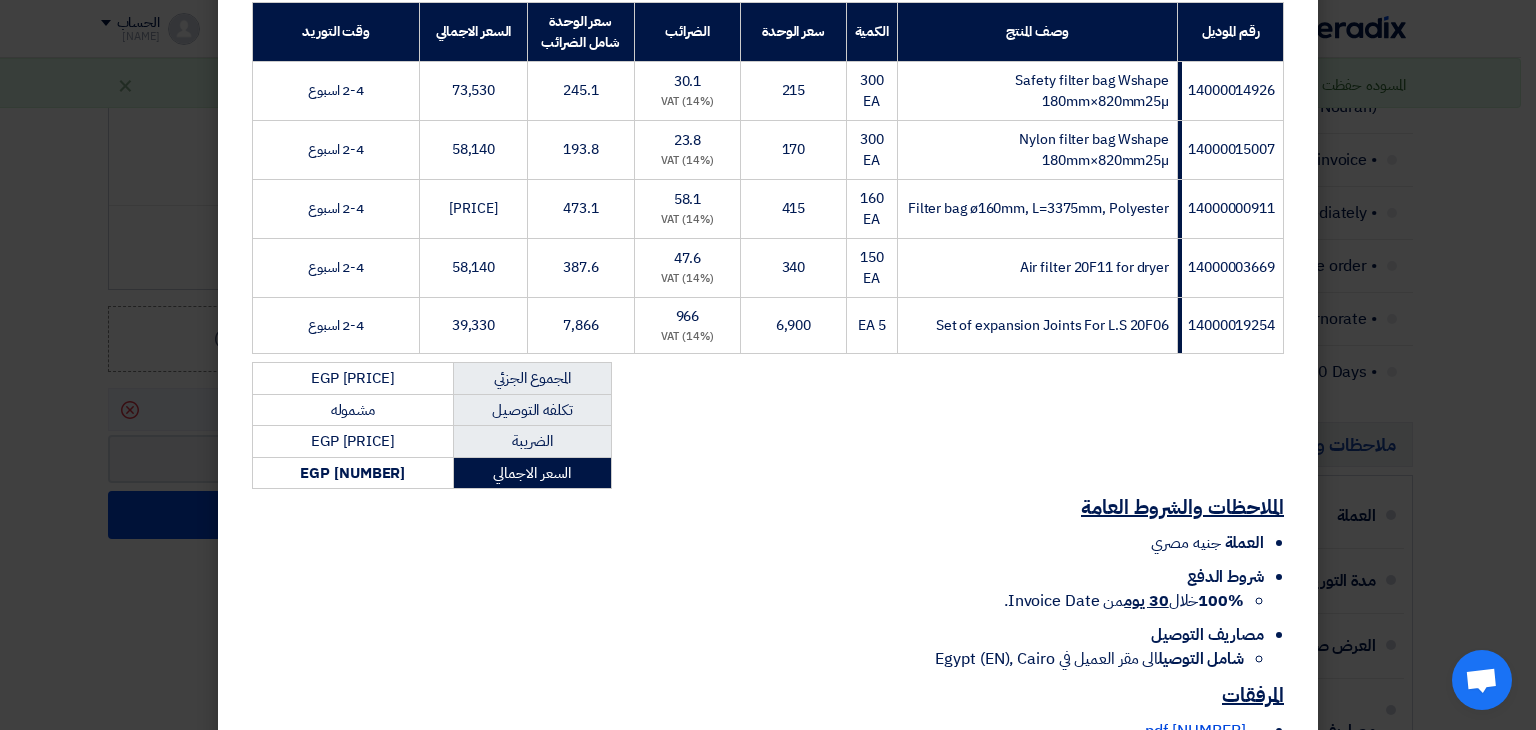 scroll, scrollTop: 500, scrollLeft: 0, axis: vertical 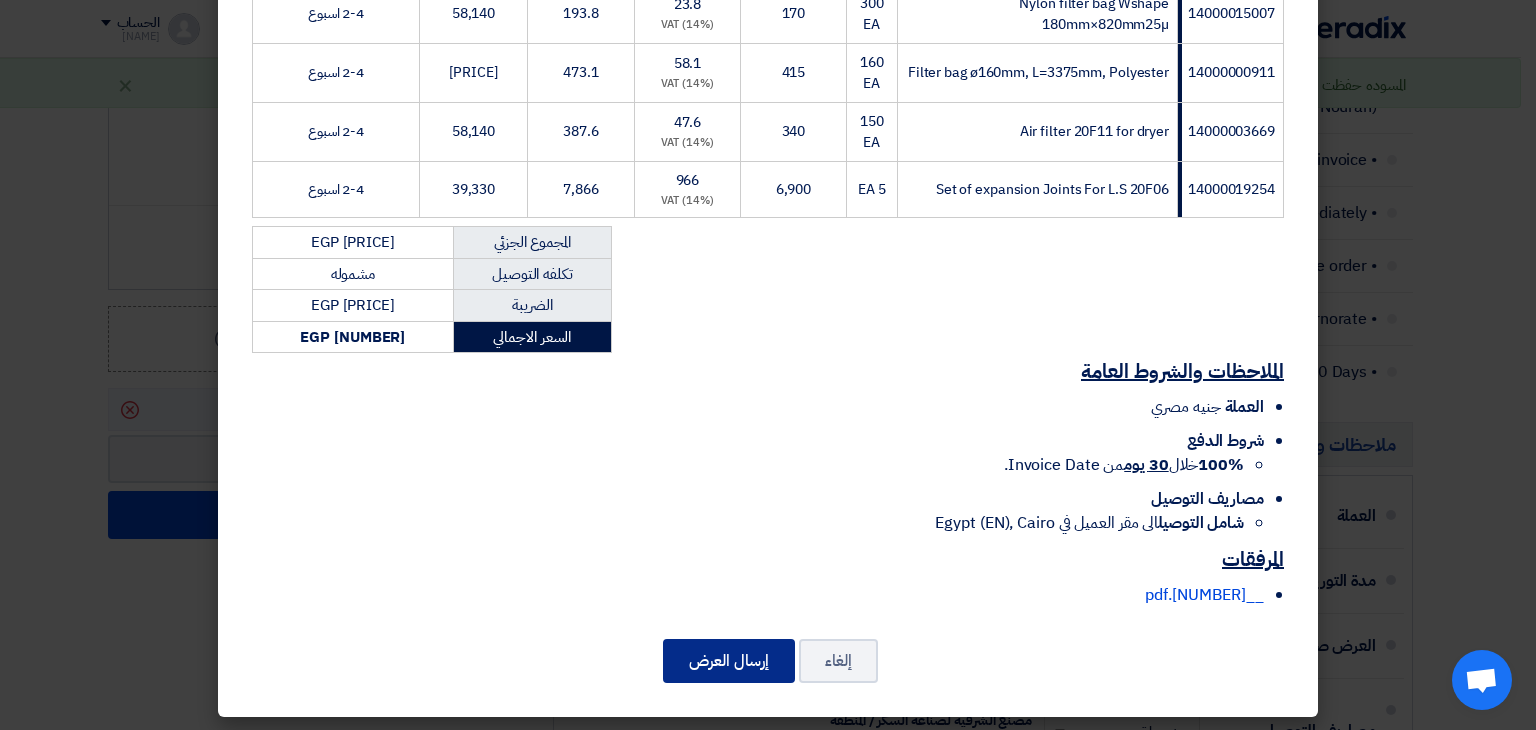 click on "إرسال العرض" 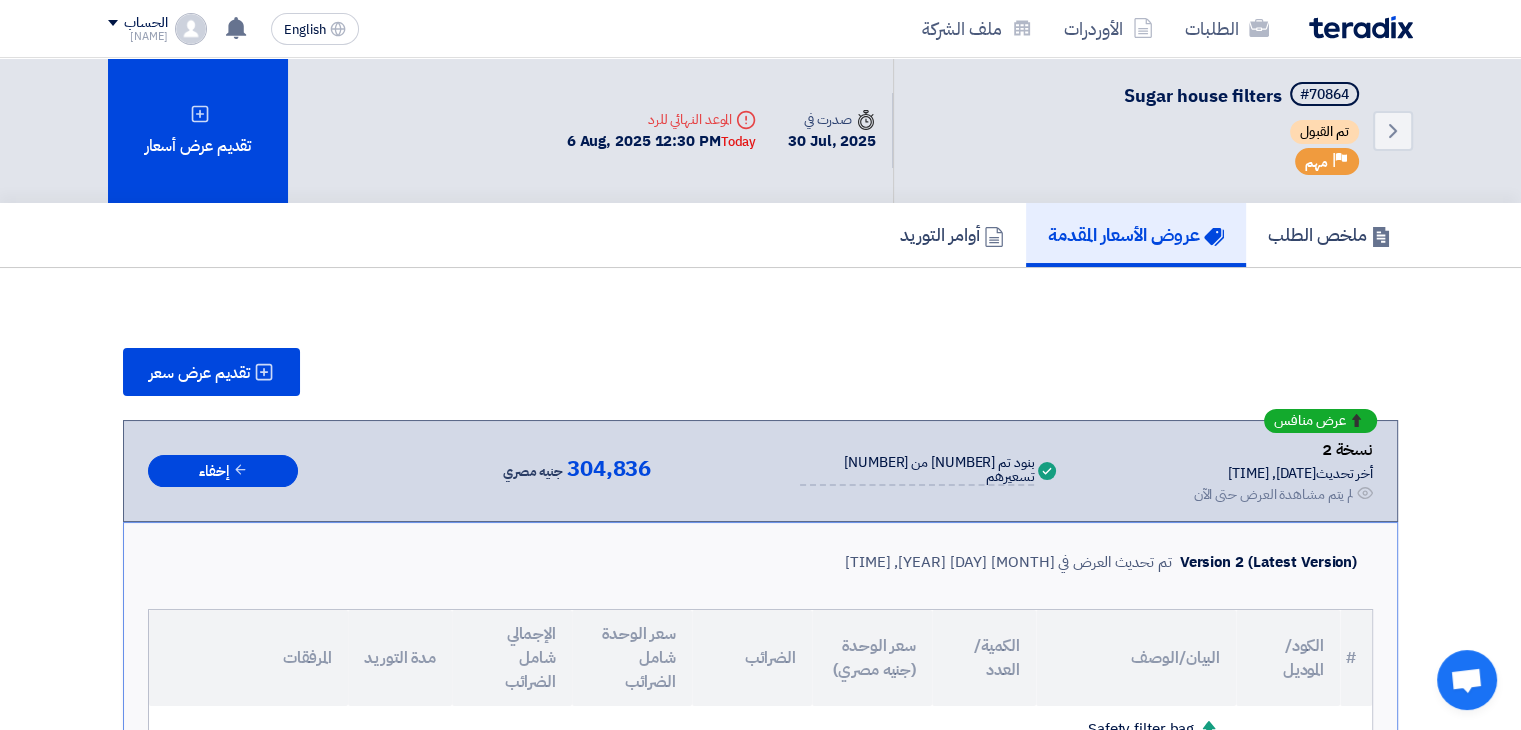 scroll, scrollTop: 100, scrollLeft: 0, axis: vertical 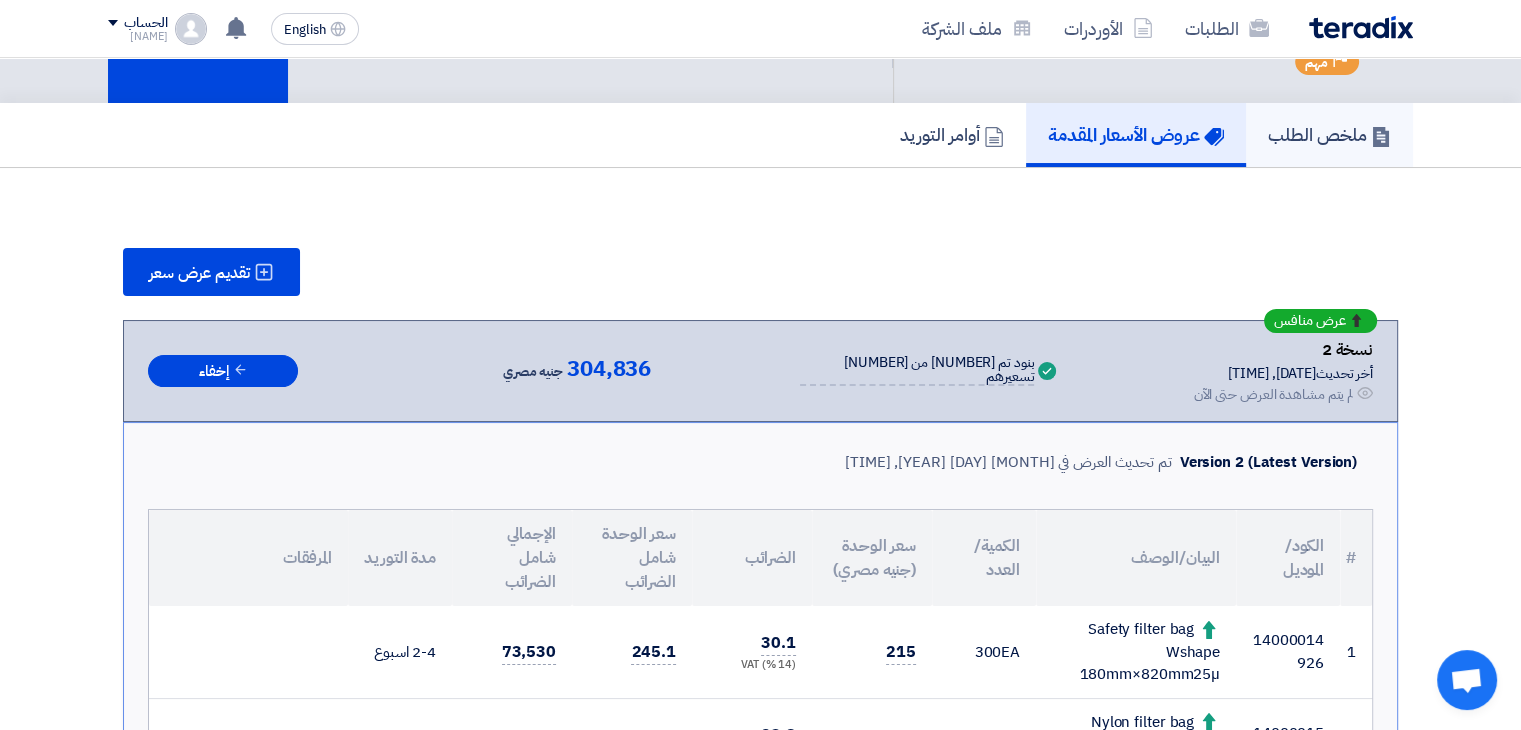 click on "ملخص الطلب" 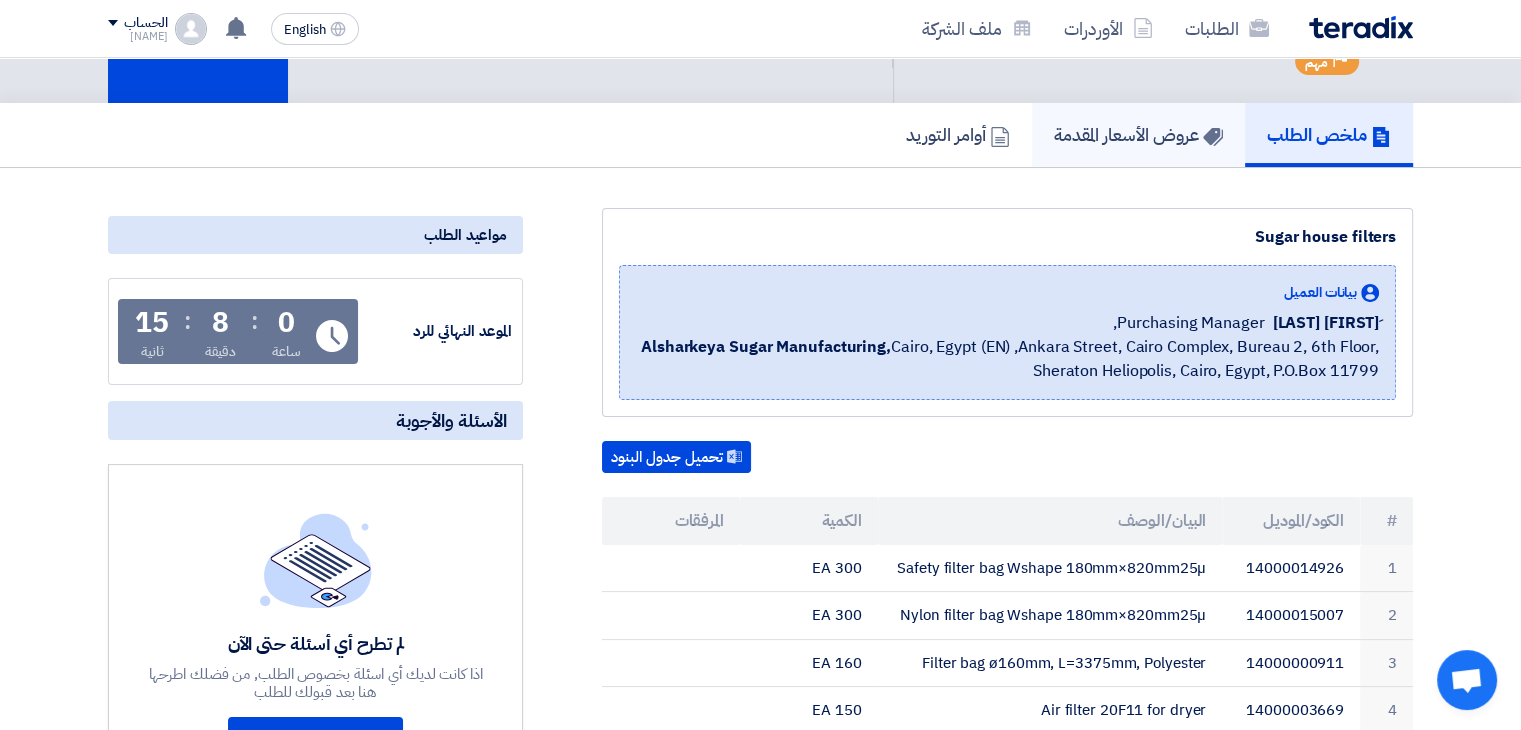 click on "عروض الأسعار المقدمة" 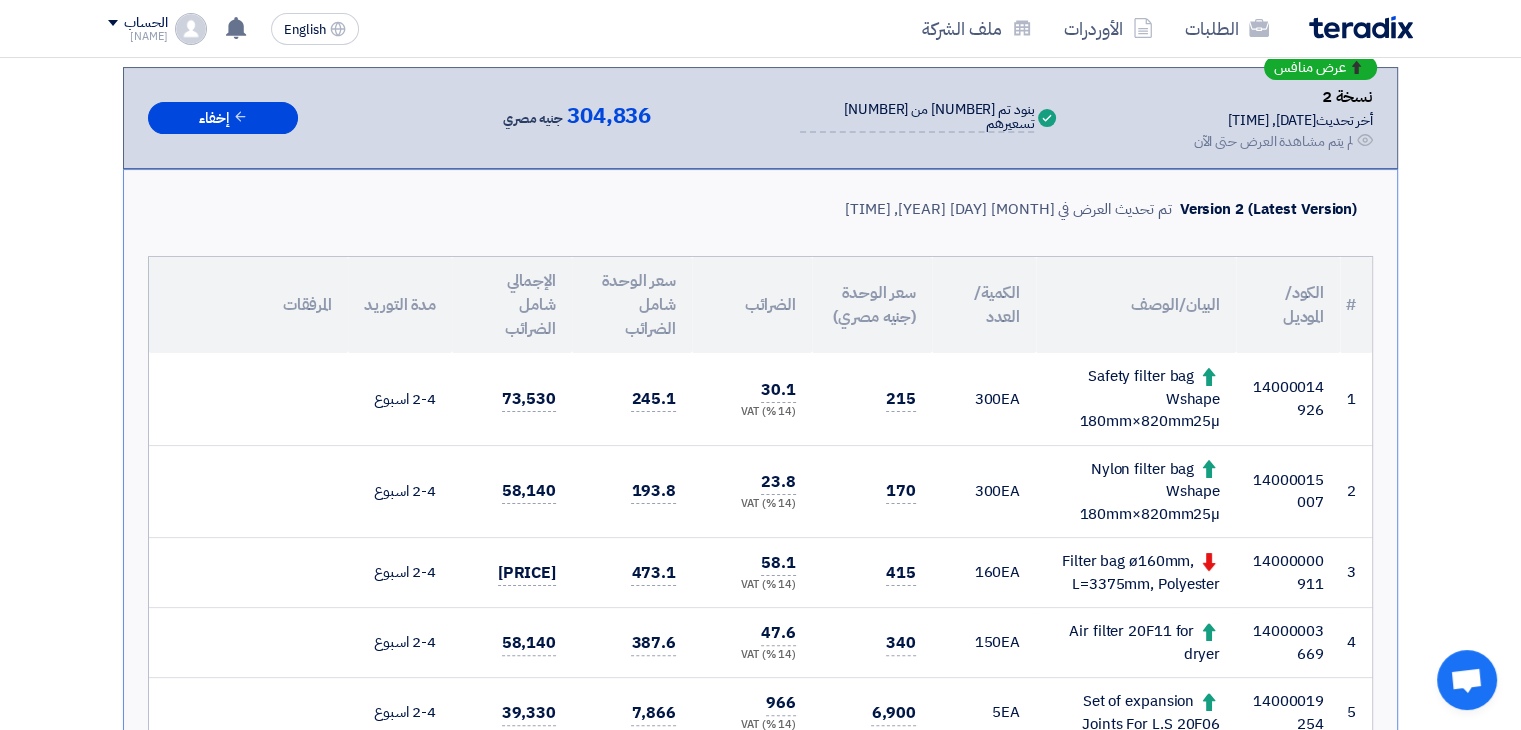 scroll, scrollTop: 400, scrollLeft: 0, axis: vertical 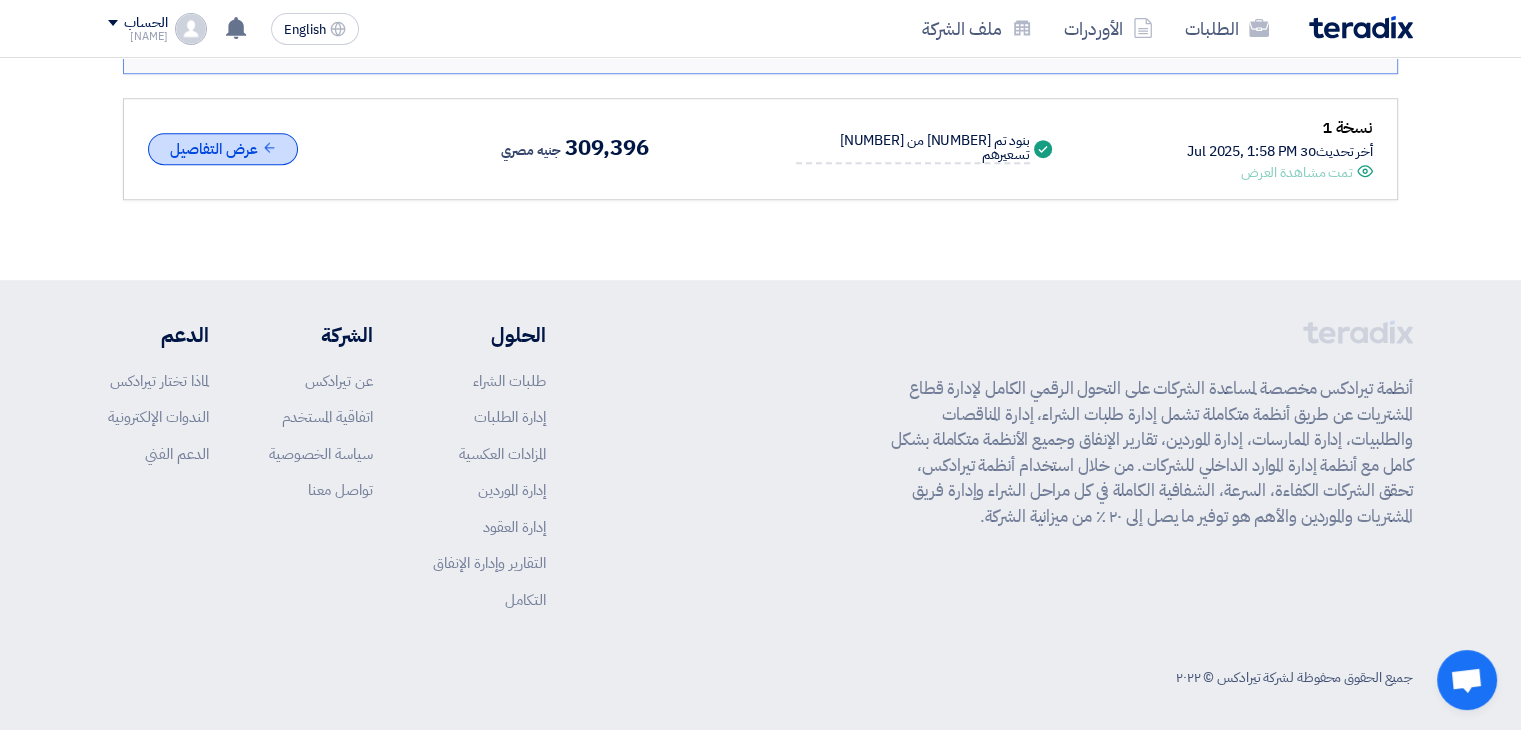 click on "عرض التفاصيل" at bounding box center [223, 149] 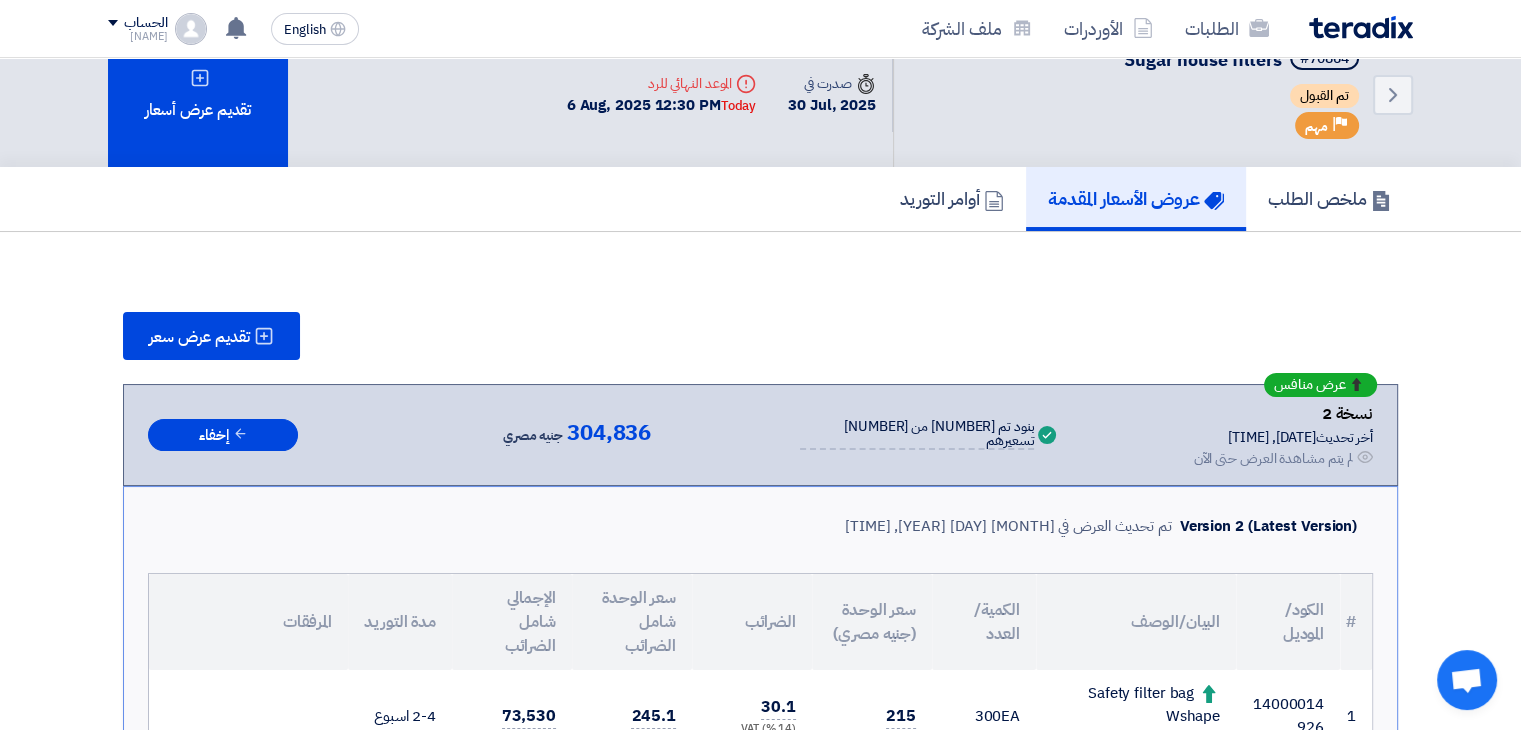 scroll, scrollTop: 0, scrollLeft: 0, axis: both 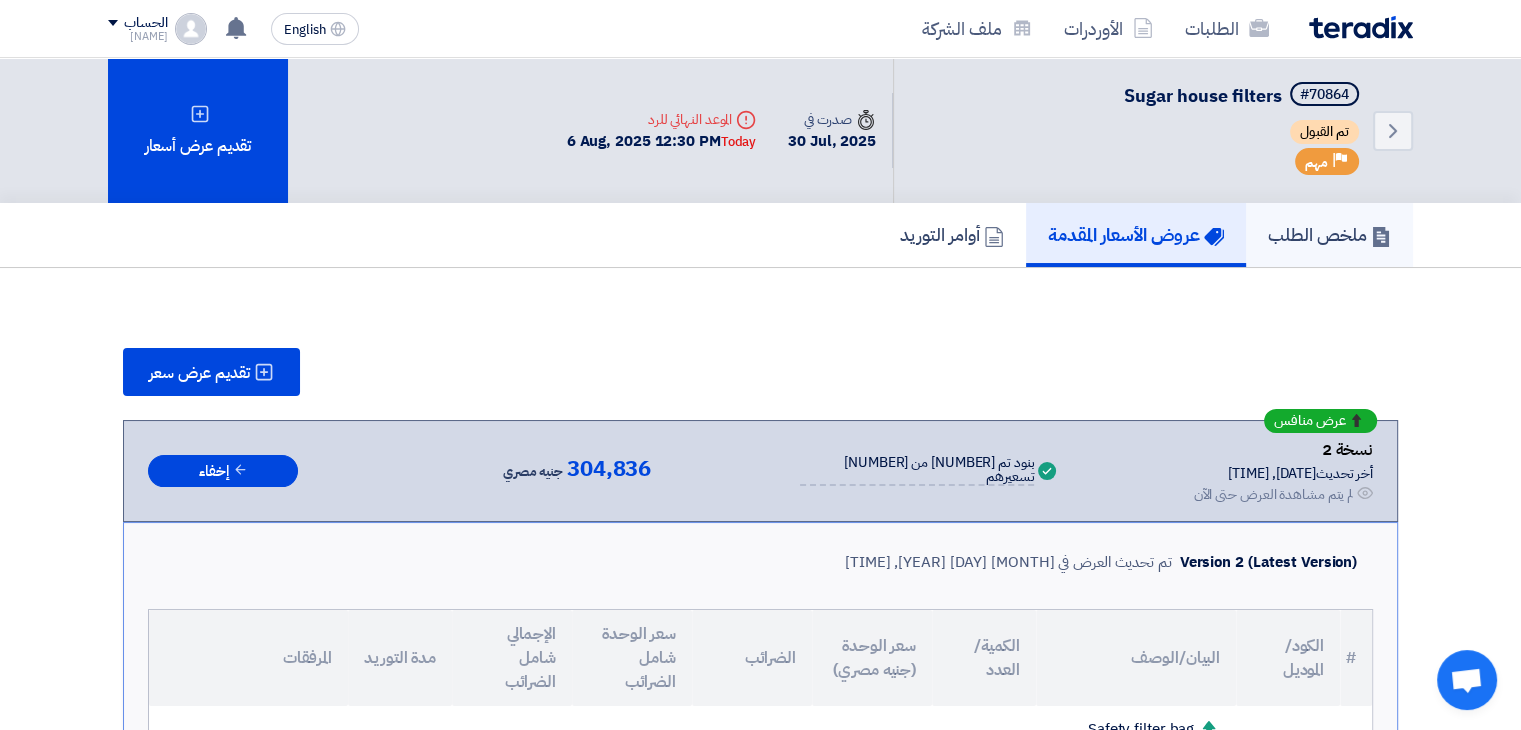 click on "ملخص الطلب" 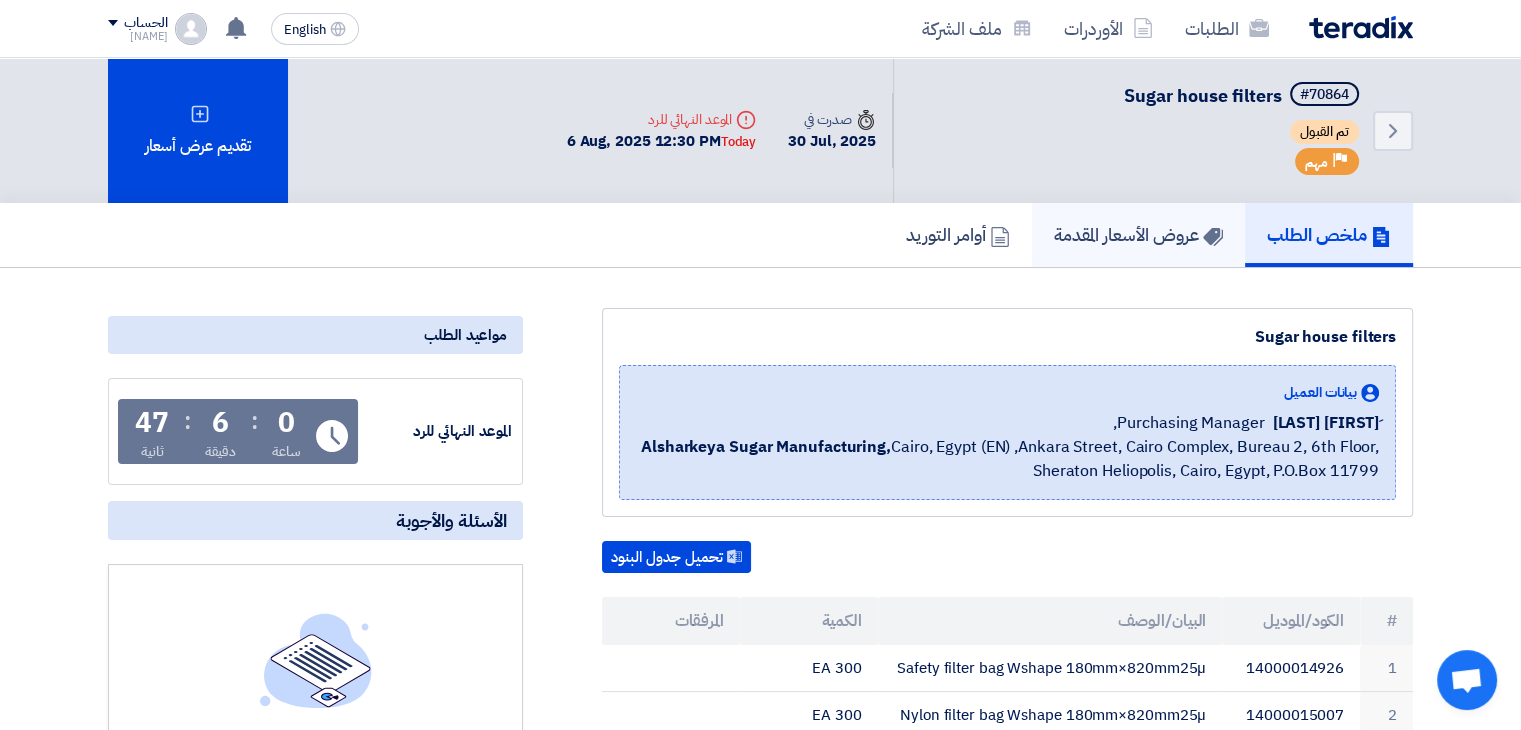 click 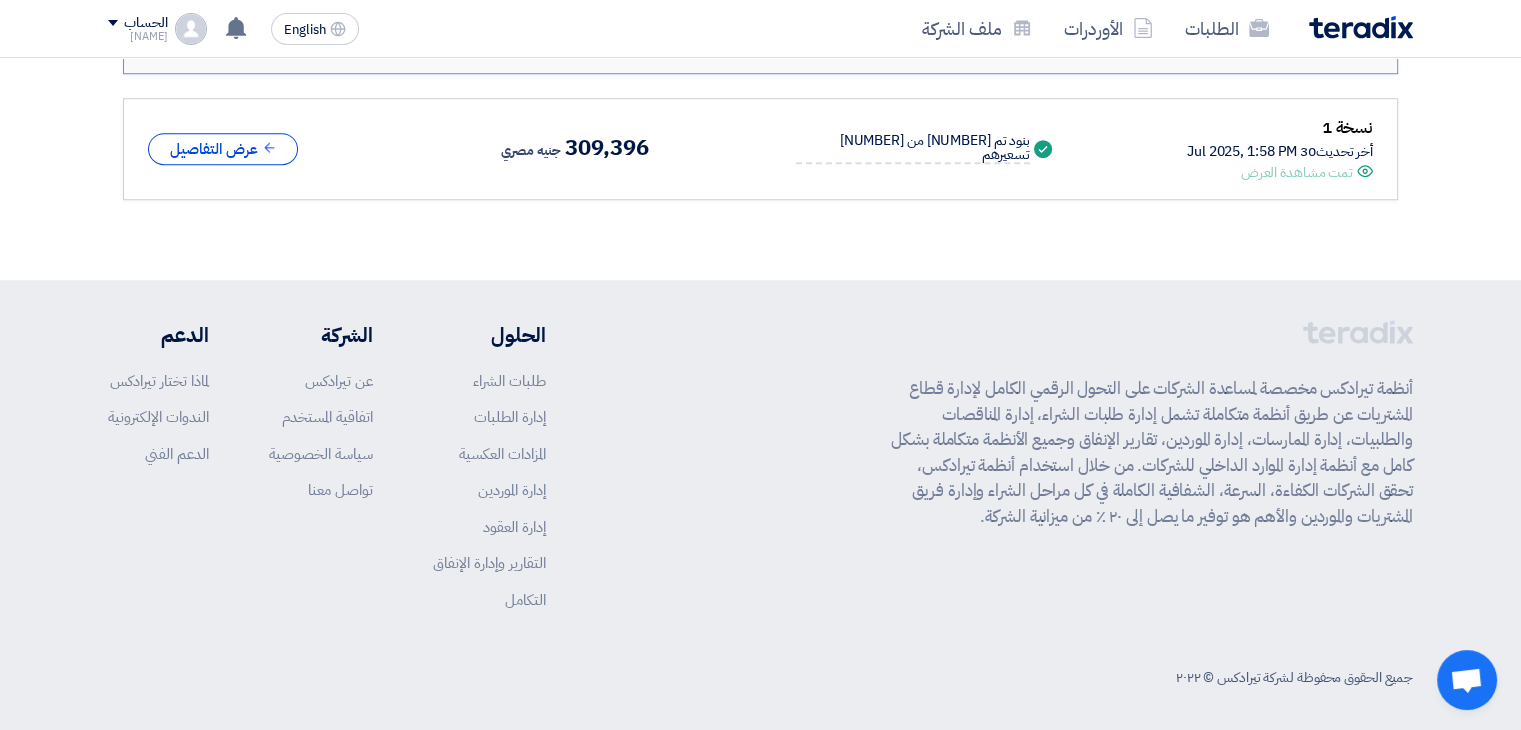 scroll, scrollTop: 1161, scrollLeft: 0, axis: vertical 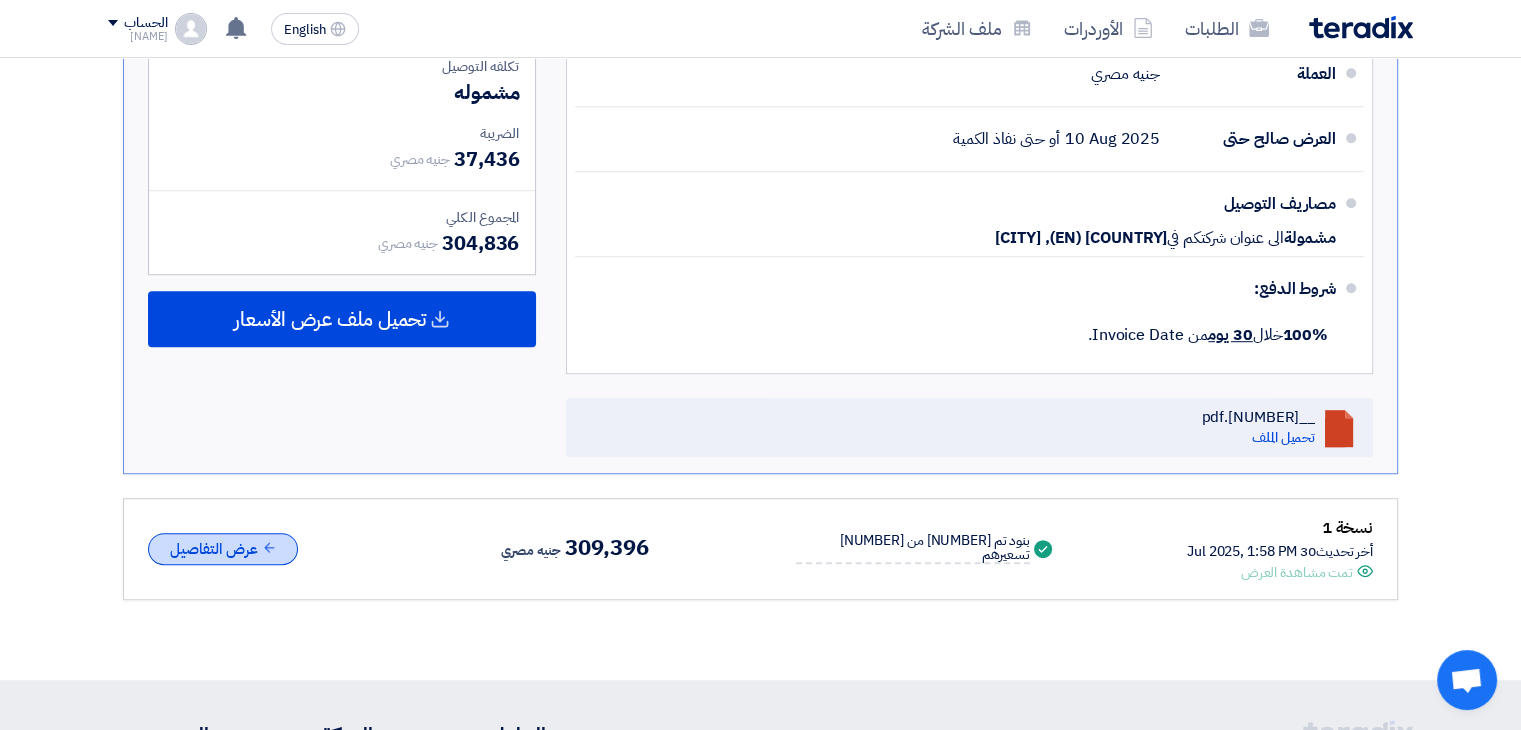 click on "عرض التفاصيل" at bounding box center (223, 549) 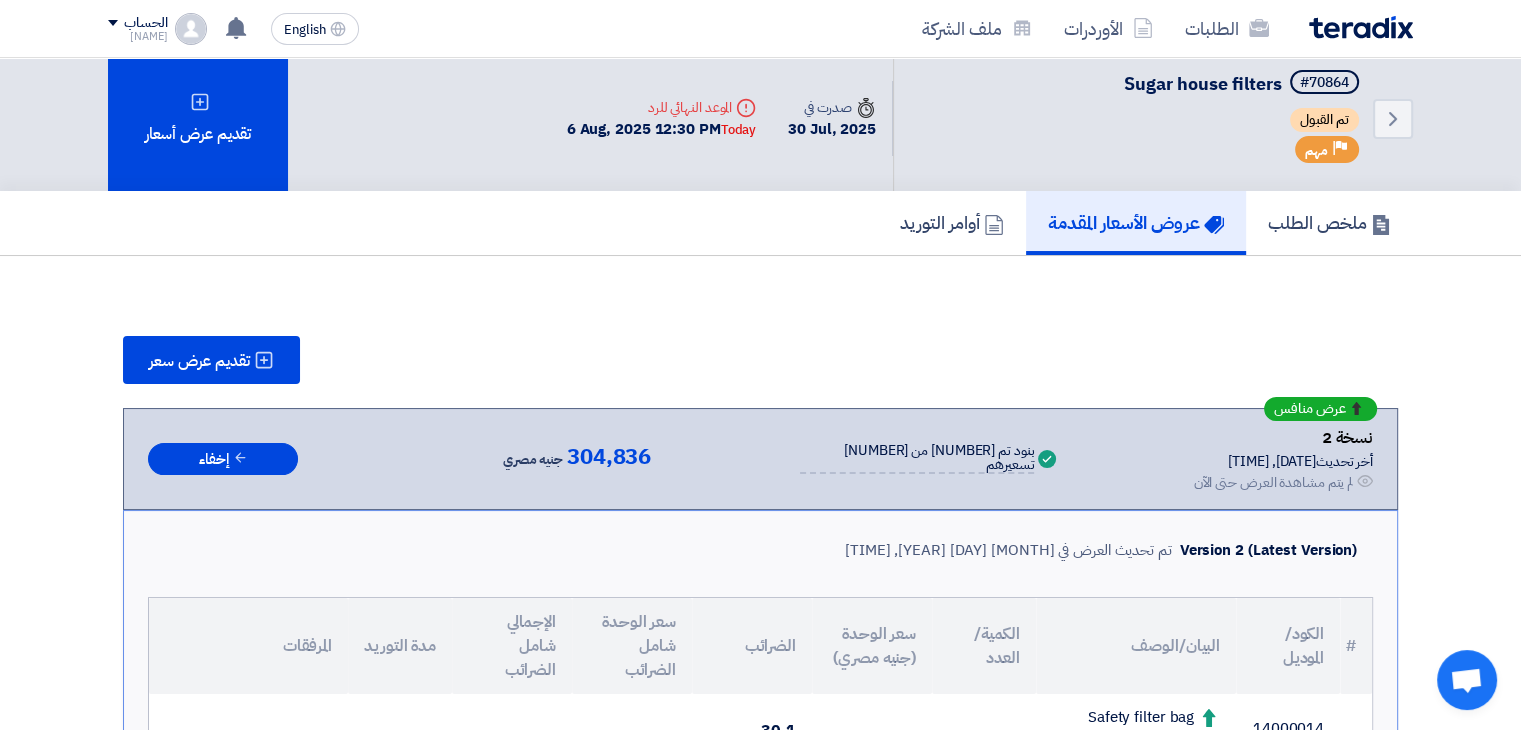 scroll, scrollTop: 0, scrollLeft: 0, axis: both 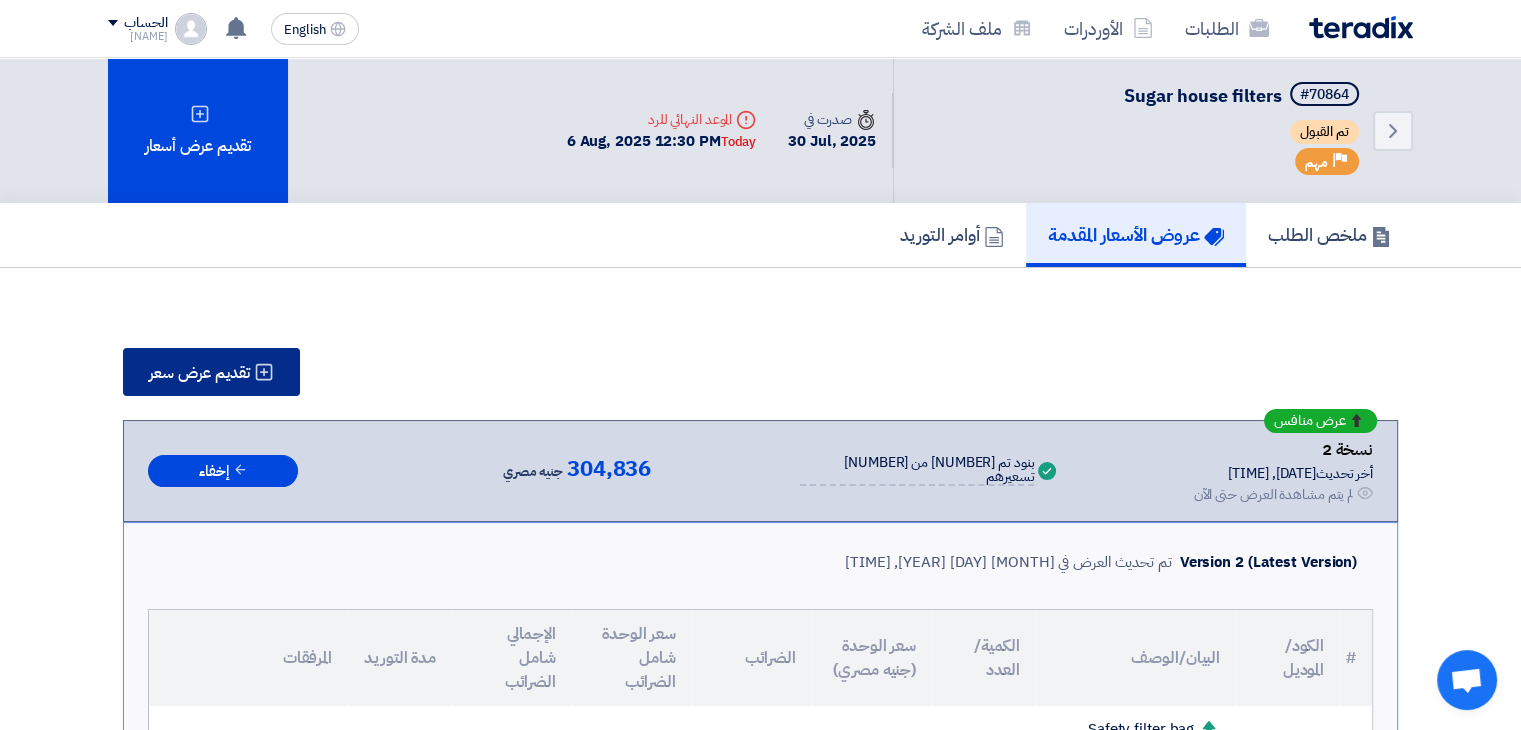 click on "تقديم عرض سعر" 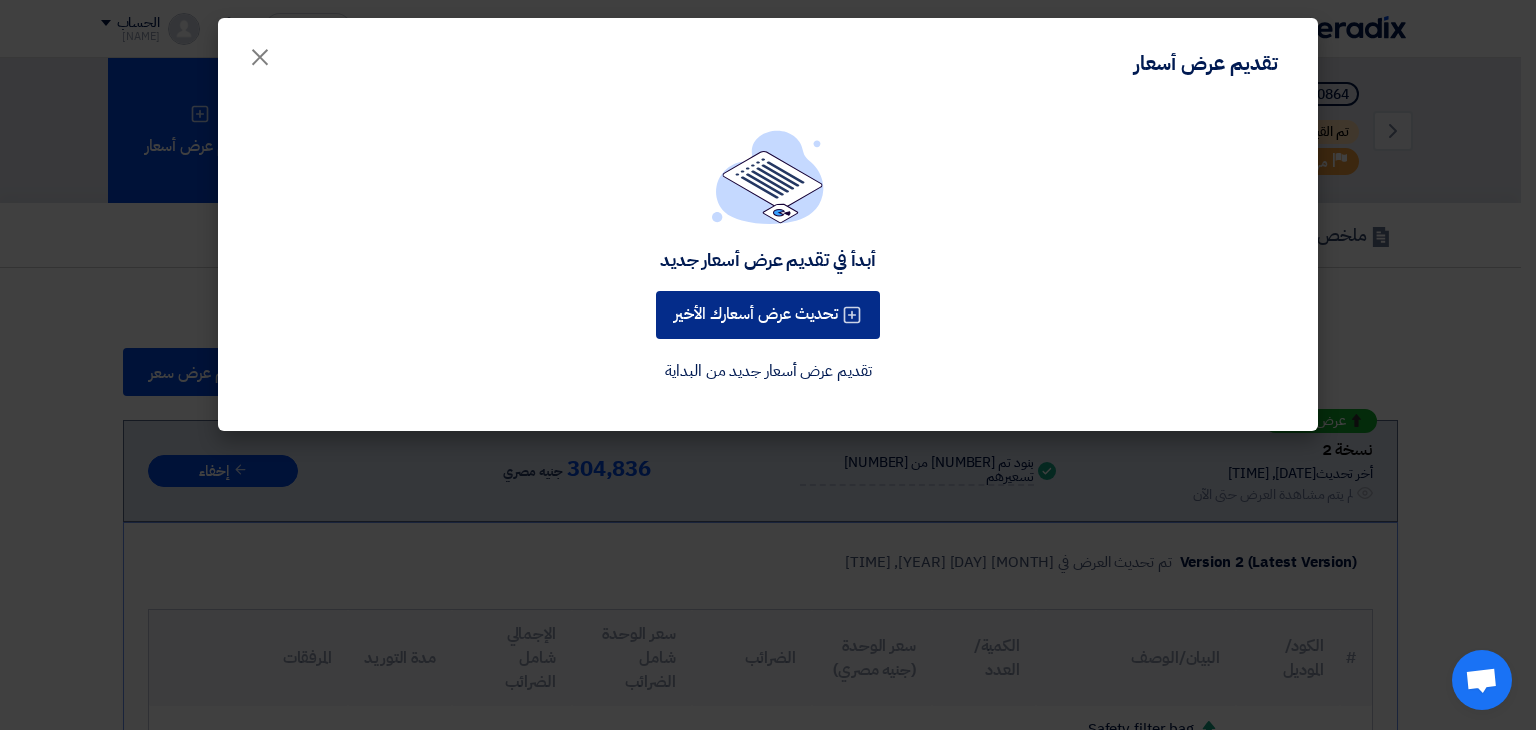 click on "تحديث عرض أسعارك الأخير" 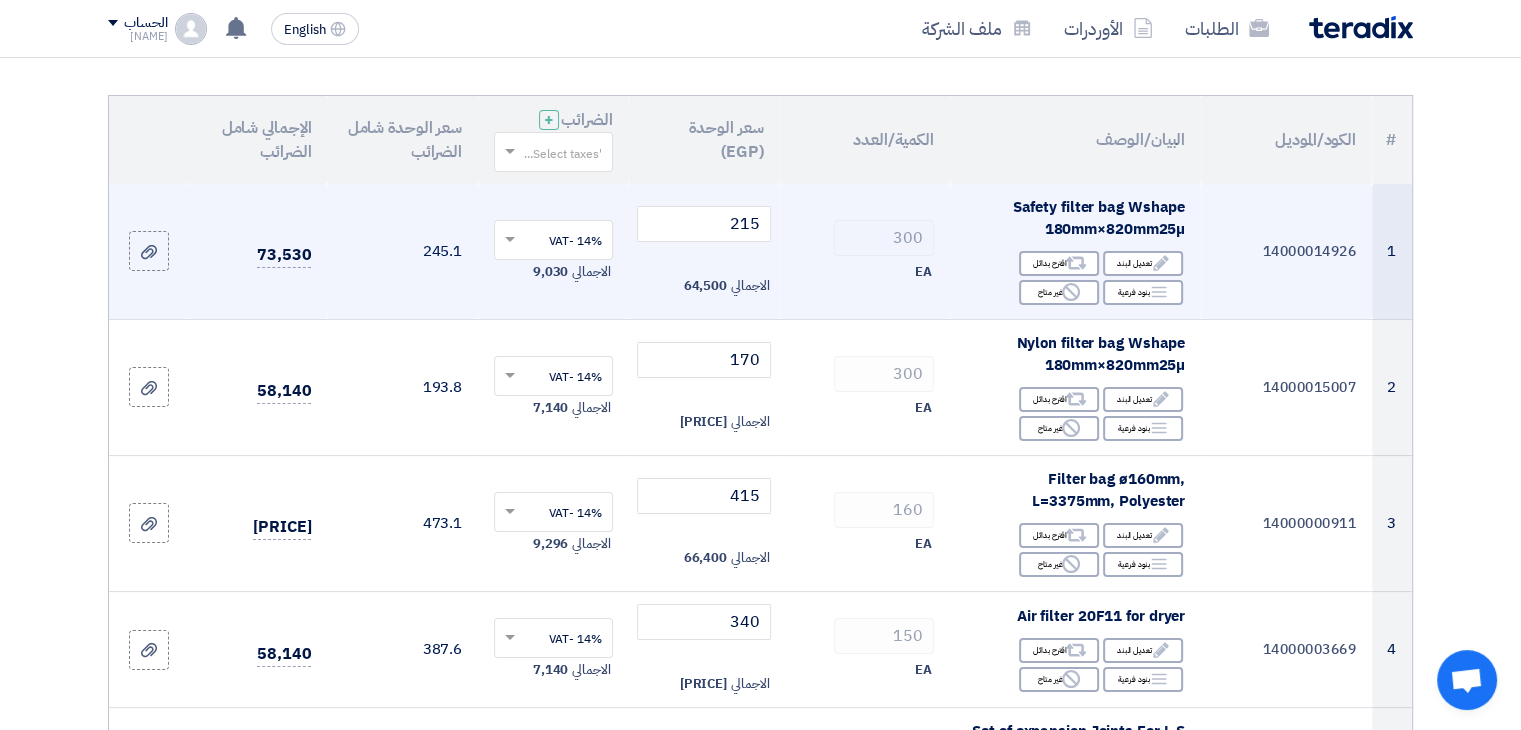 scroll, scrollTop: 300, scrollLeft: 0, axis: vertical 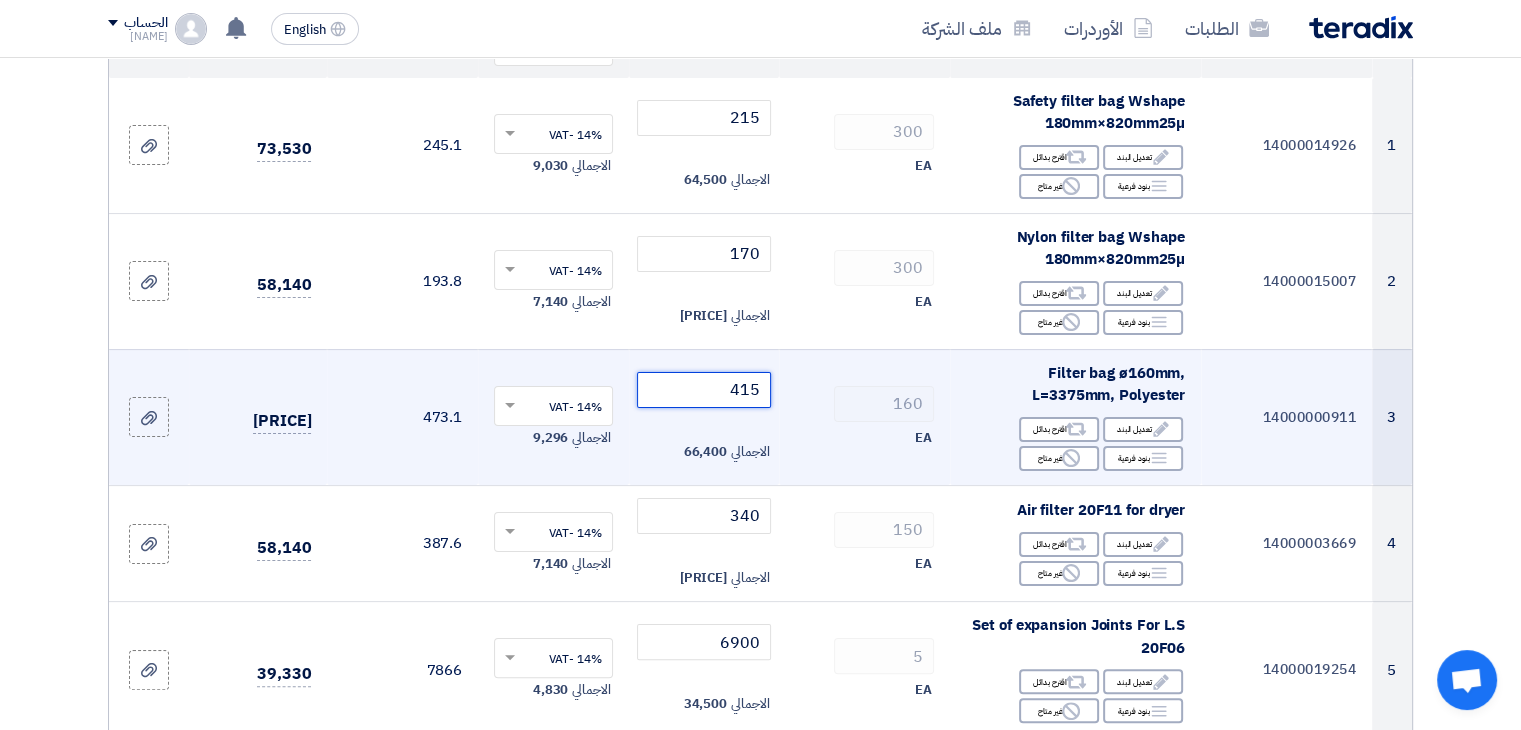 click on "415" 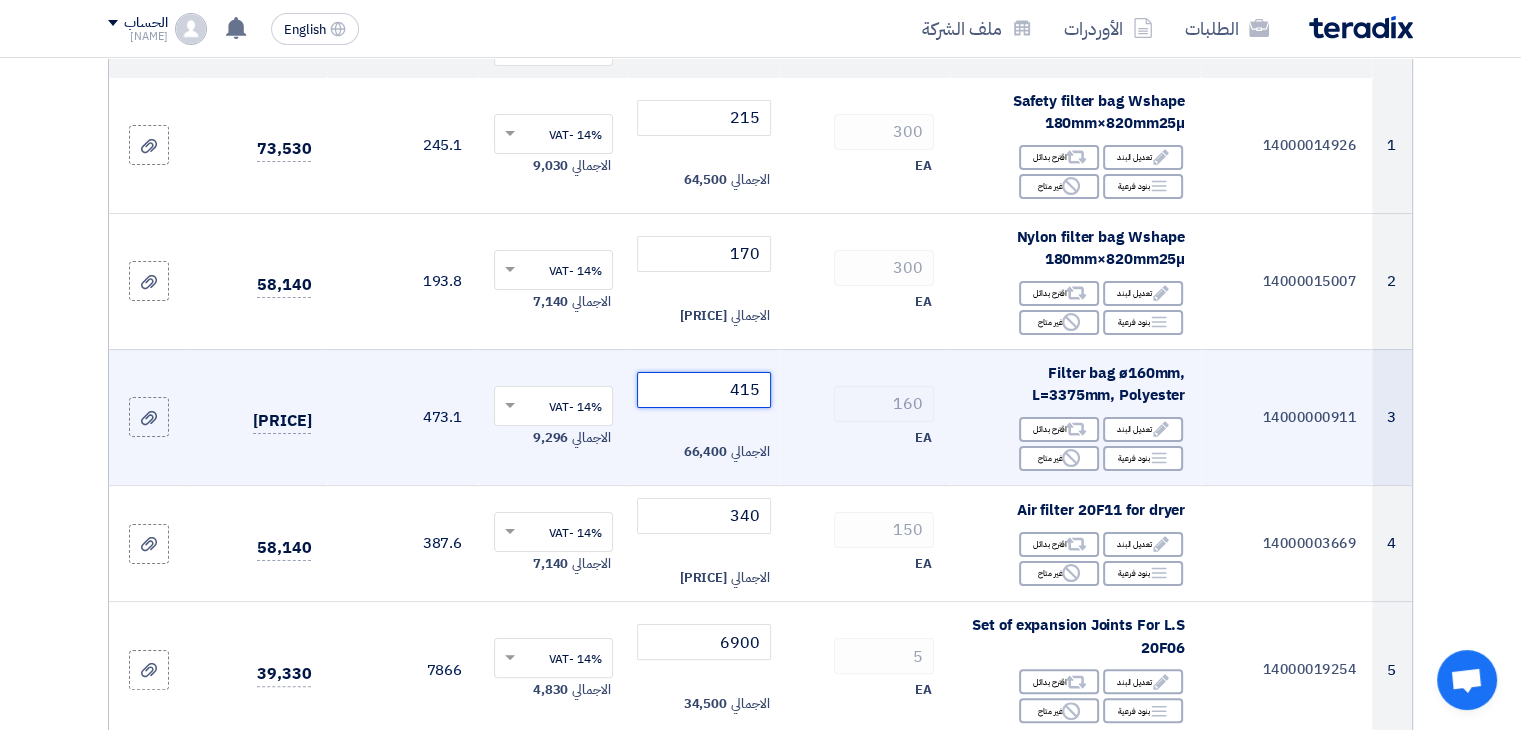 type on "4" 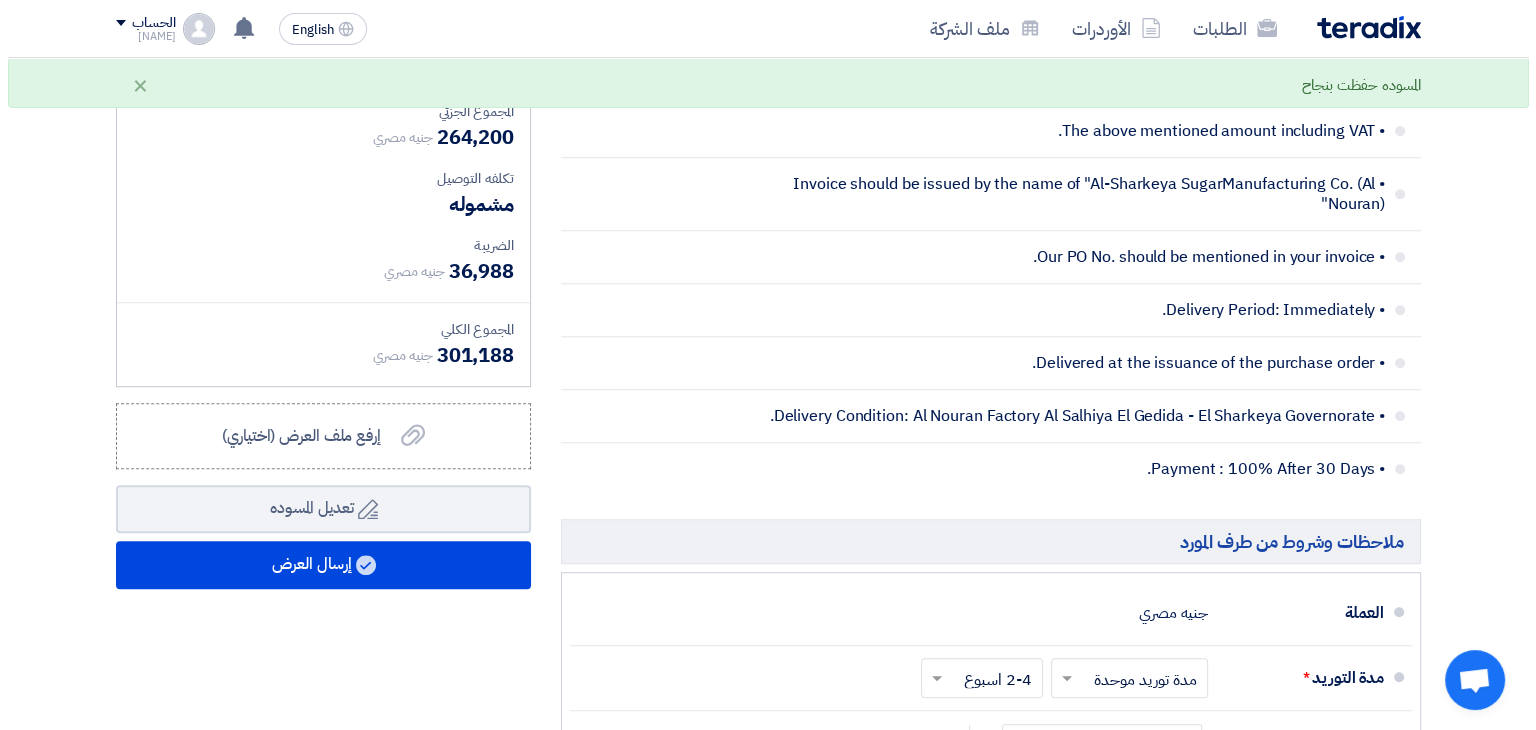 scroll, scrollTop: 1400, scrollLeft: 0, axis: vertical 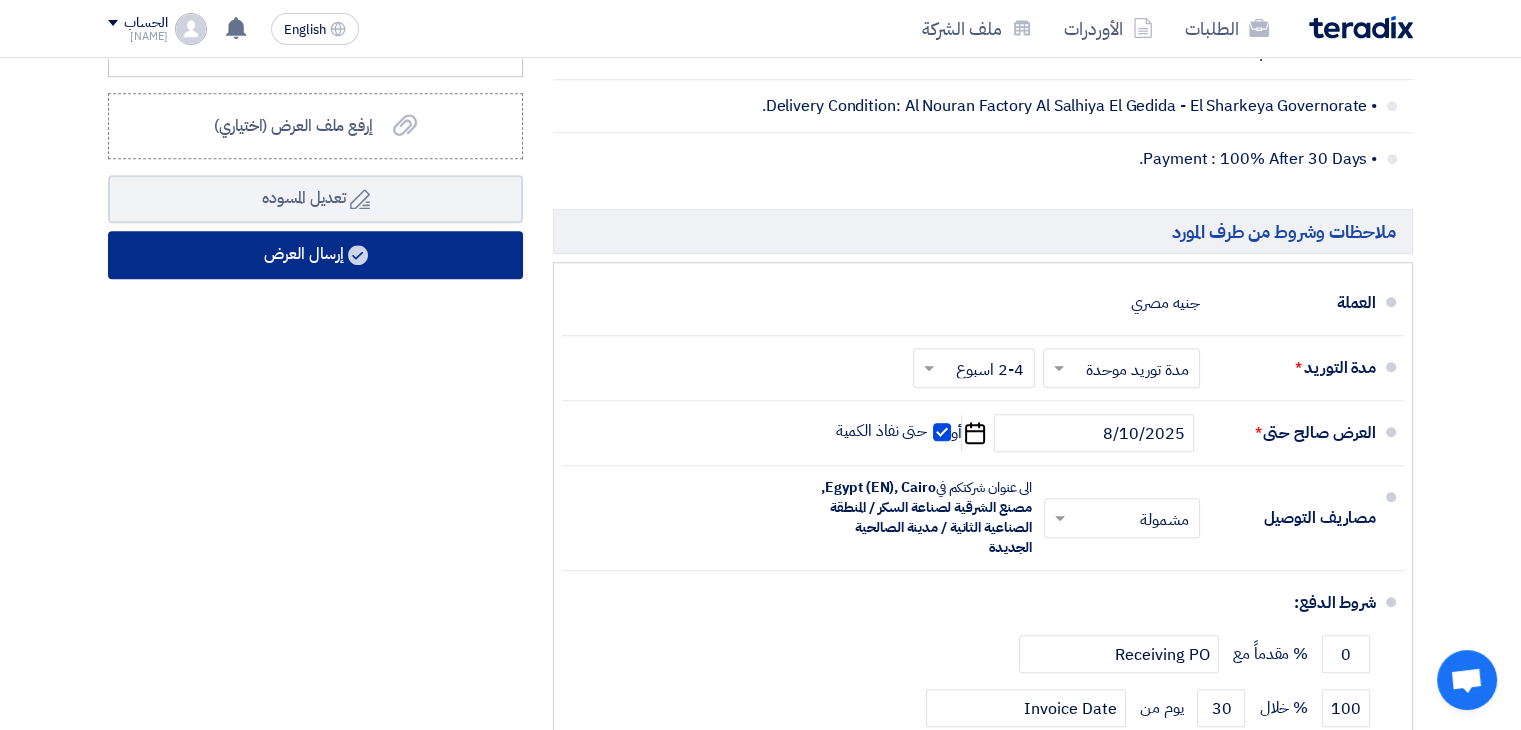 type on "395" 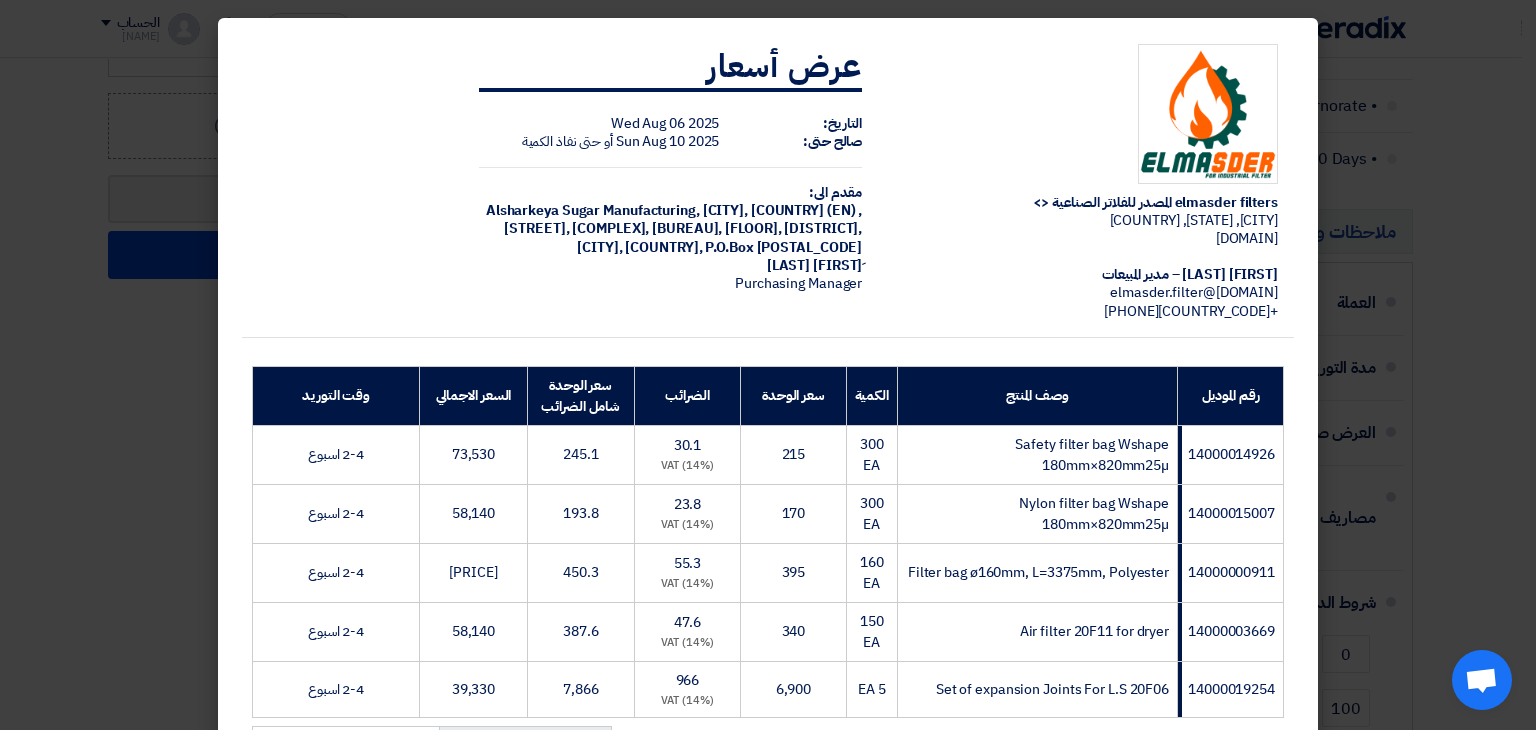 scroll, scrollTop: 429, scrollLeft: 0, axis: vertical 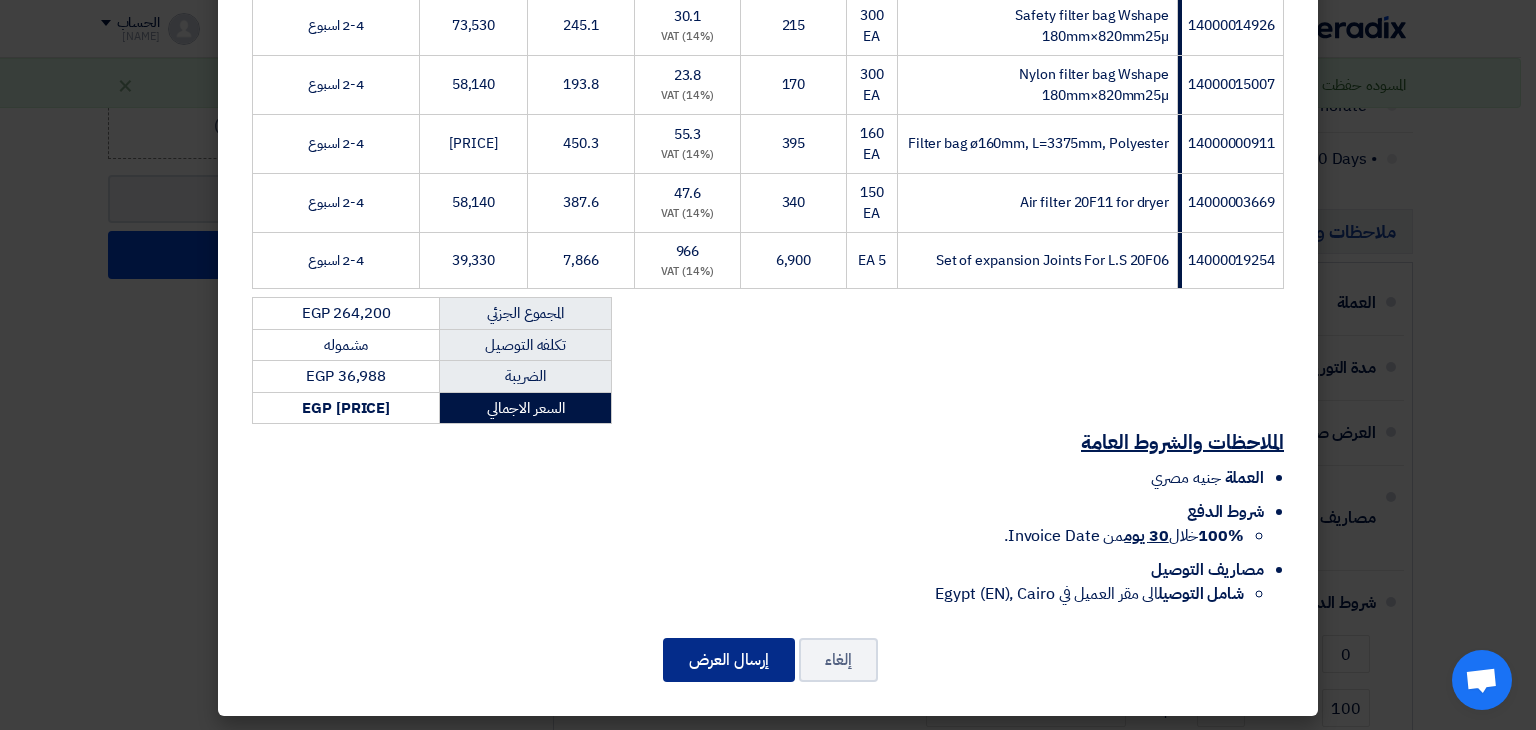 click on "إرسال العرض" 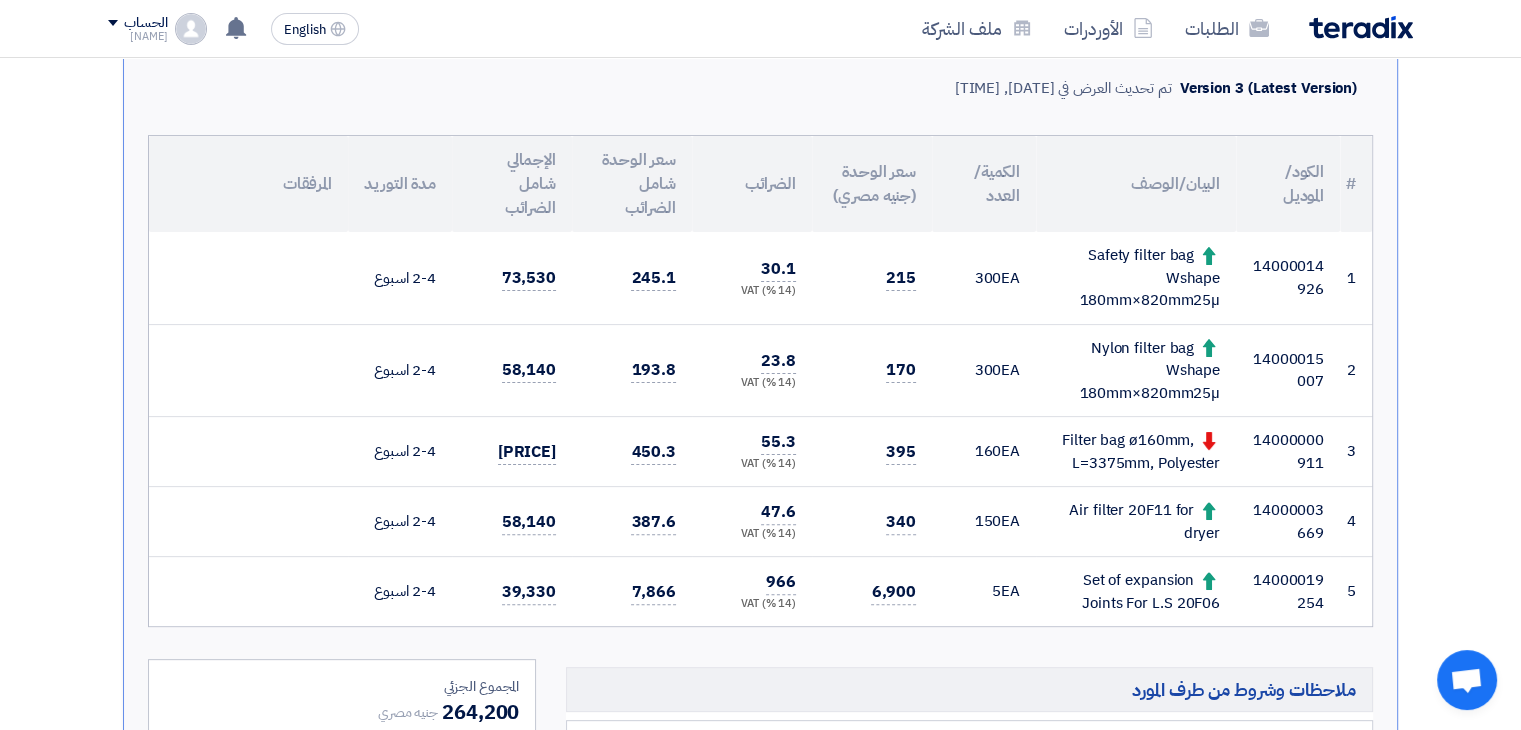 scroll, scrollTop: 500, scrollLeft: 0, axis: vertical 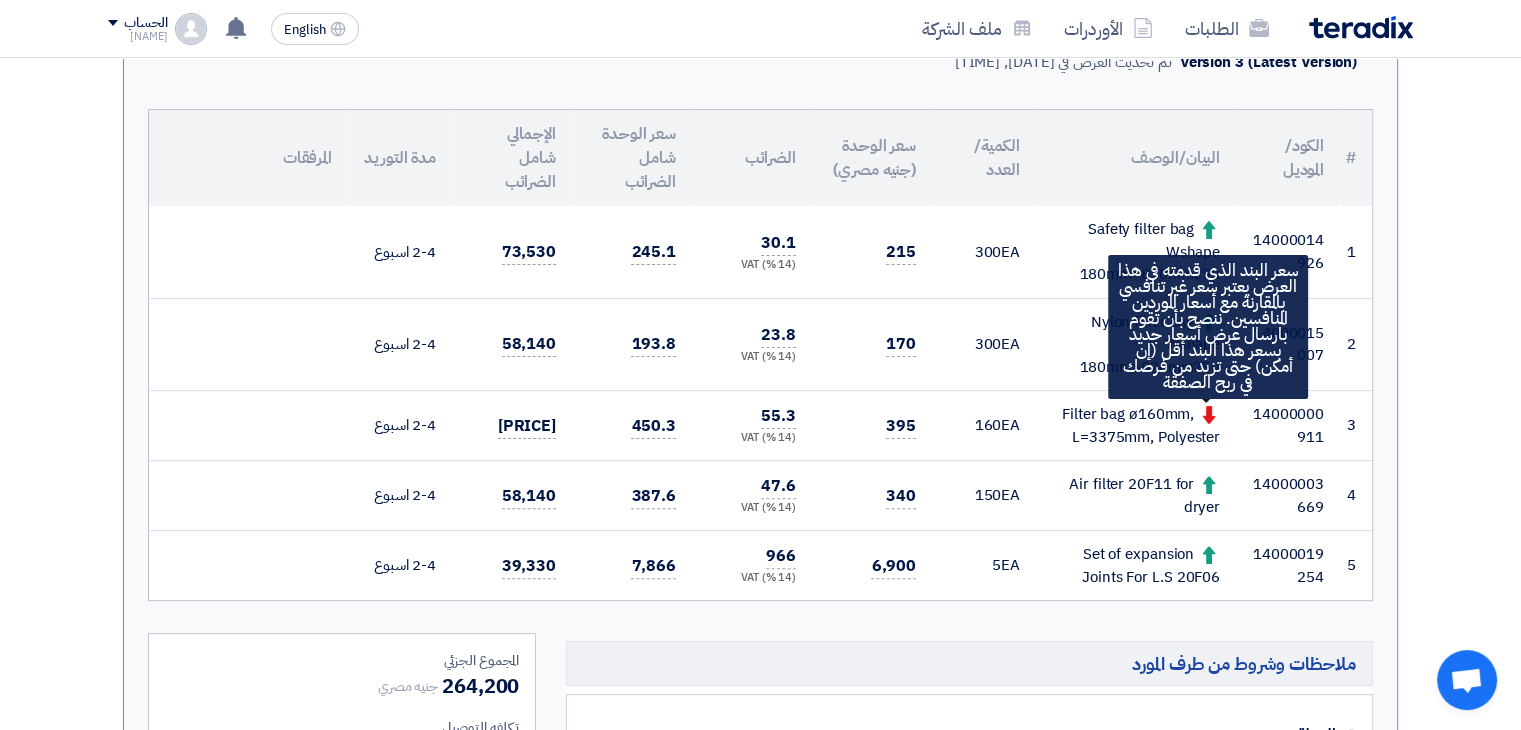 click 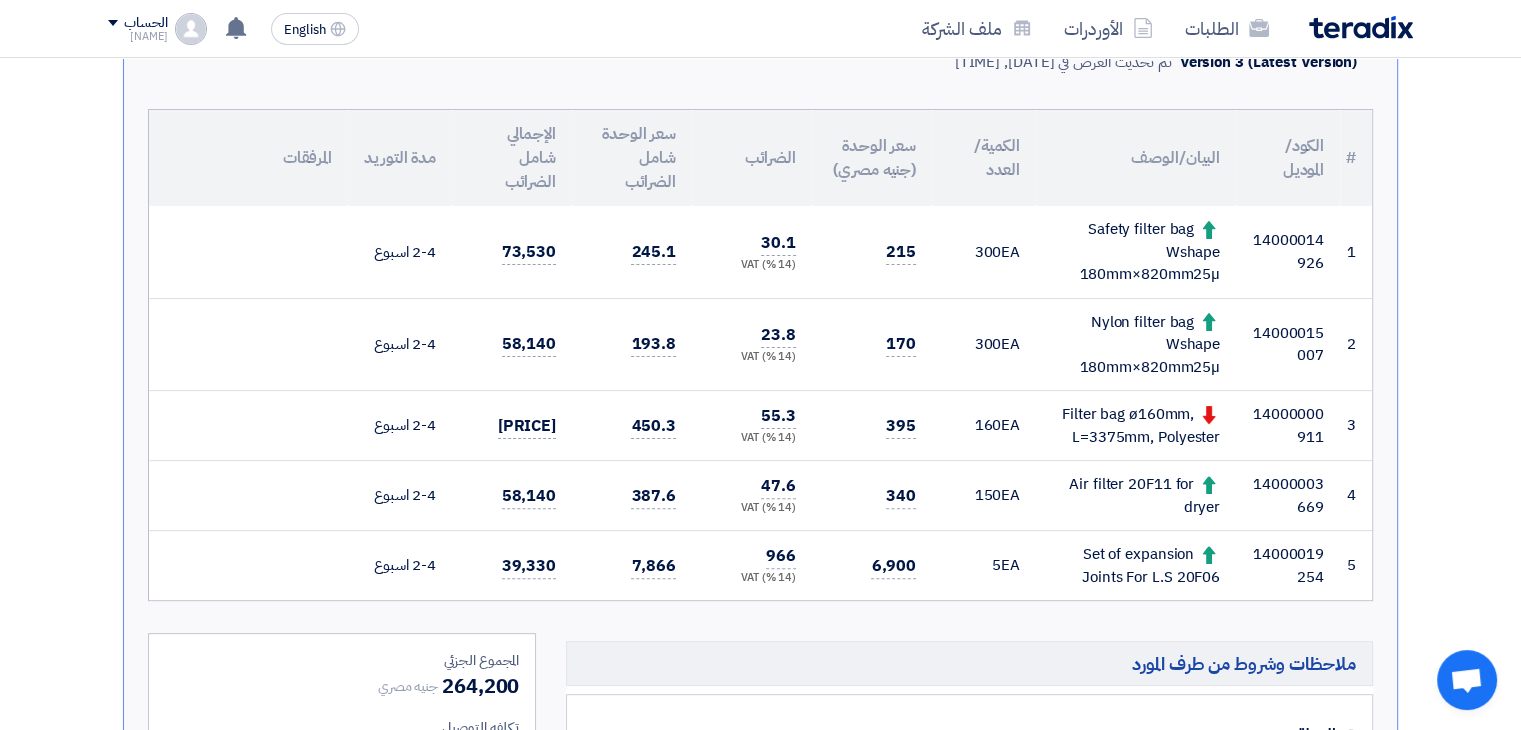 click on "تقديم عرض سعر
عرض منافس
نسخة [NUMBER]
أخر تحديث
[MONTH] [DAY] [YEAR], [TIME]
Offer is Seen
لم يتم مشاهدة العرض حتى الآن" 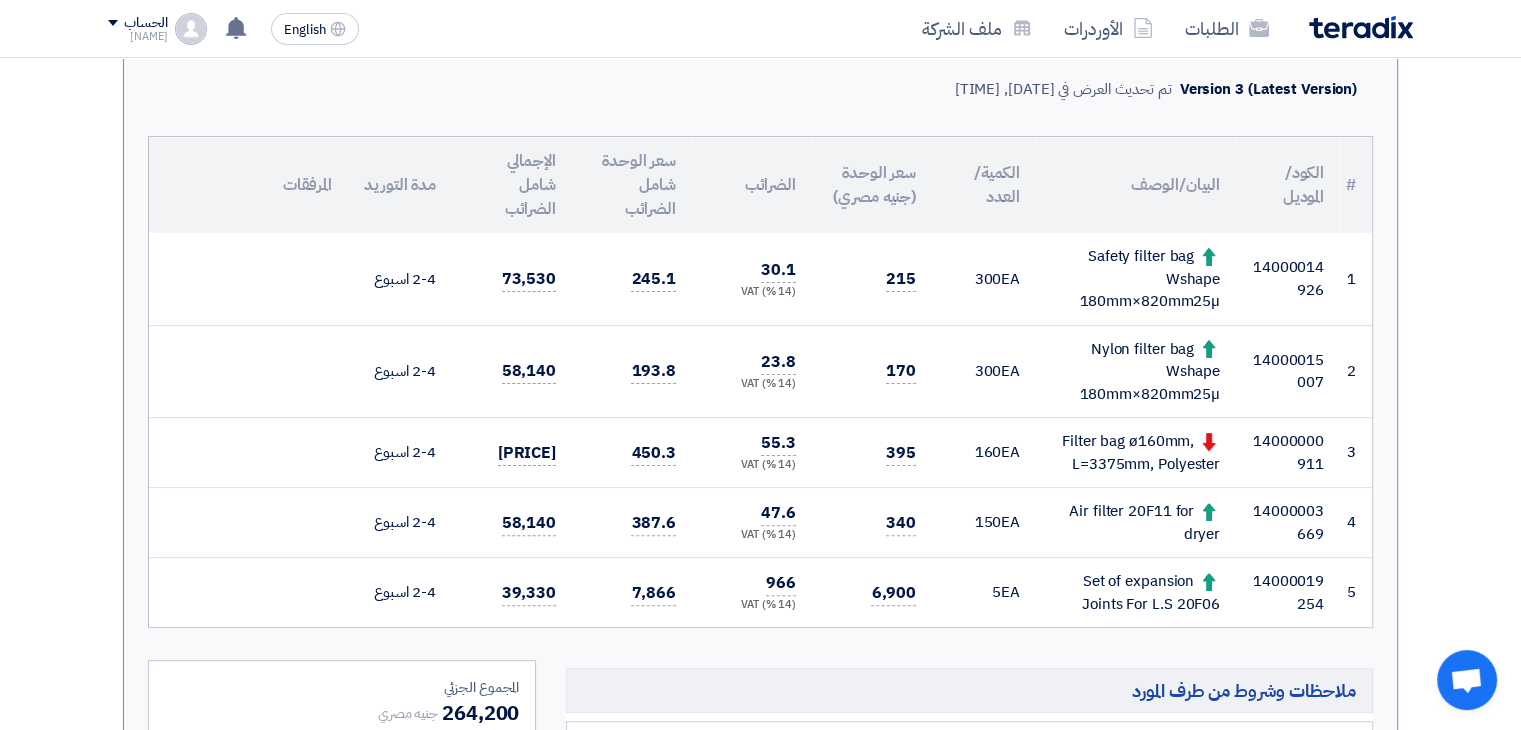 scroll, scrollTop: 0, scrollLeft: 0, axis: both 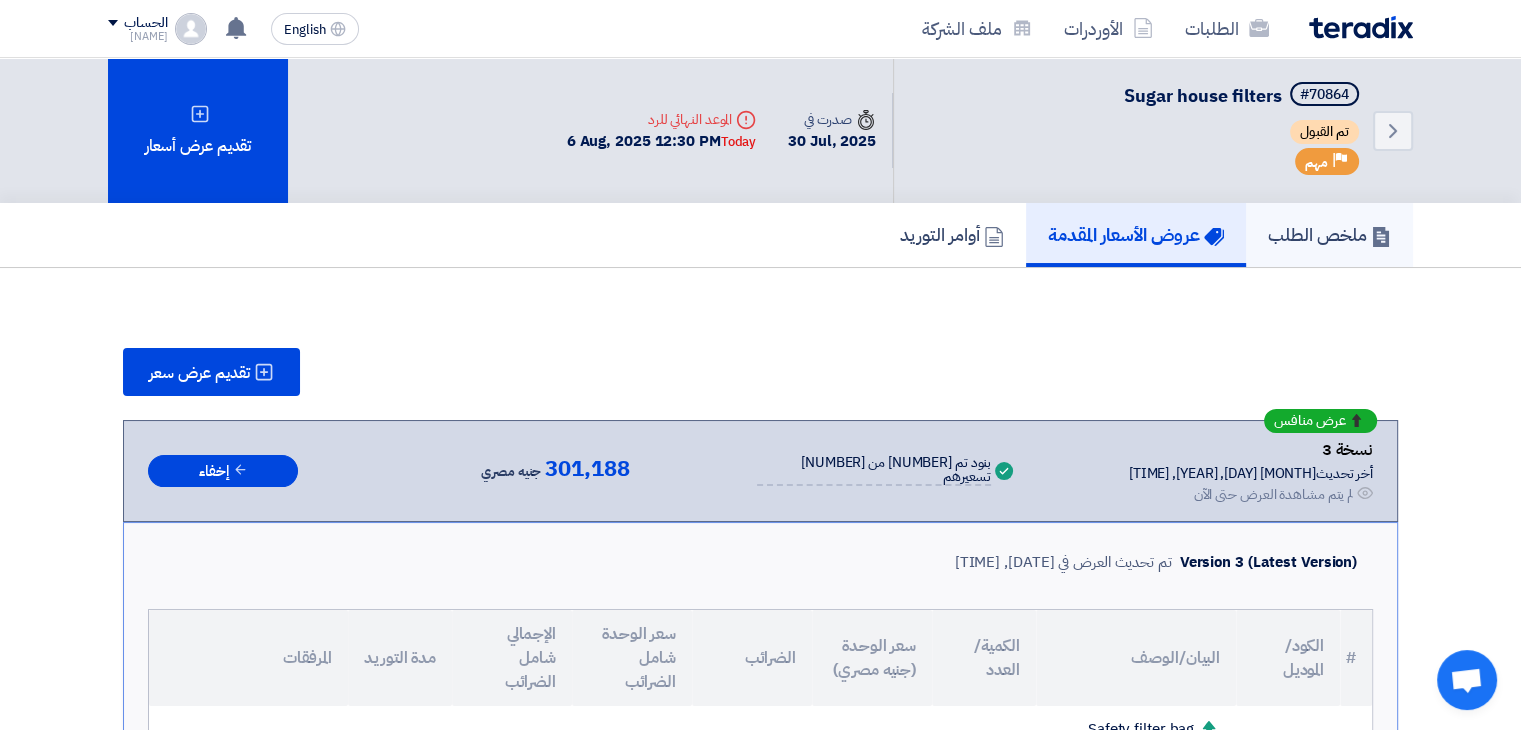 click on "ملخص الطلب" 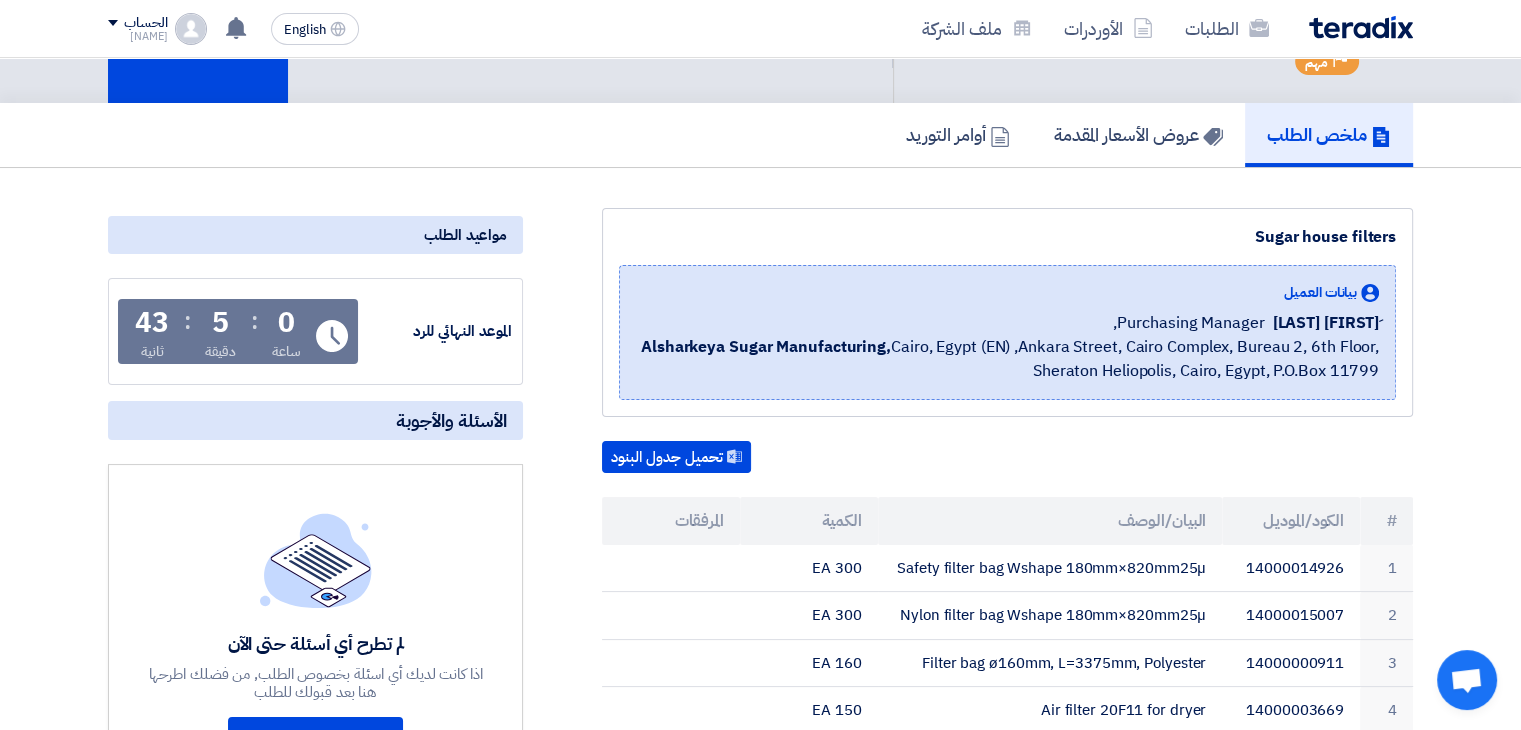 scroll, scrollTop: 0, scrollLeft: 0, axis: both 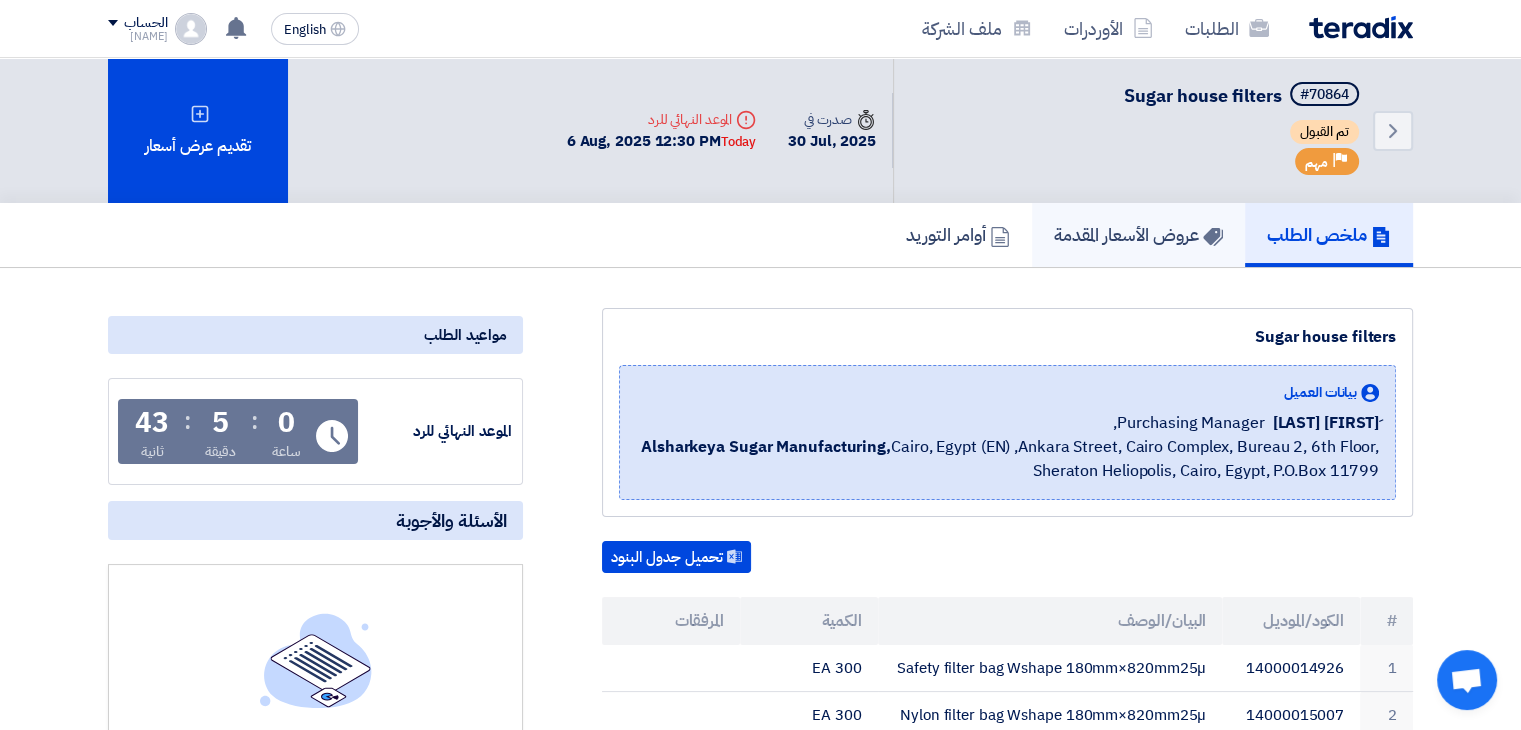 click on "عروض الأسعار المقدمة" 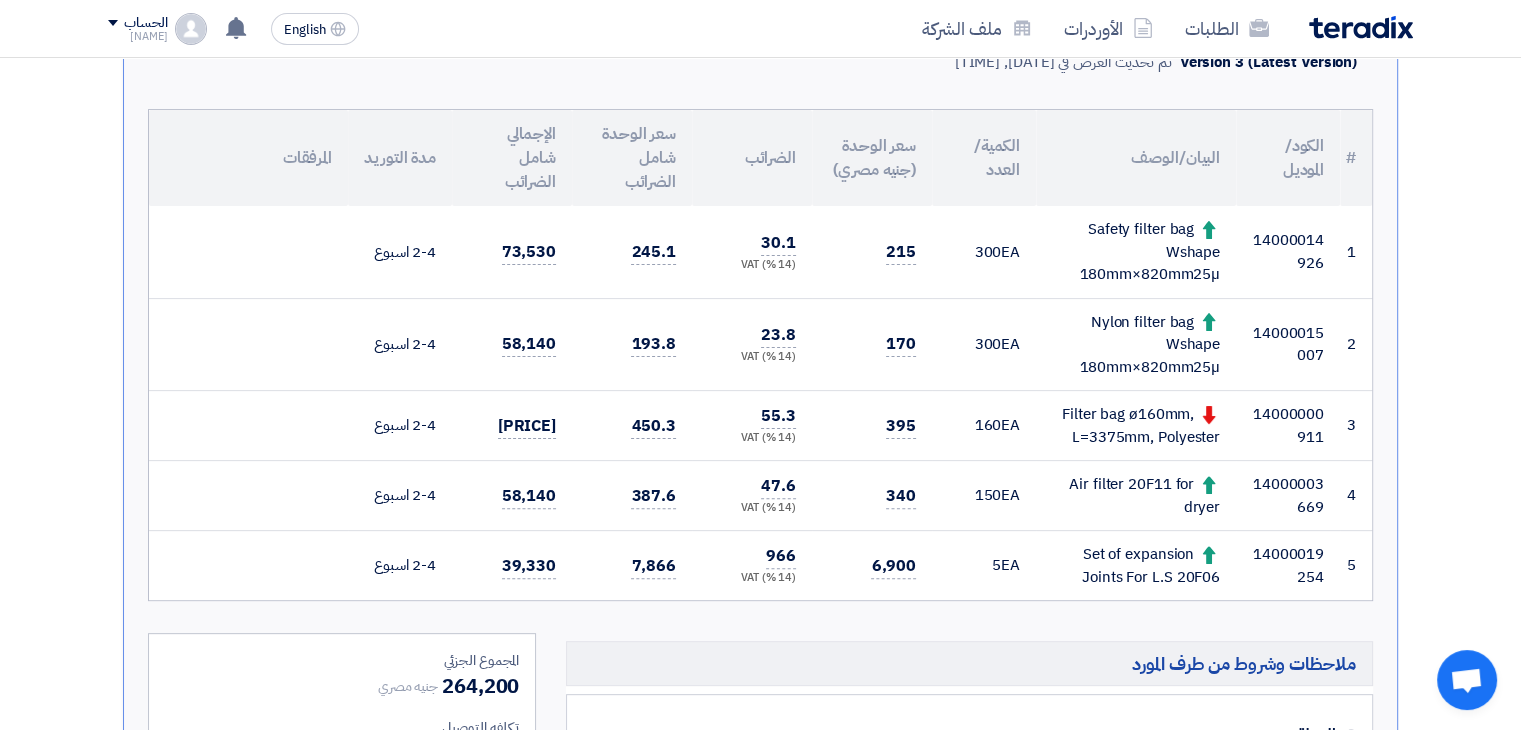 scroll, scrollTop: 0, scrollLeft: 0, axis: both 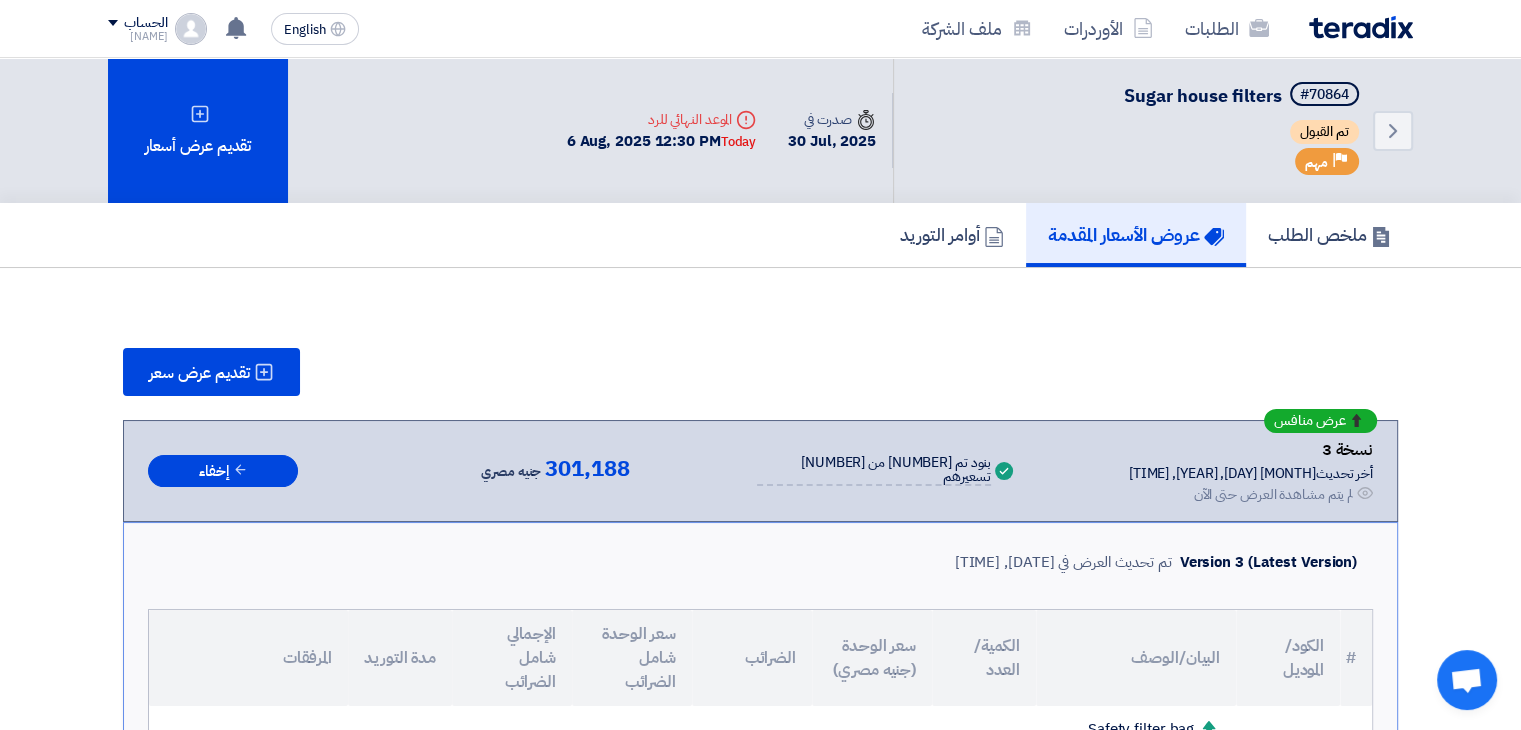 click on "الطلبات
الأوردرات
ملف الشركة" 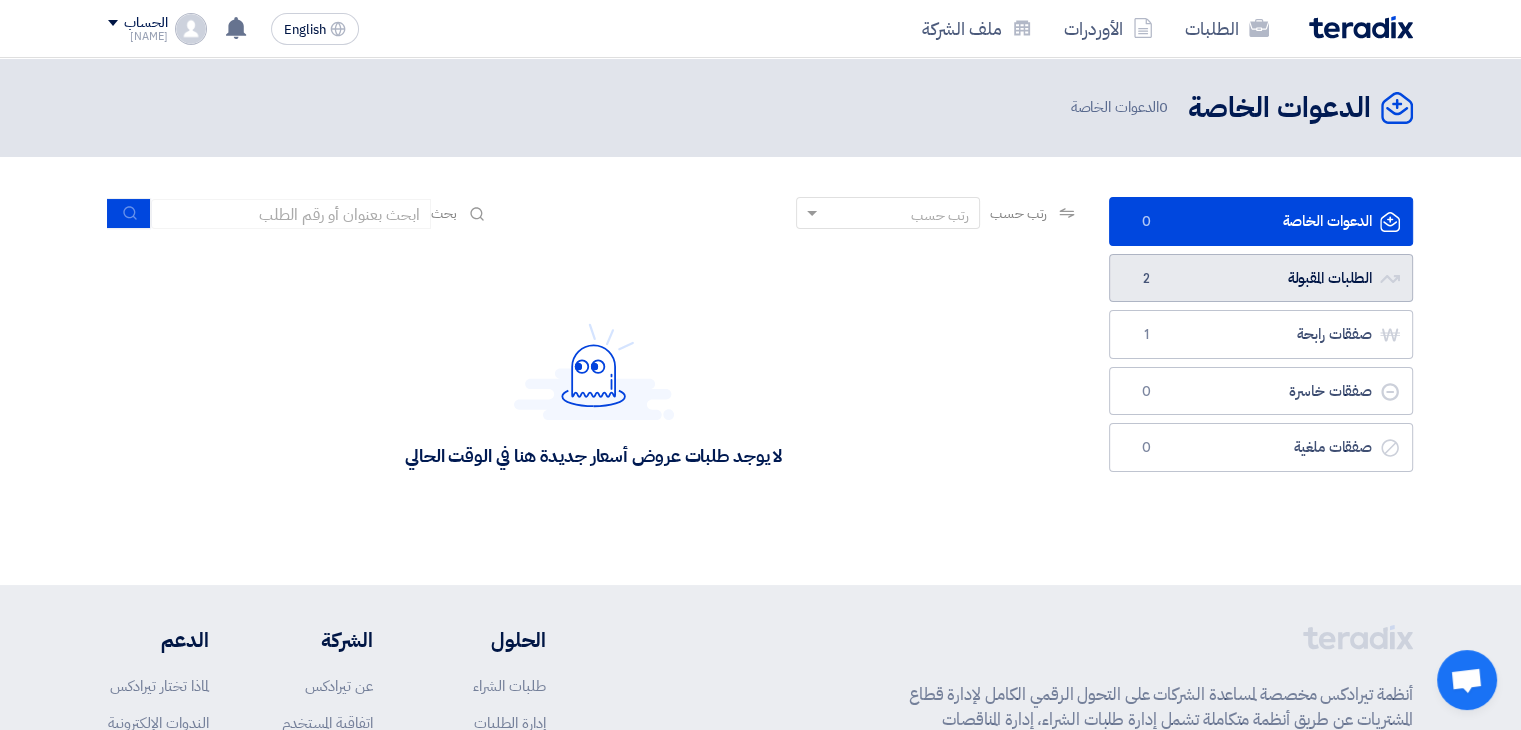 click on "الطلبات المقبولة
الطلبات المقبولة
2" 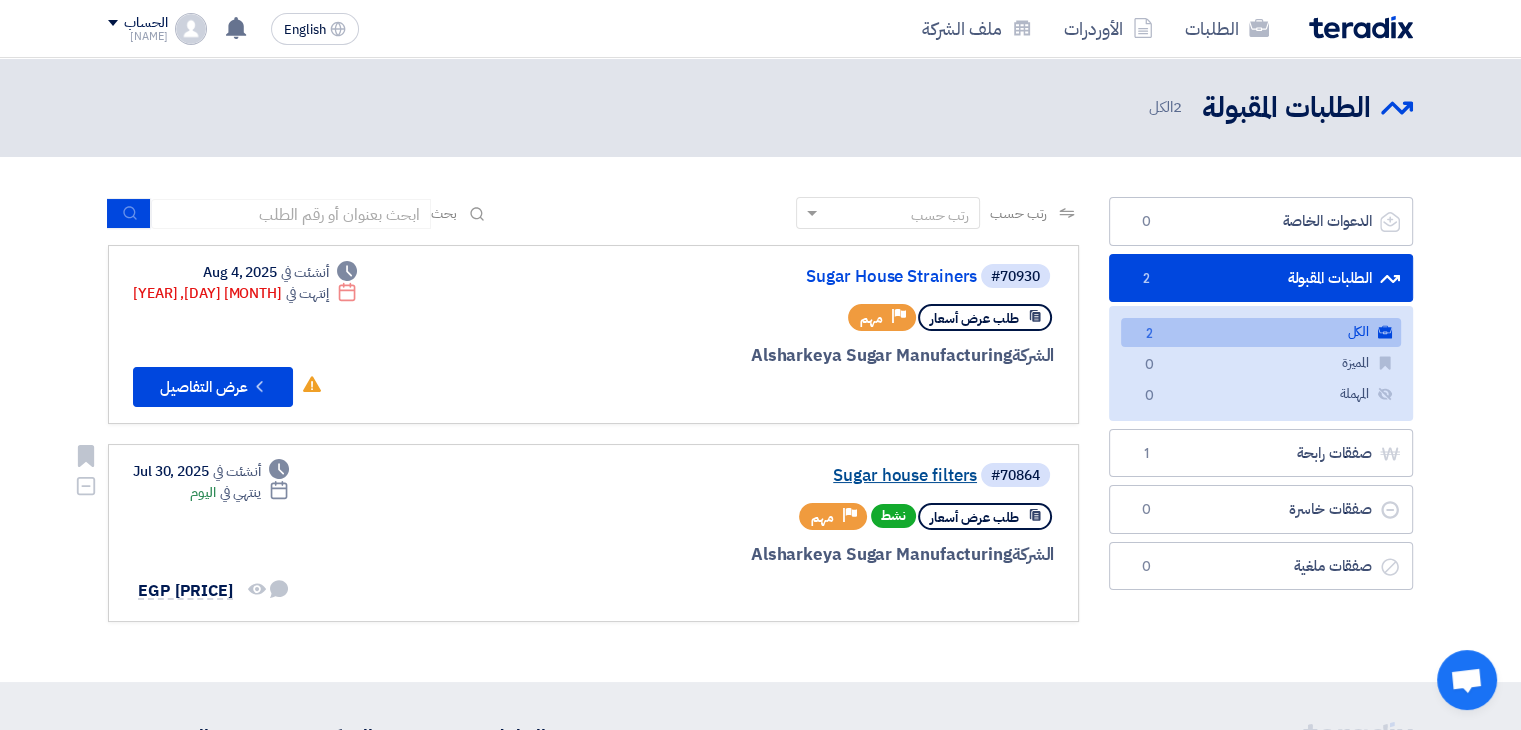 click on "Sugar house filters" 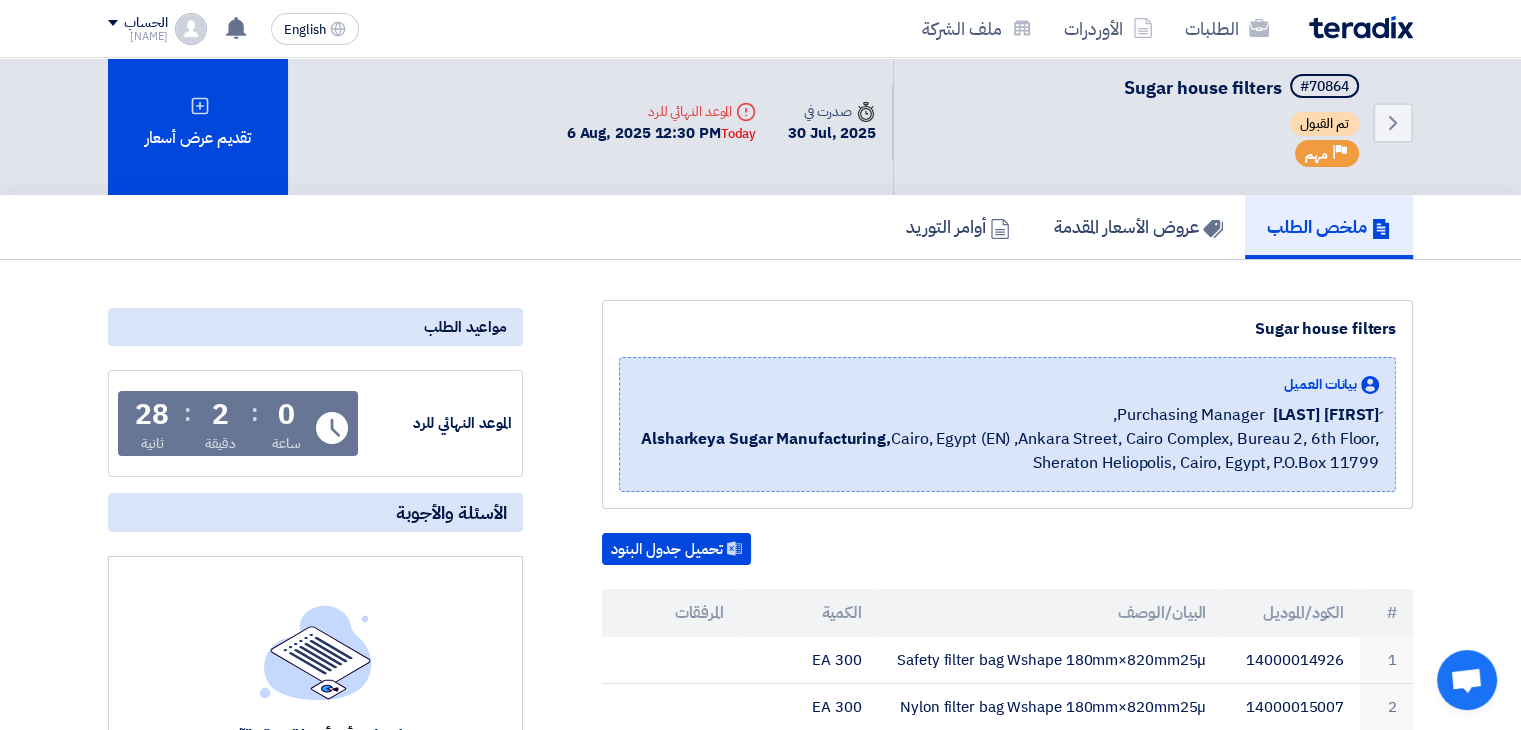scroll, scrollTop: 0, scrollLeft: 0, axis: both 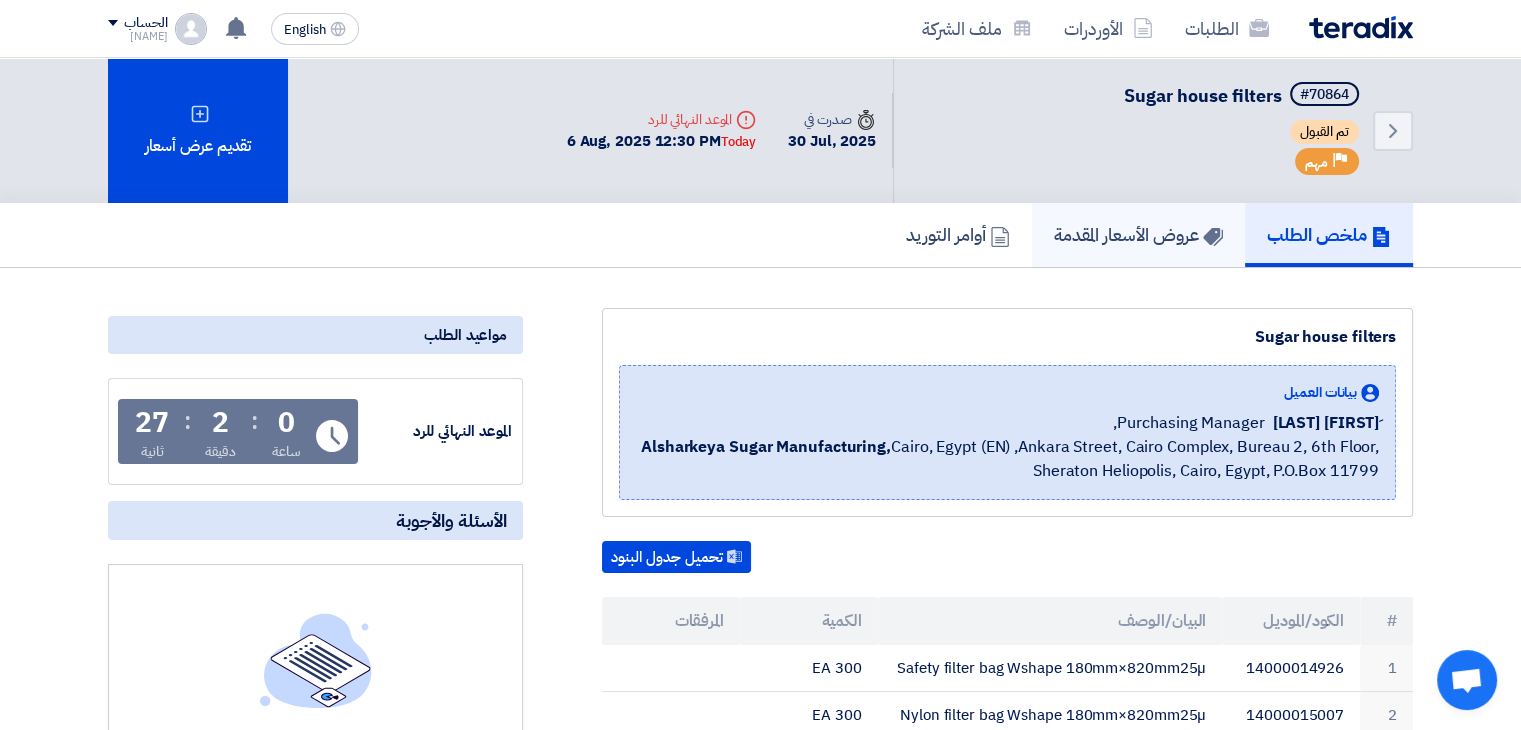 click on "عروض الأسعار المقدمة" 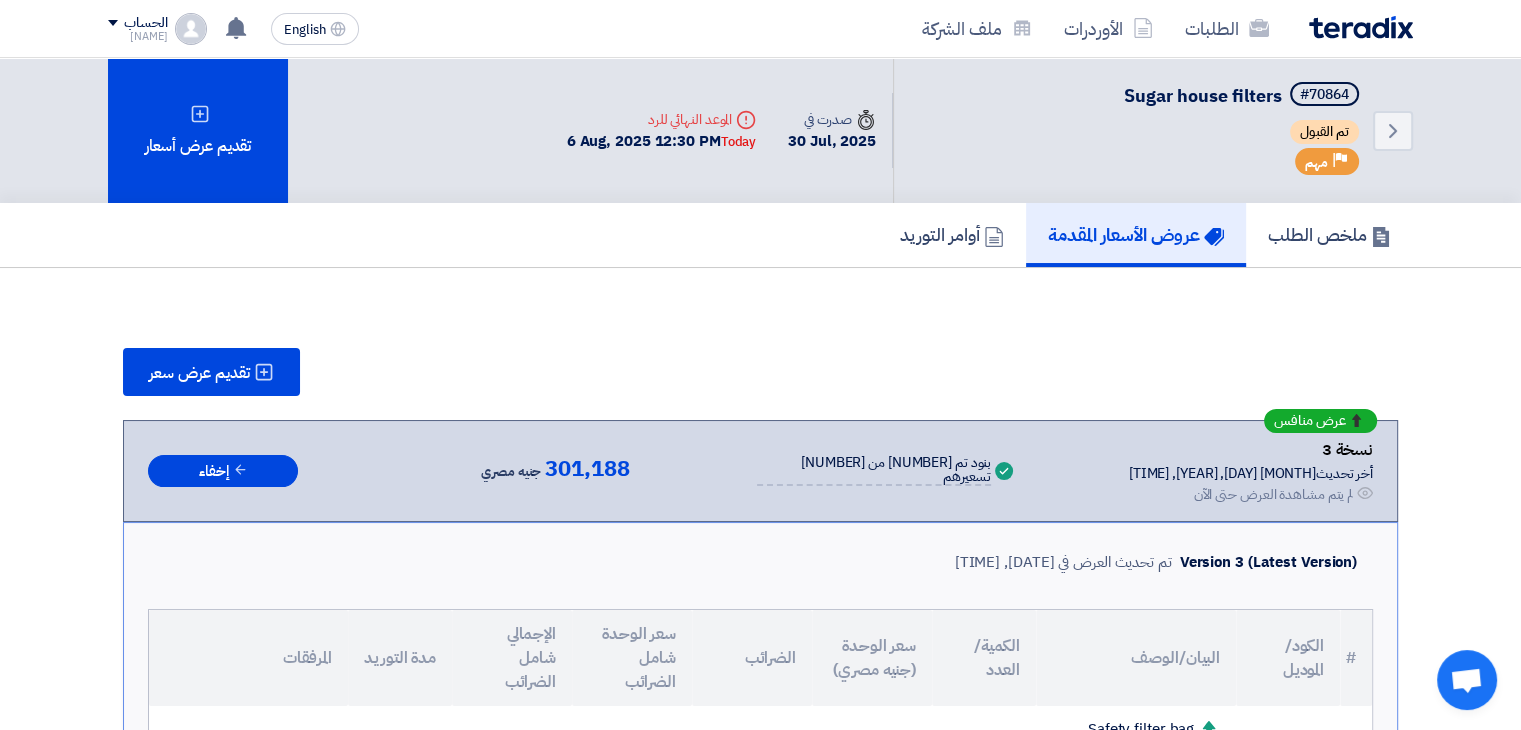 scroll, scrollTop: 600, scrollLeft: 0, axis: vertical 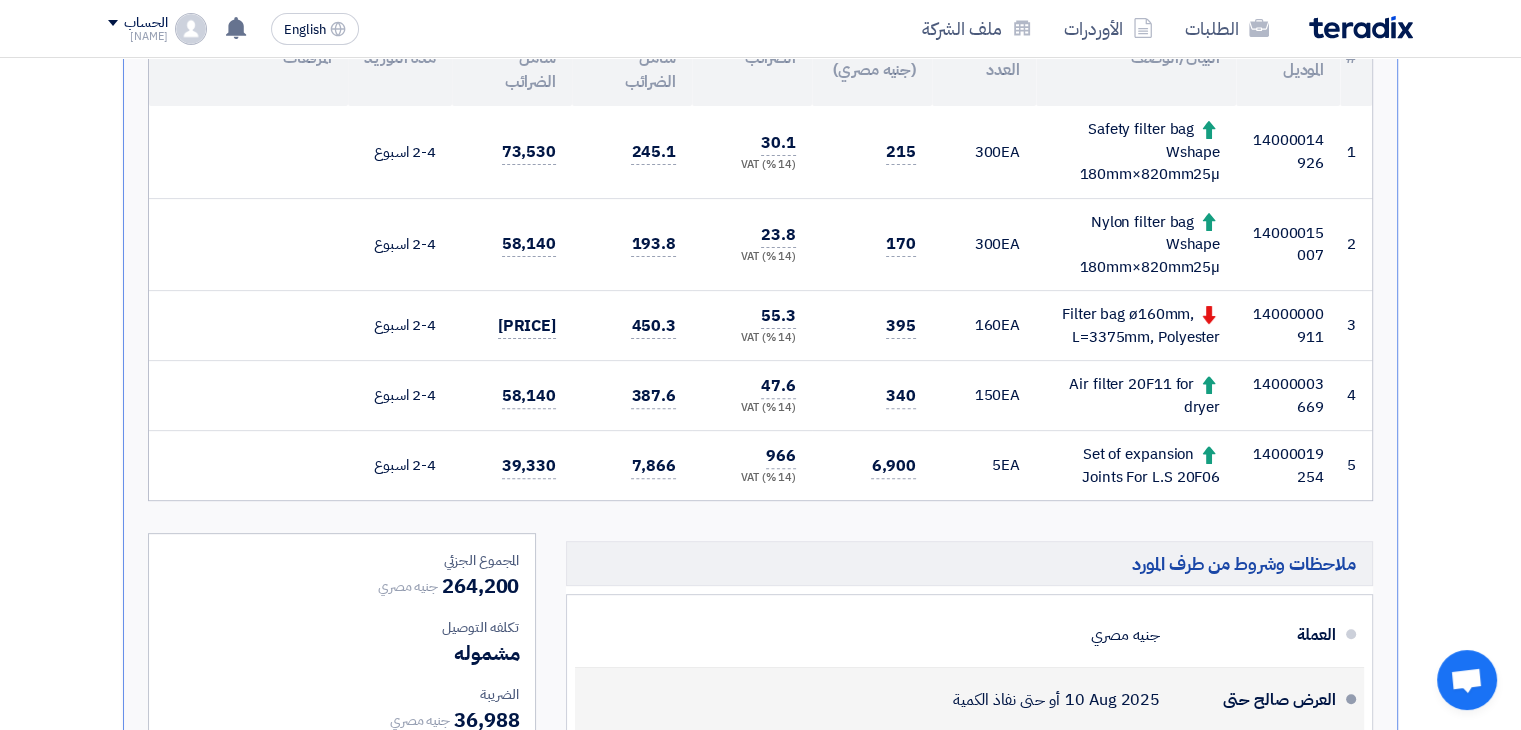 click on "العرض صالح حتى
[MONTH] [DAY] [YEAR]
أو
حتى نفاذ الكمية" at bounding box center (963, 700) 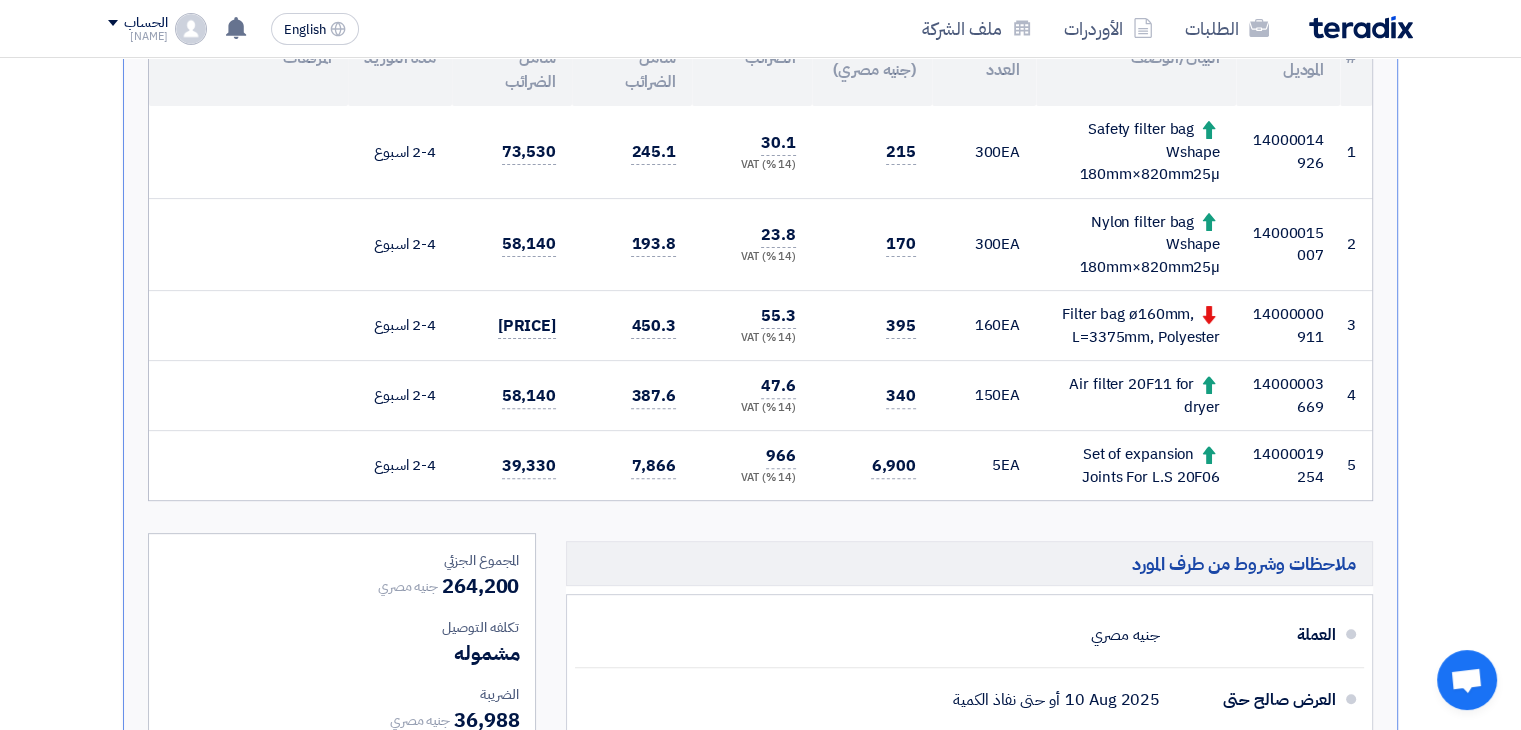 scroll, scrollTop: 0, scrollLeft: 0, axis: both 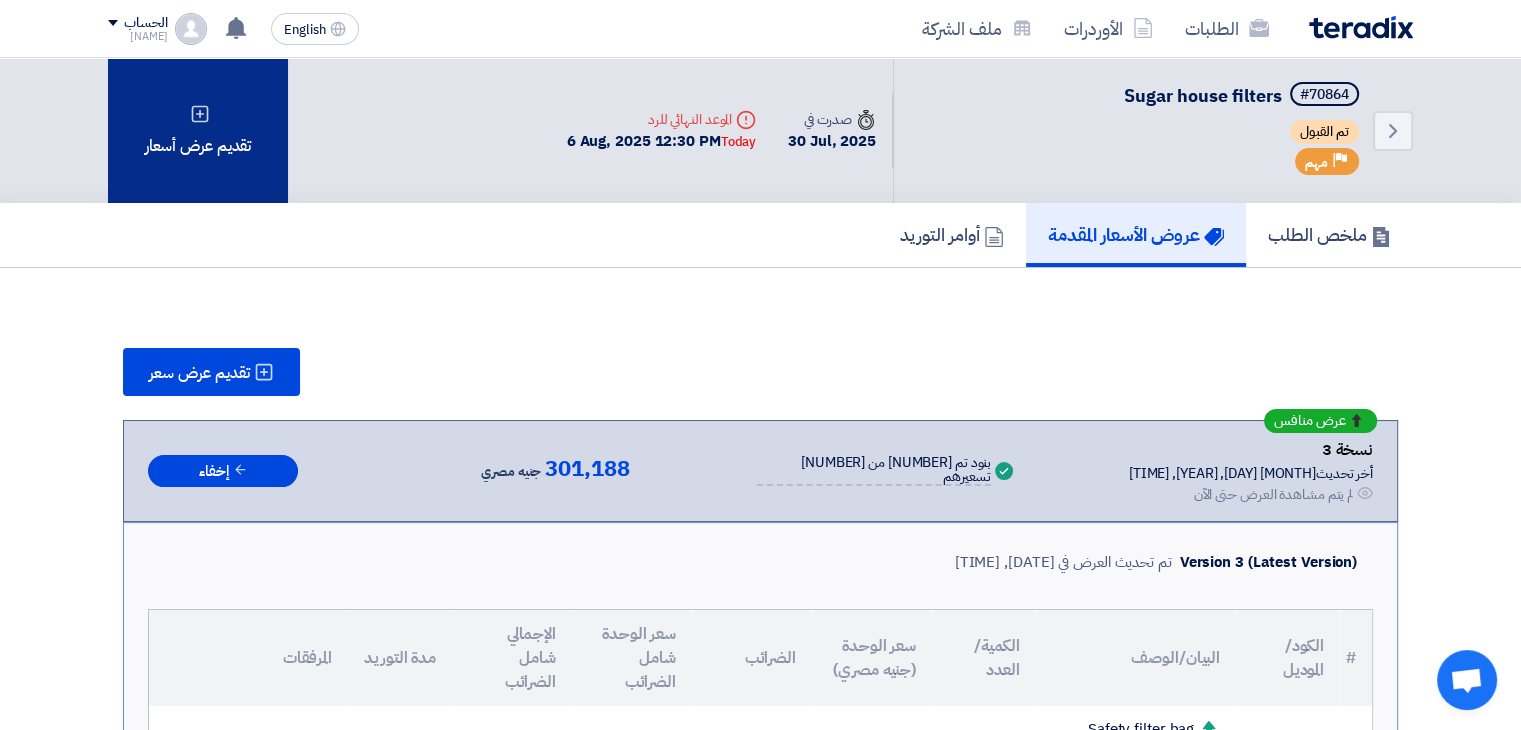 click 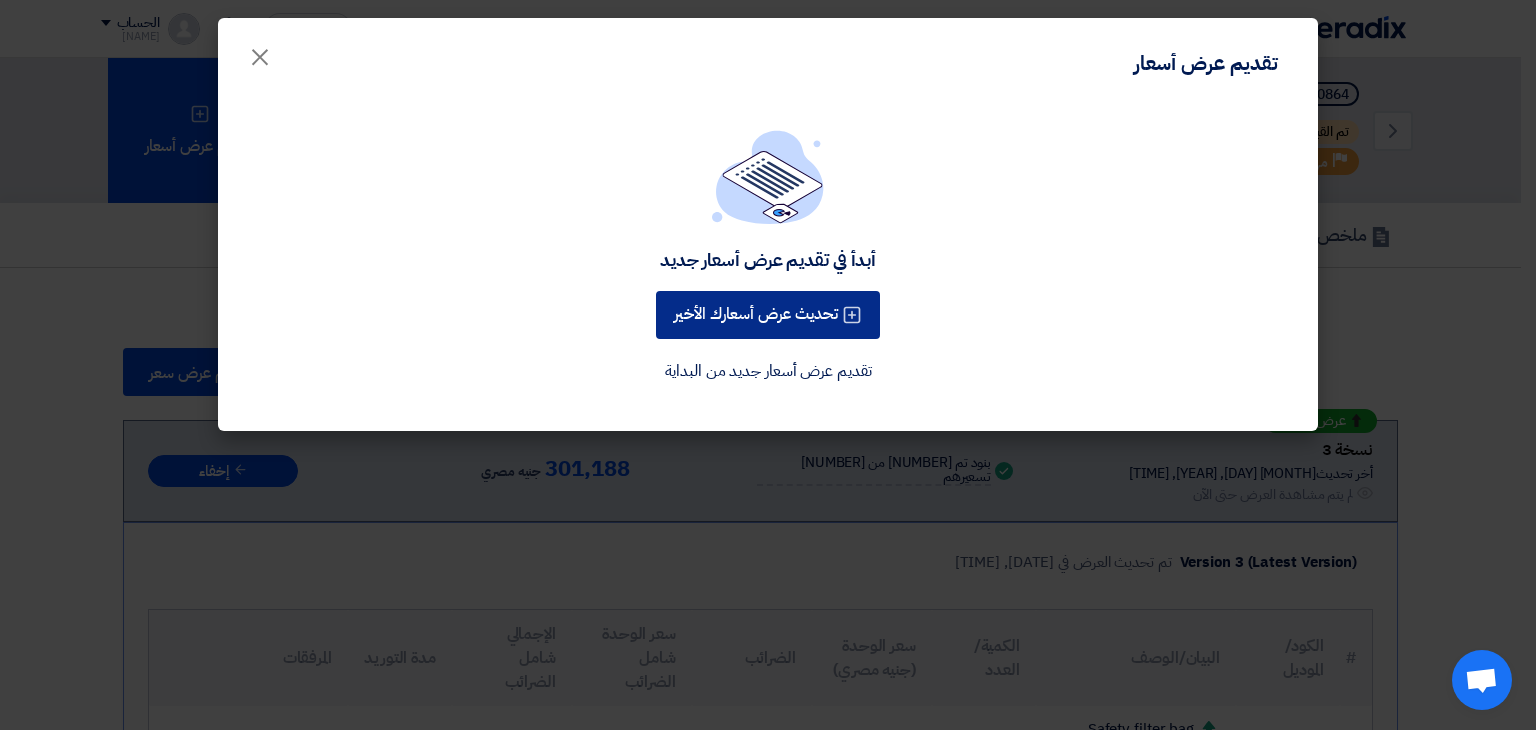 click on "تحديث عرض أسعارك الأخير" 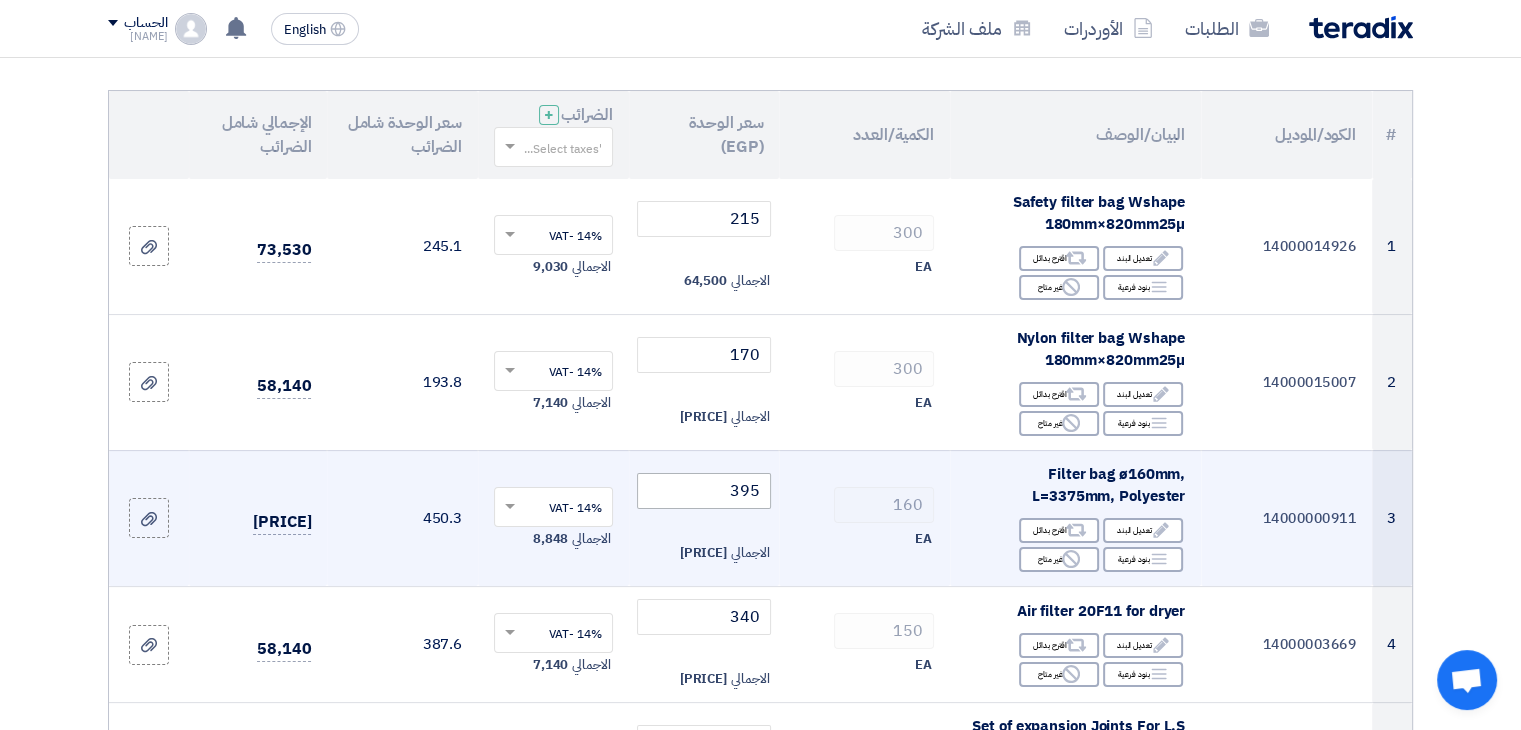 scroll, scrollTop: 200, scrollLeft: 0, axis: vertical 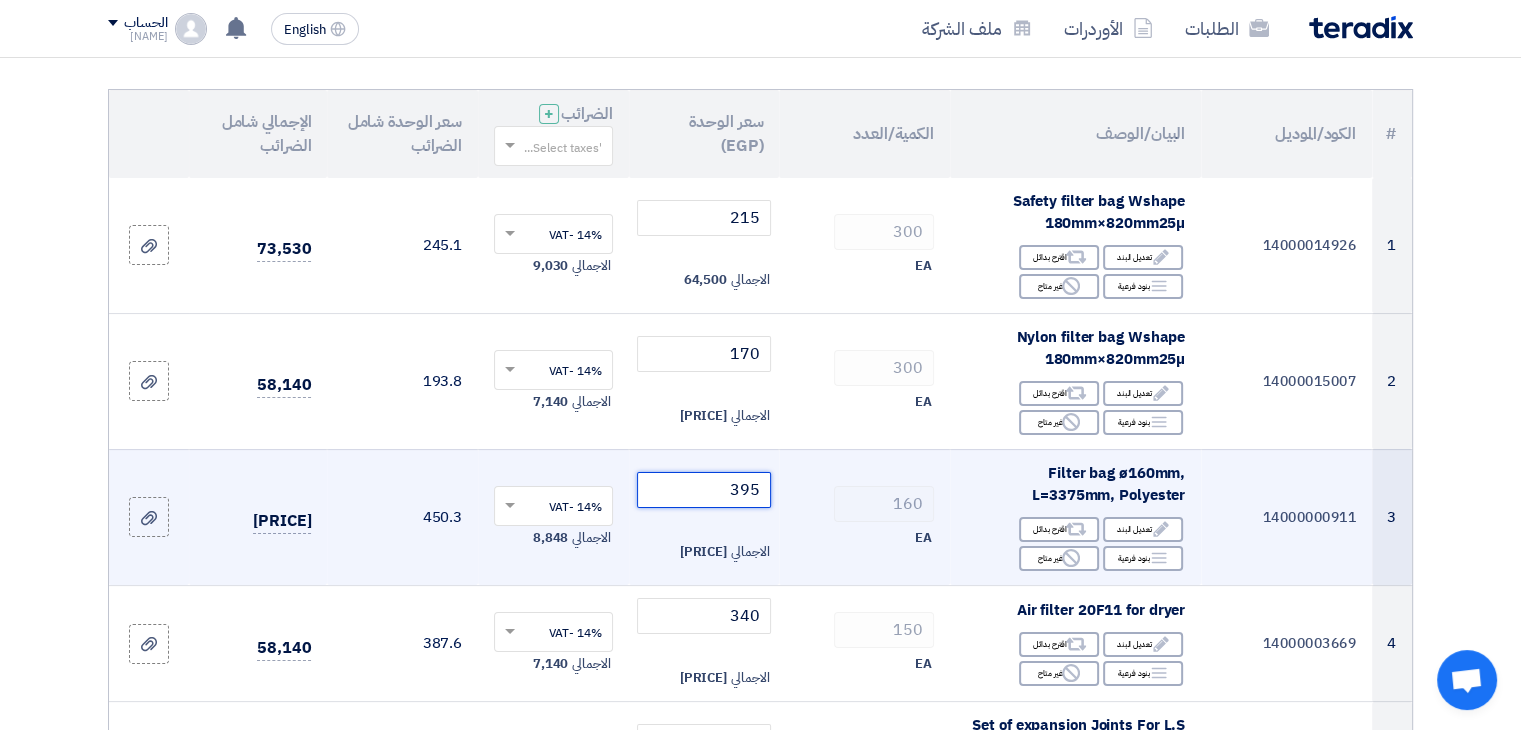 click on "395" 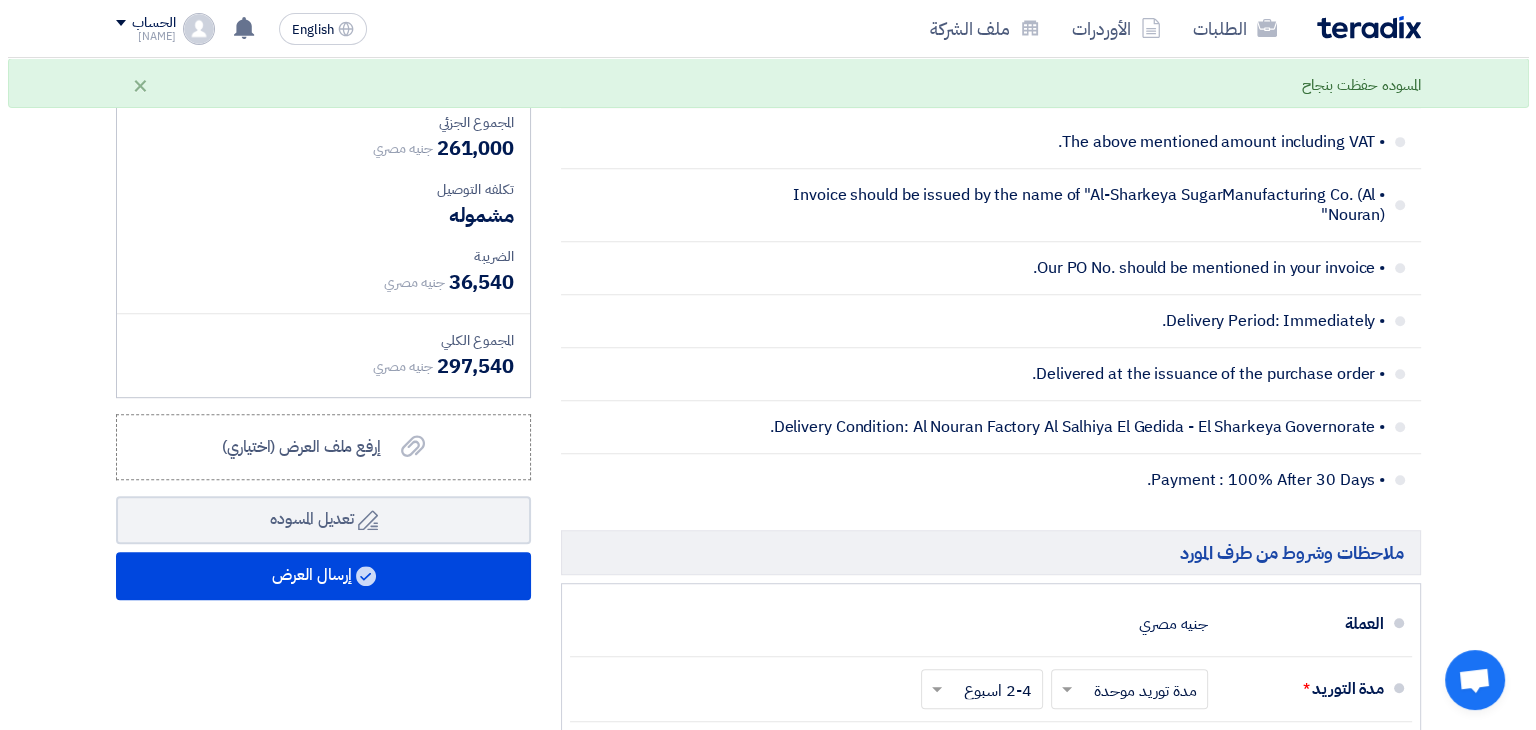scroll, scrollTop: 1100, scrollLeft: 0, axis: vertical 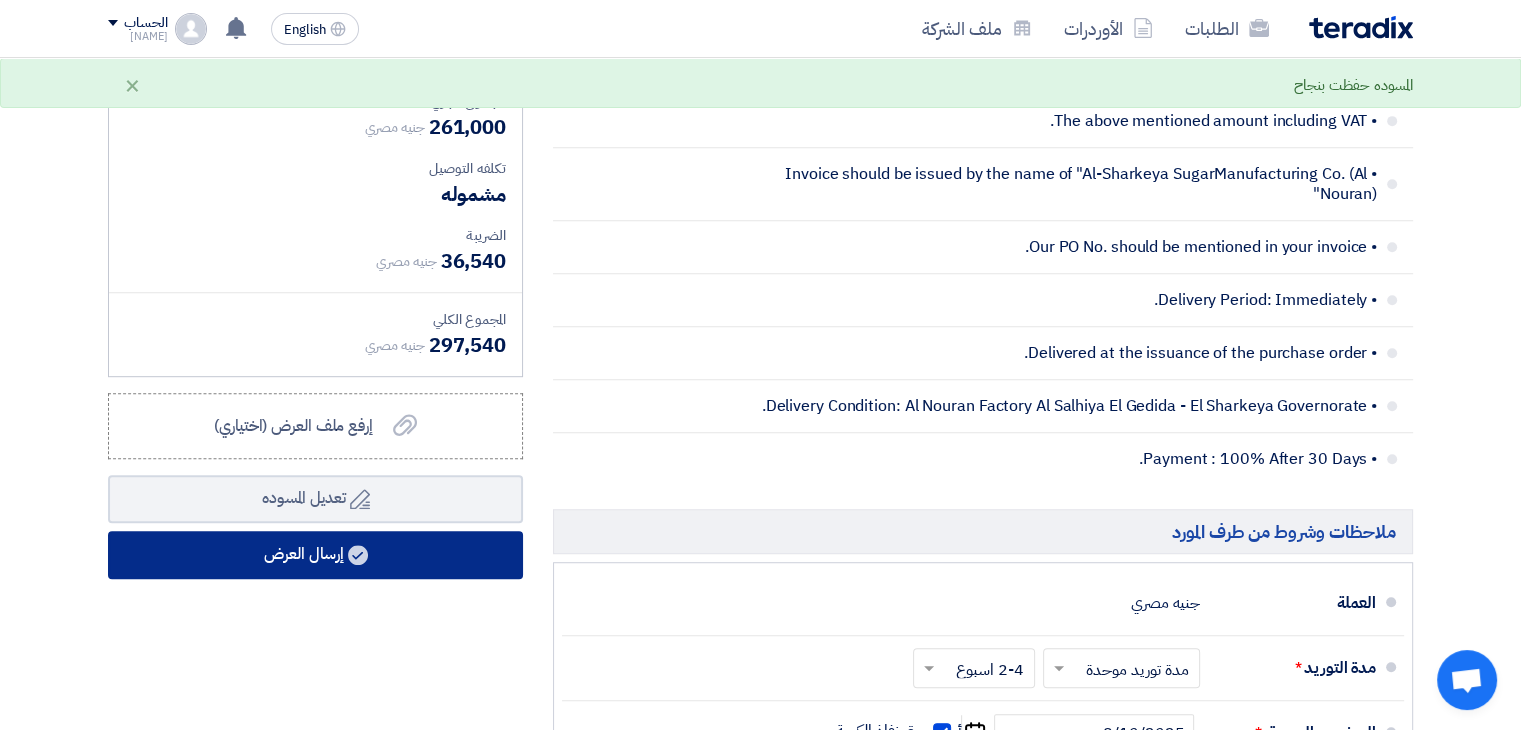type on "375" 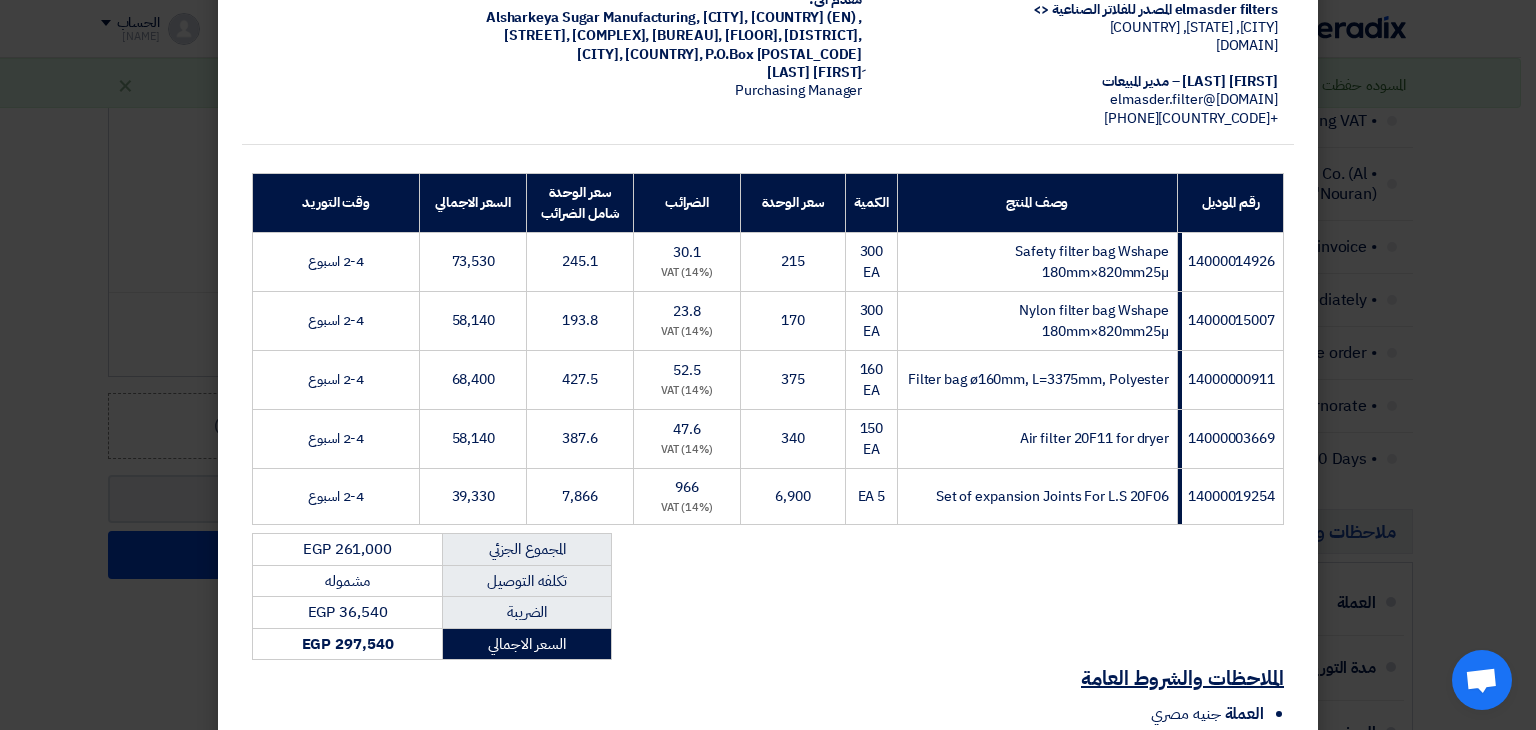 scroll, scrollTop: 429, scrollLeft: 0, axis: vertical 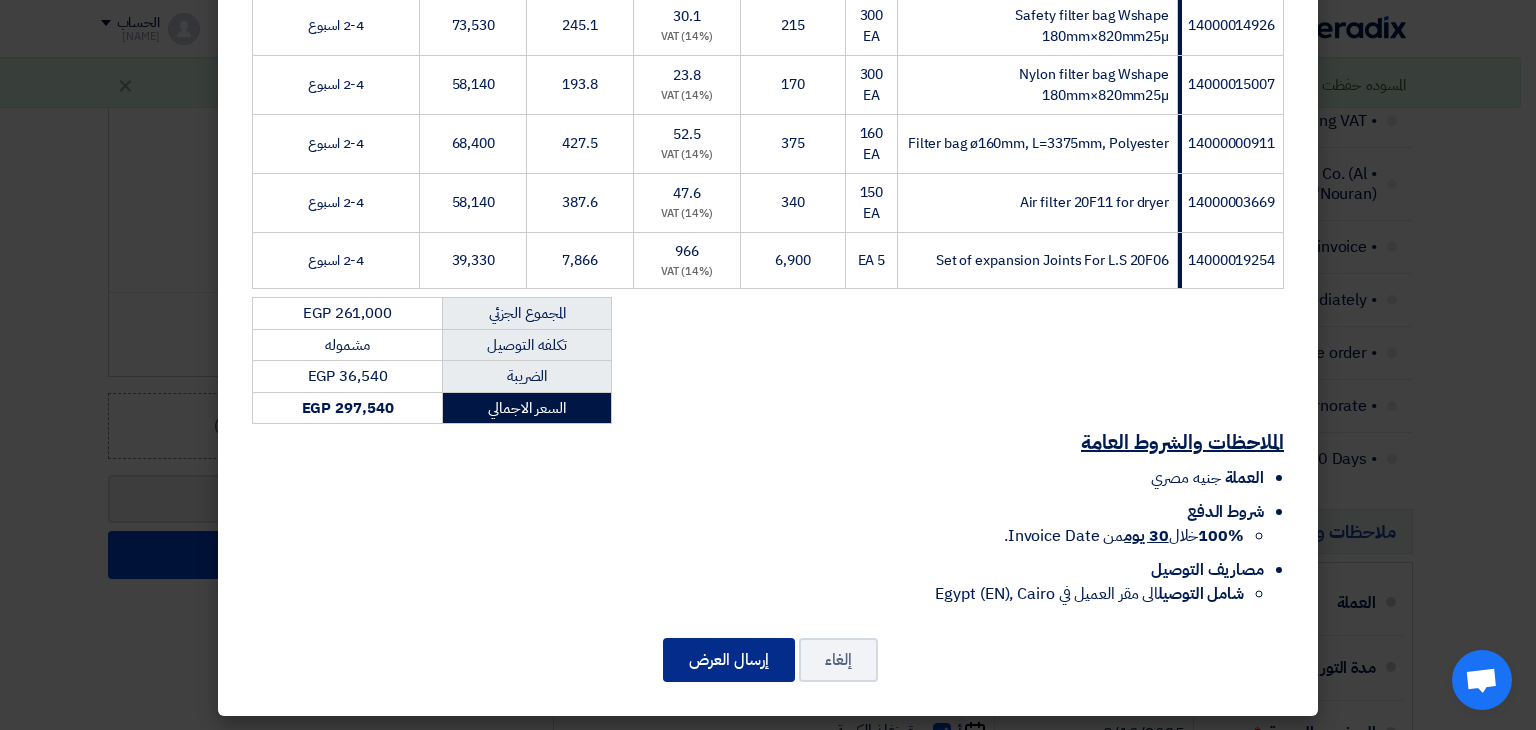 click on "إرسال العرض" 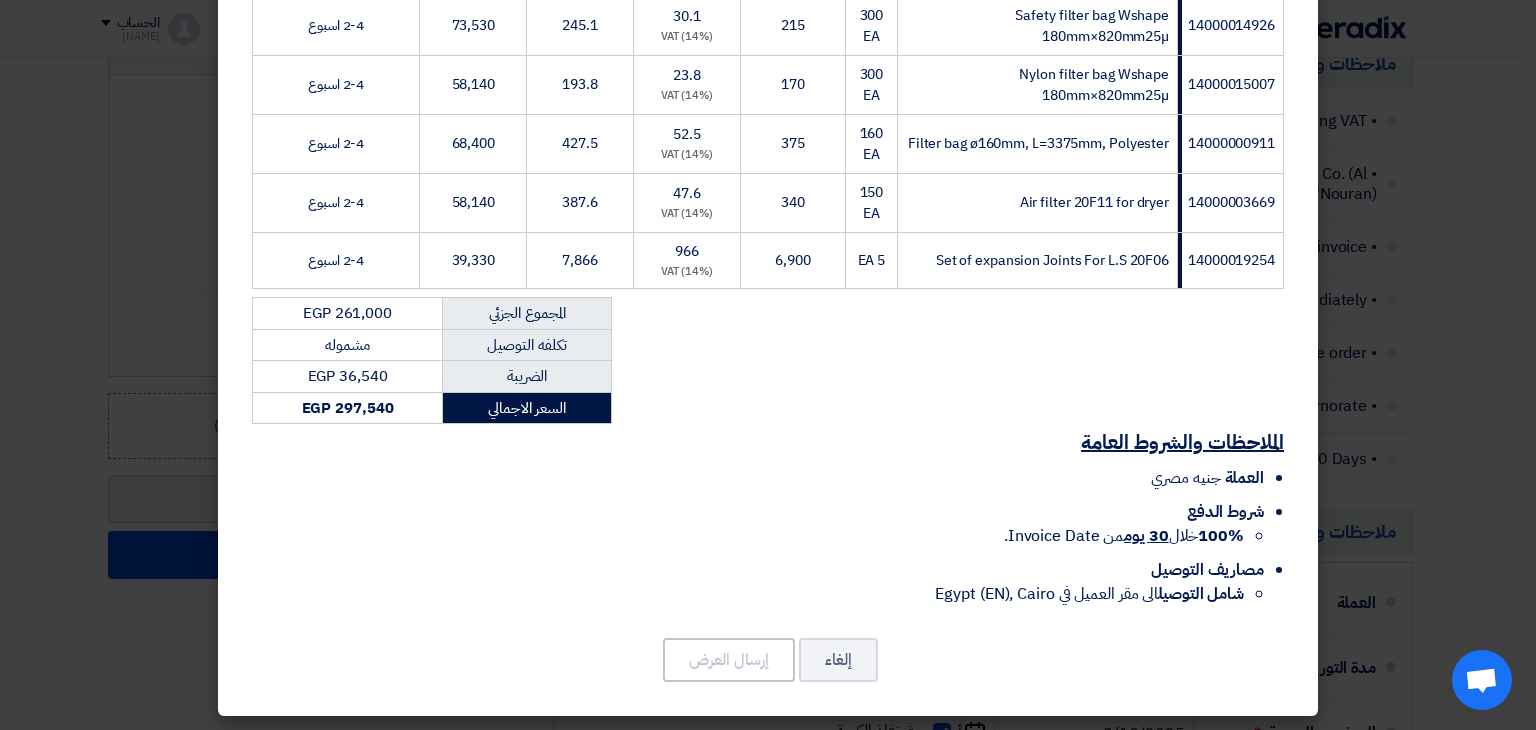 click on "[COMPANY] [PRODUCT] <>
[CITY], [REGION], [COUNTRY]
[DOMAIN]
[FIRST] [LAST] – مدير المبيعات
[EMAIL]
+[COUNTRY_CODE][PHONE]
عرض أسعار
التاريخ:
[DAY_NAME] [MONTH] [DAY] [YEAR]
صالح حتى:
[DAY_NAME] [MONTH] [DAY] [YEAR]
أو حتى نفاذ الكمية
مقدم الى:
[COMPANY]," 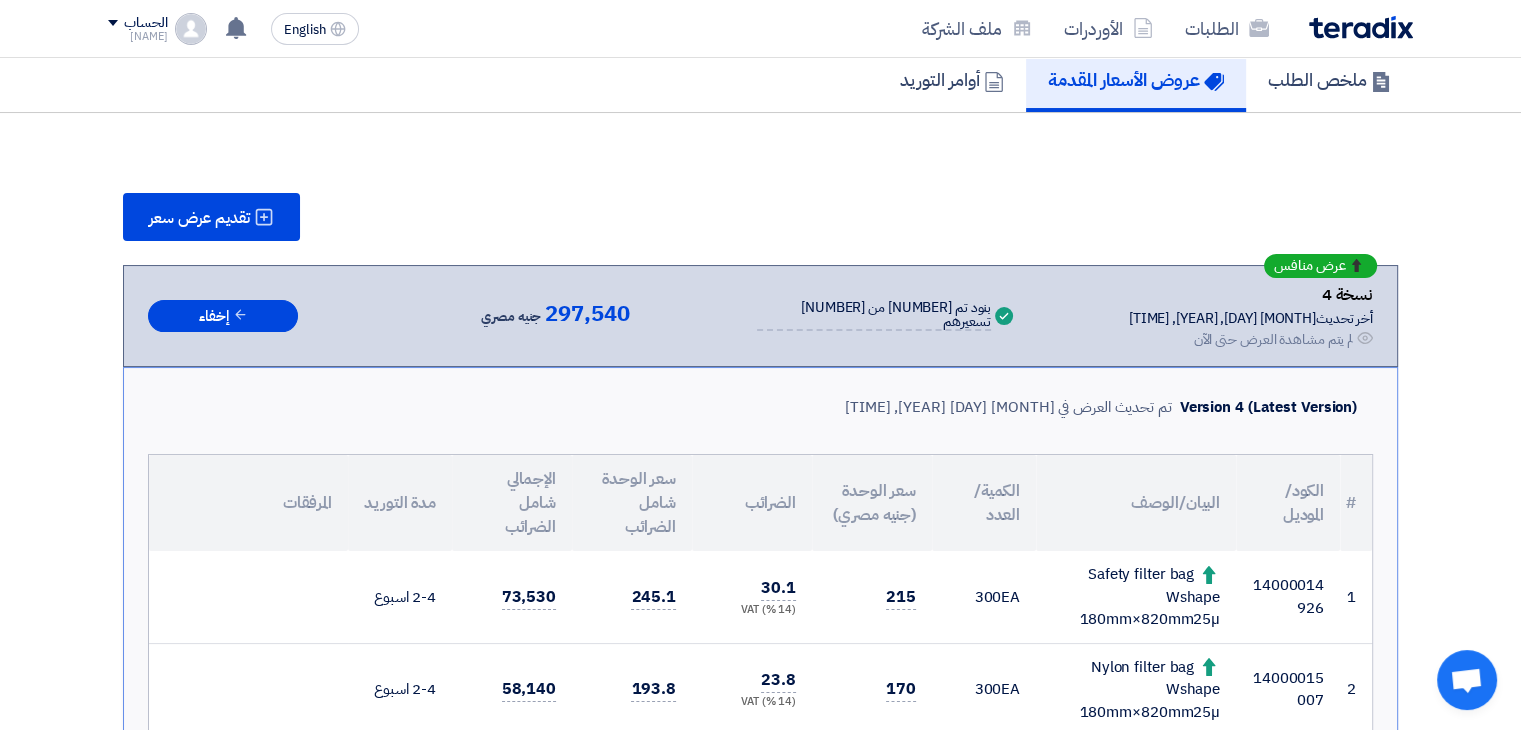 scroll, scrollTop: 100, scrollLeft: 0, axis: vertical 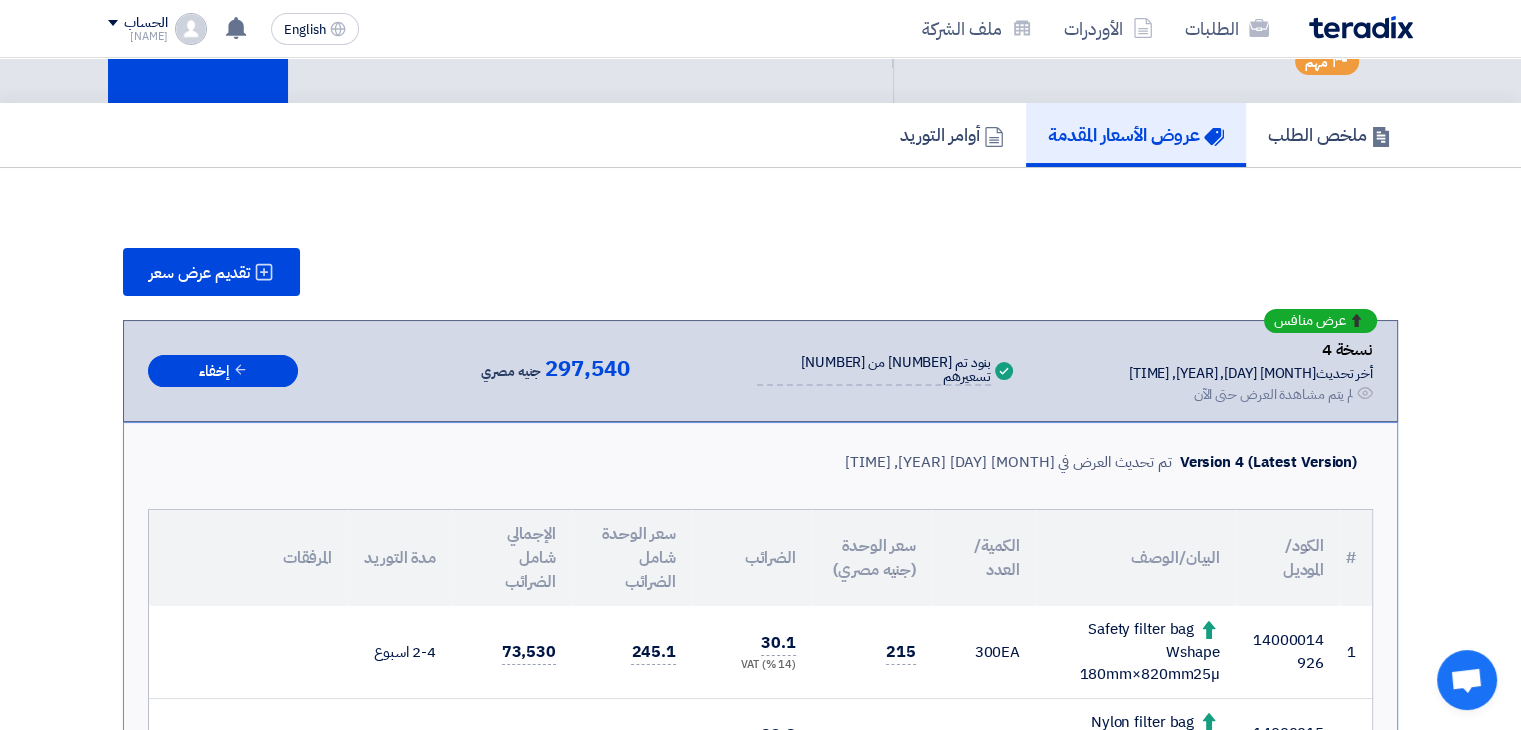 click on "الطلبات
الأوردرات
ملف الشركة" 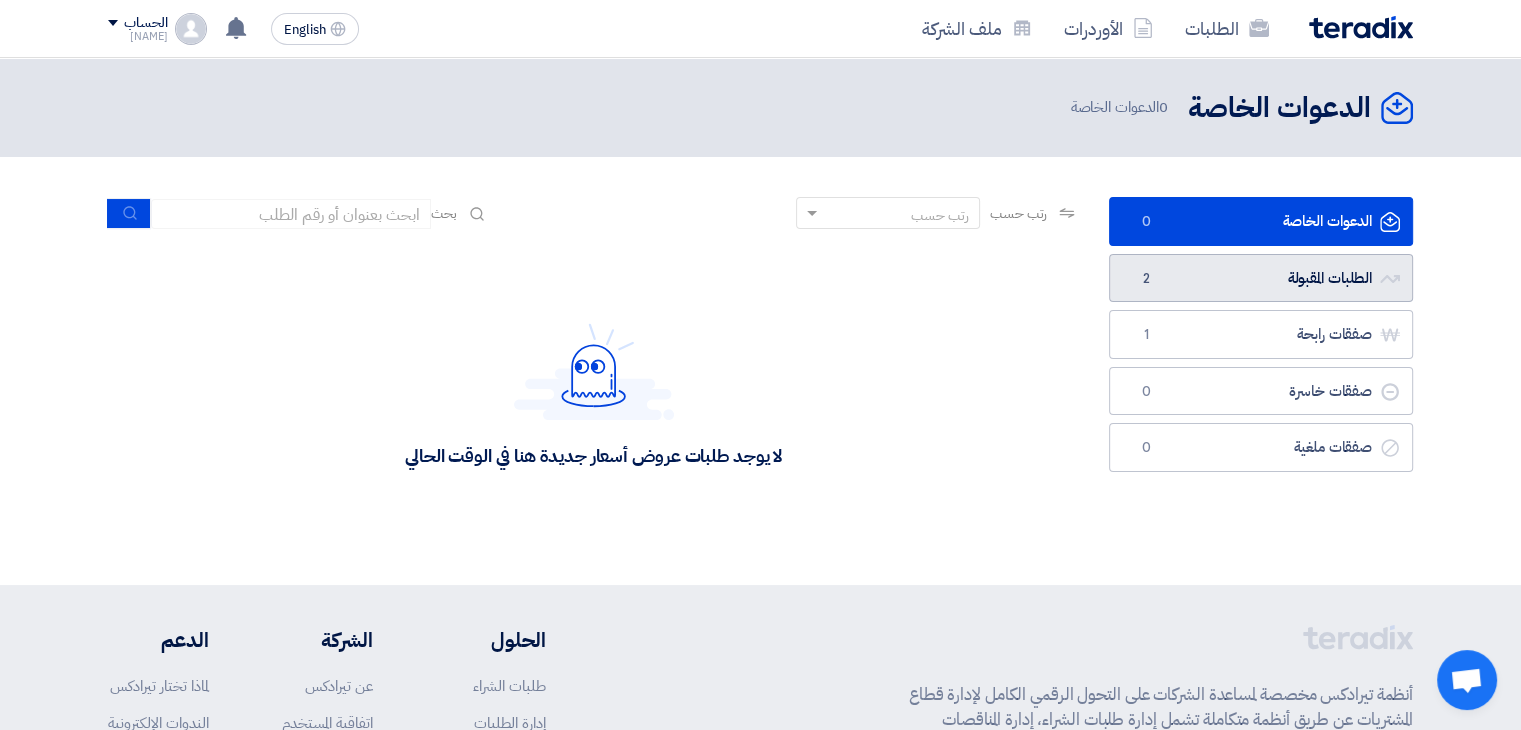 click on "الطلبات المقبولة
الطلبات المقبولة
2" 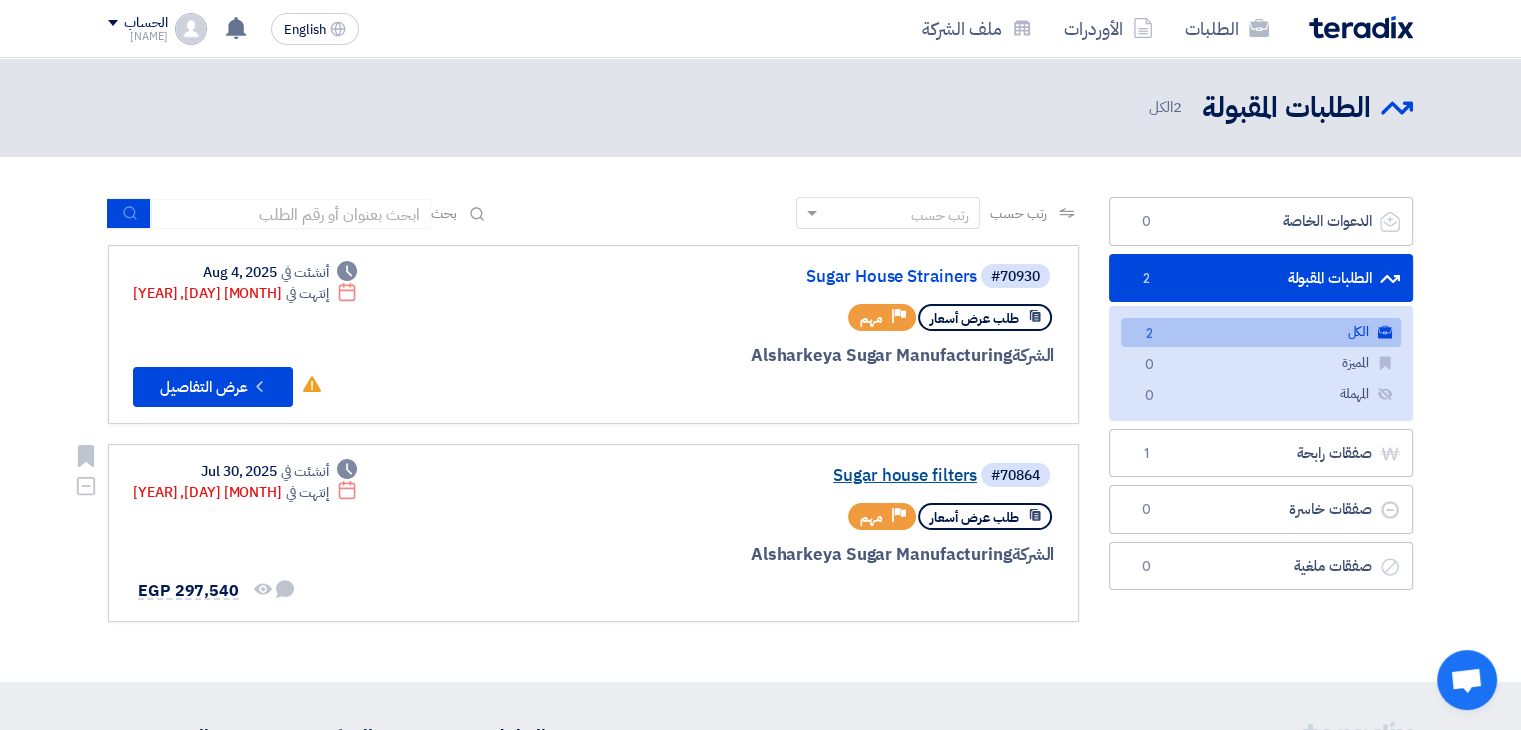 click on "Sugar house filters" 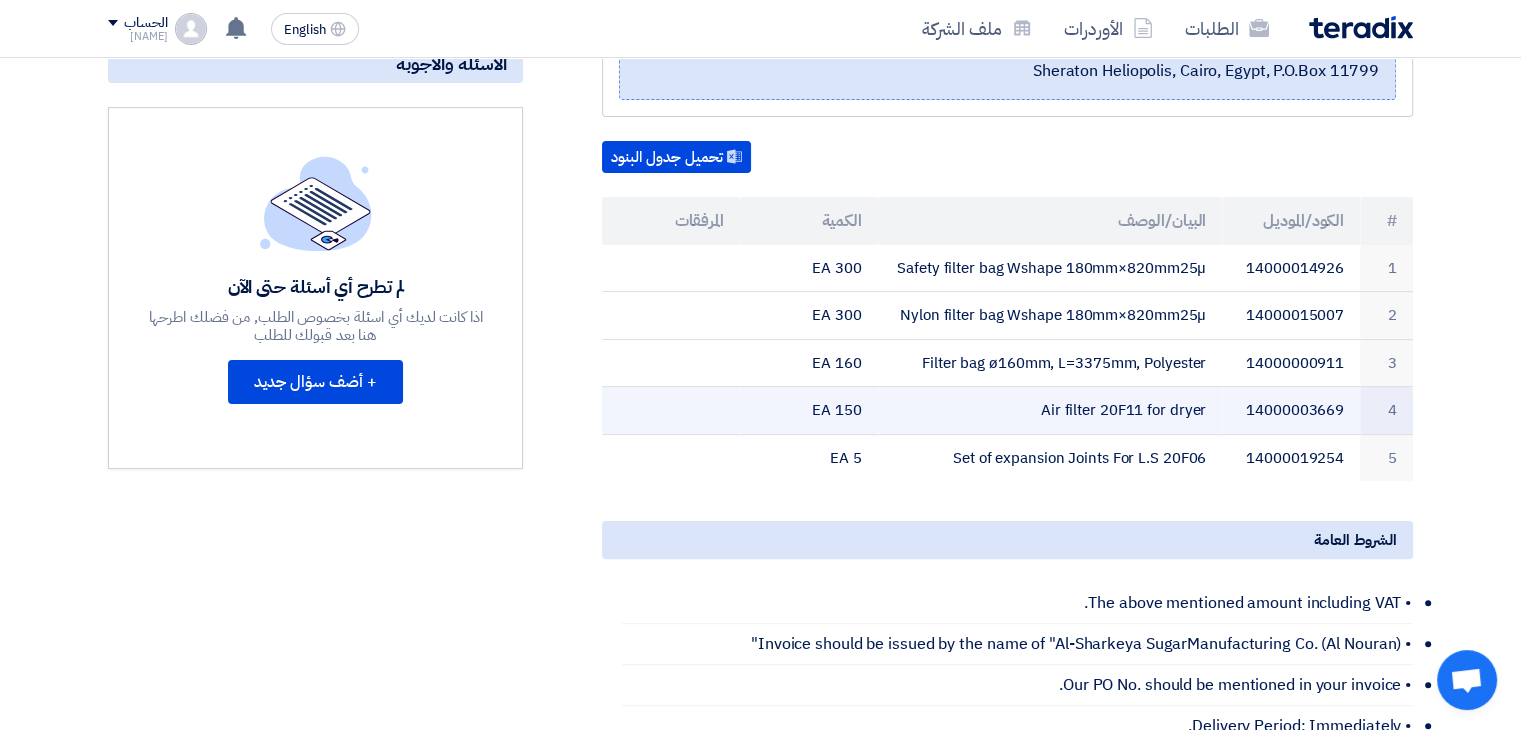 scroll, scrollTop: 0, scrollLeft: 0, axis: both 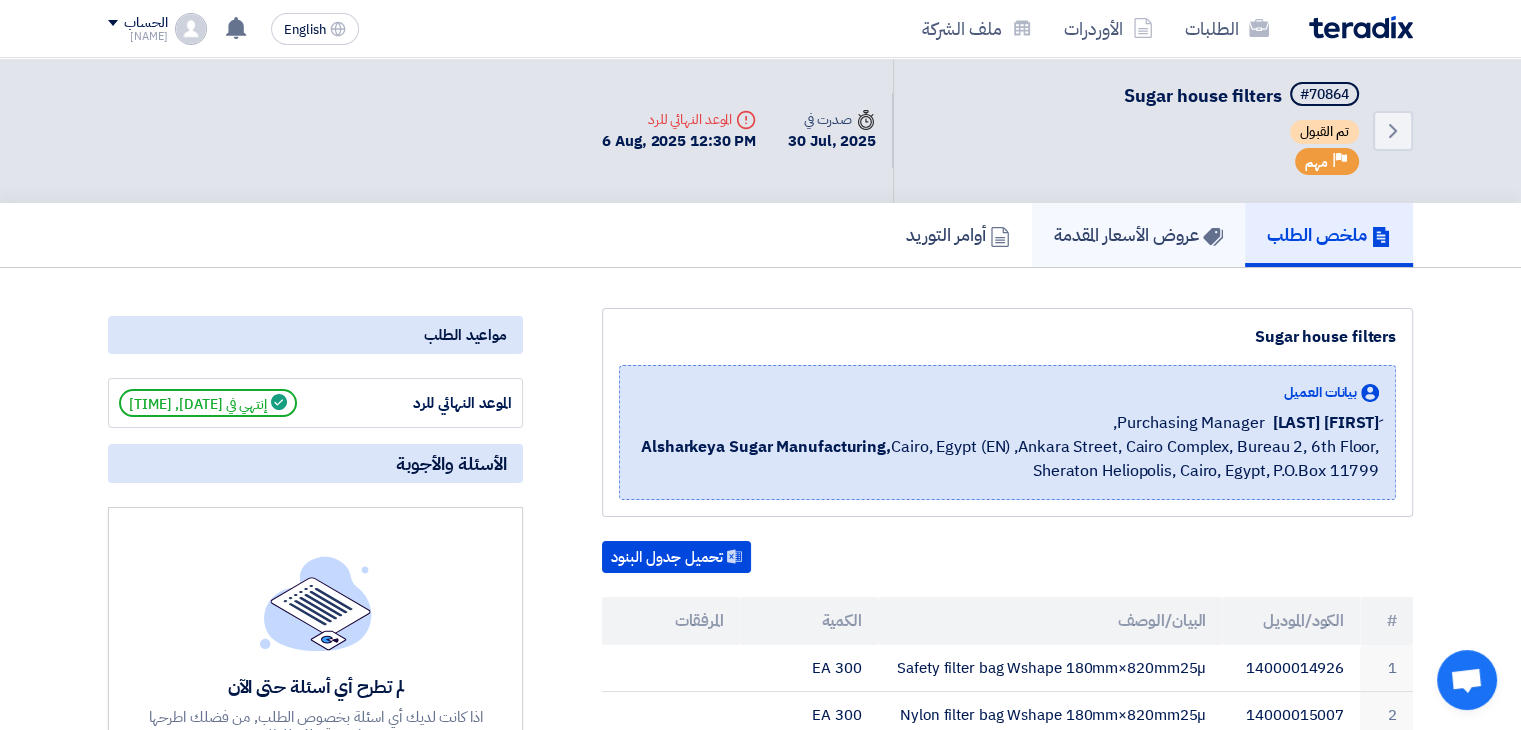 click on "عروض الأسعار المقدمة" 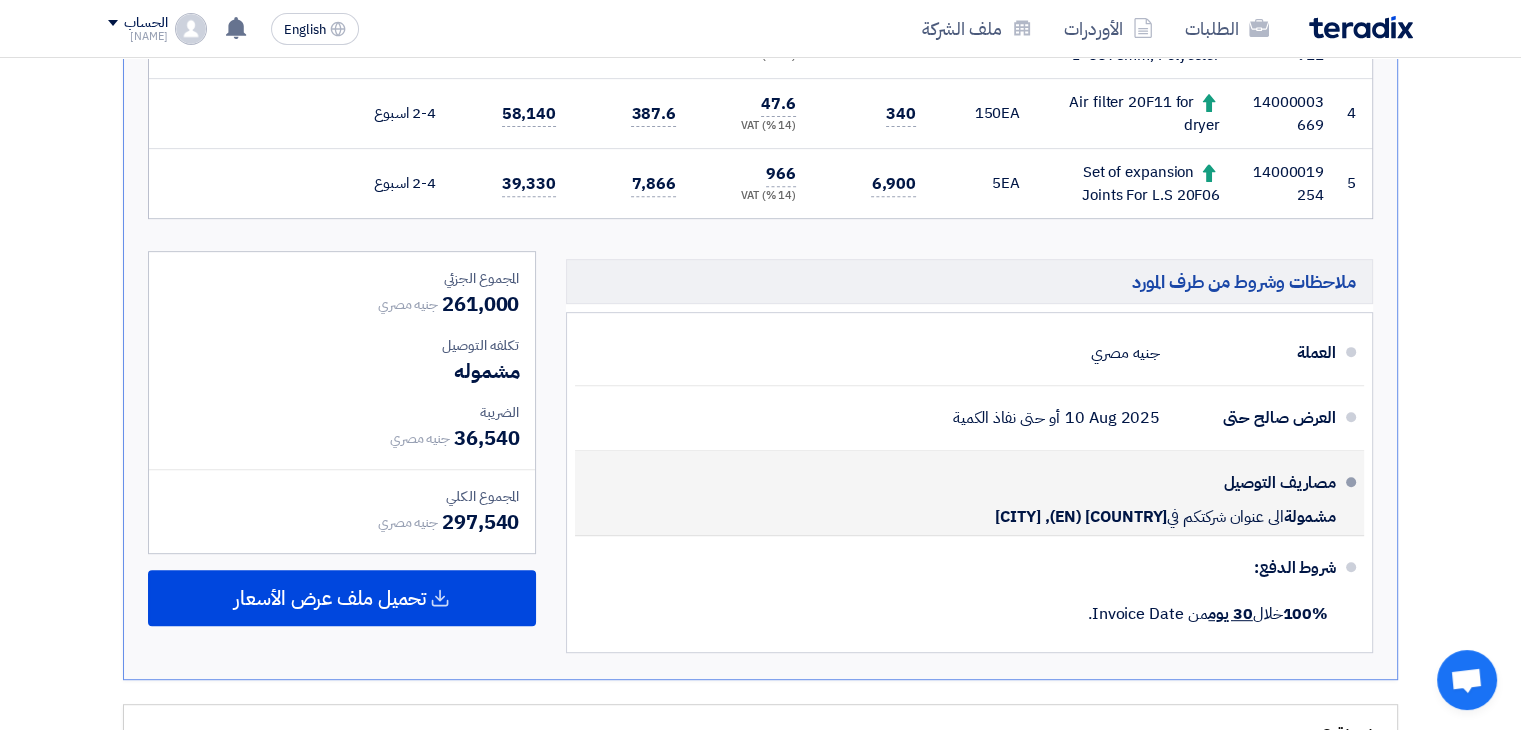 scroll, scrollTop: 1300, scrollLeft: 0, axis: vertical 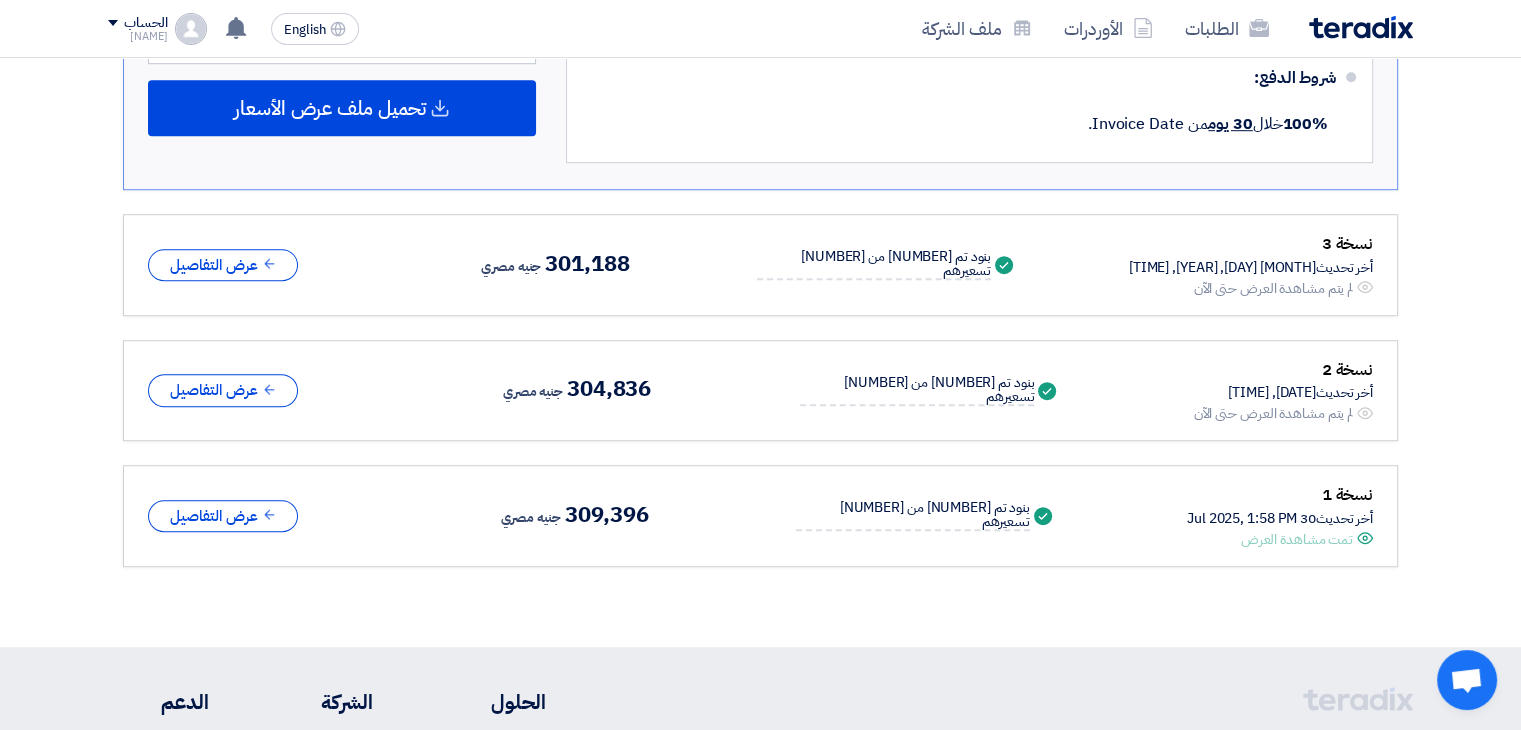 click on "نسخة [NUMBER]
أخر تحديث
[MONTH] [DAY] [YEAR], [TIME]
Offer is Seen
لم يتم مشاهدة العرض حتى الآن
Success
[NUMBER] من [NUMBER] بنود تم تسعيرهم
جنيه مصري [PRICE]" at bounding box center (760, 265) 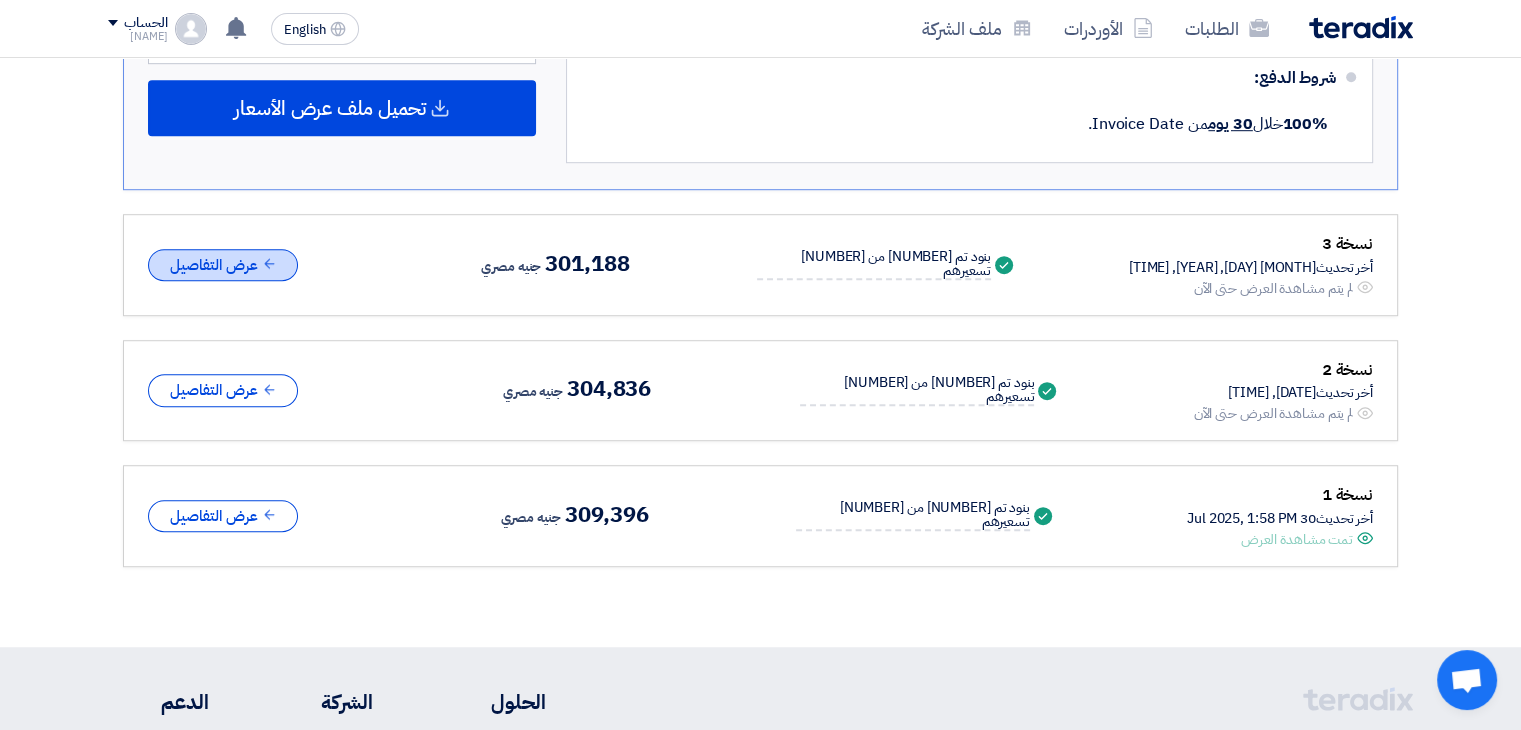 click on "عرض التفاصيل" at bounding box center [223, 265] 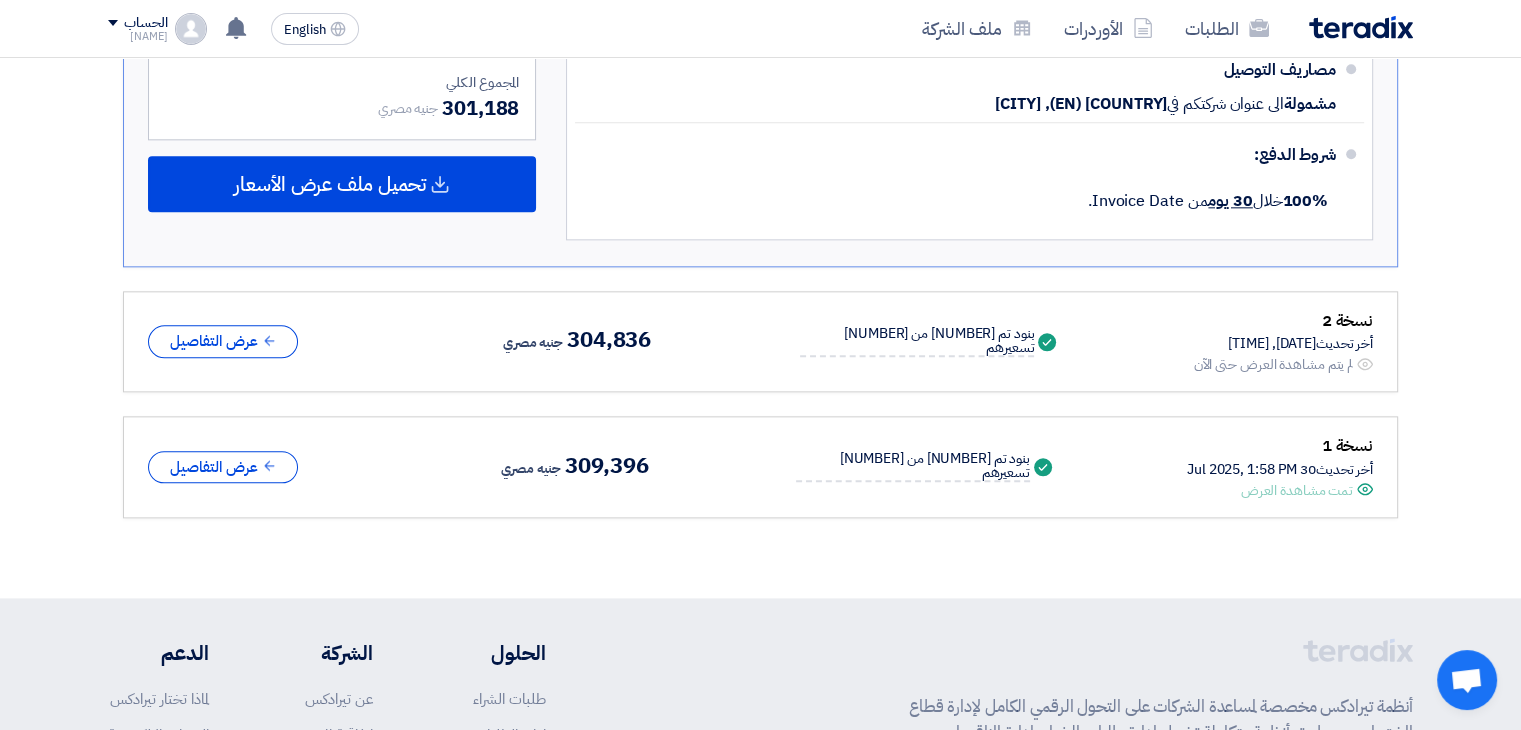 scroll, scrollTop: 2500, scrollLeft: 0, axis: vertical 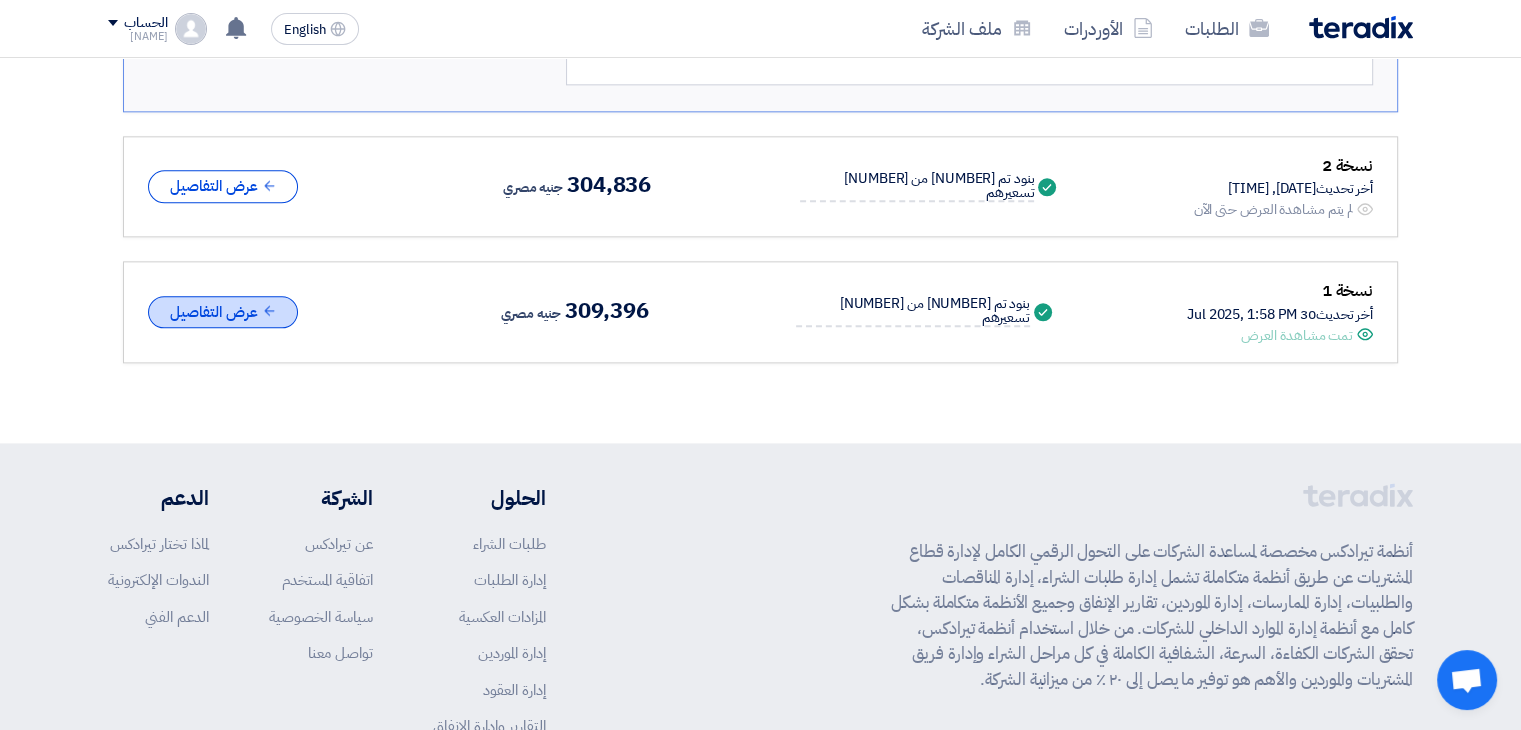 click on "عرض التفاصيل" at bounding box center (223, 312) 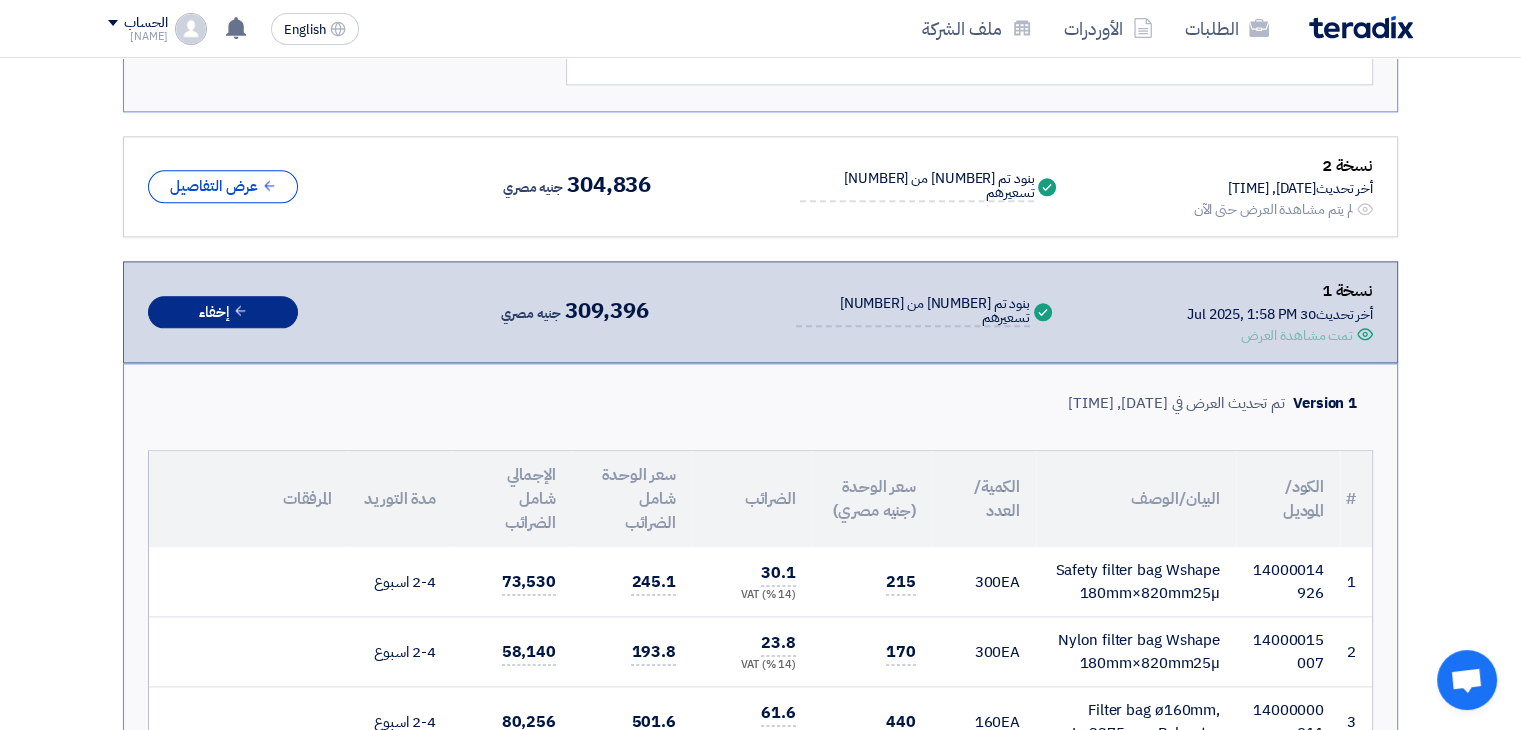 scroll, scrollTop: 2800, scrollLeft: 0, axis: vertical 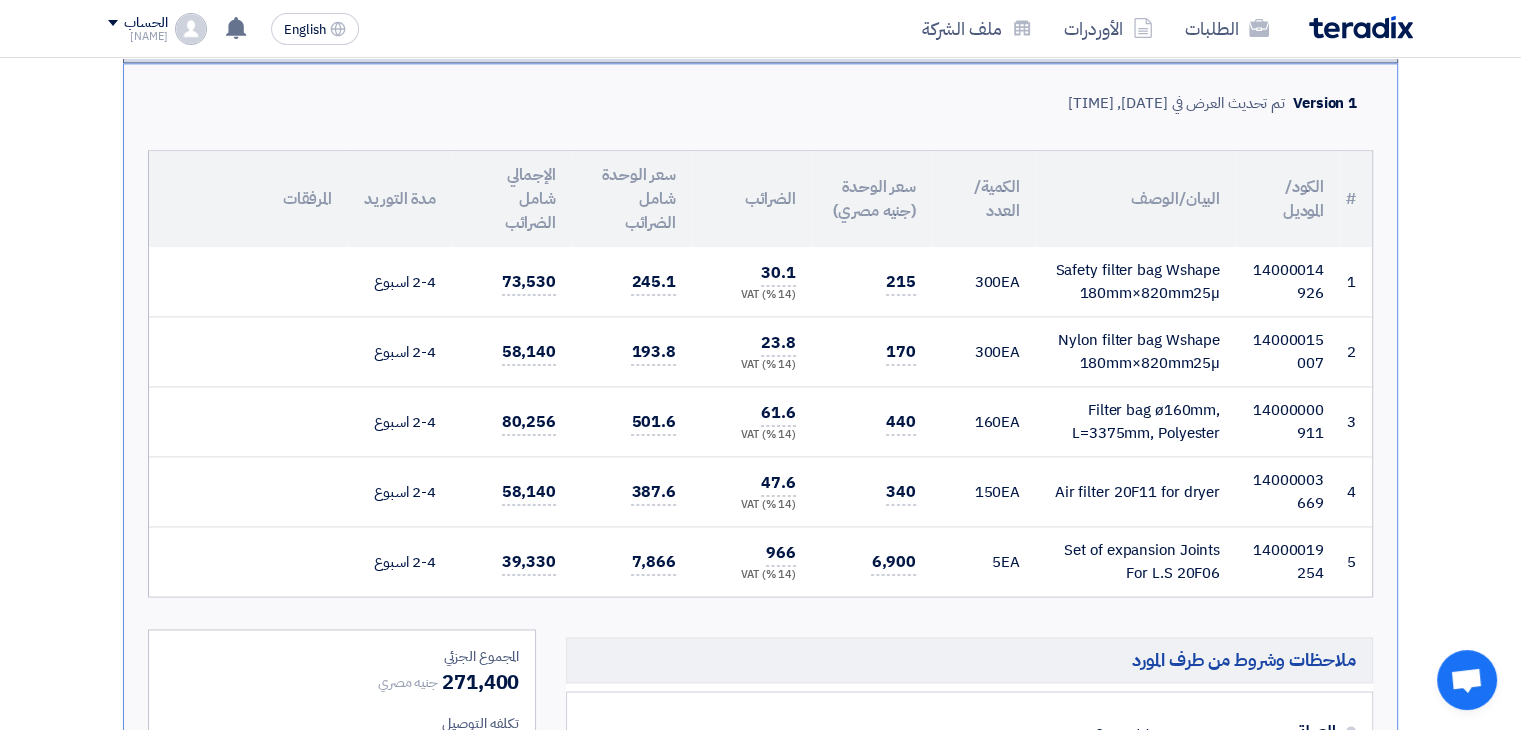 drag, startPoint x: 922, startPoint y: 418, endPoint x: 881, endPoint y: 422, distance: 41.19466 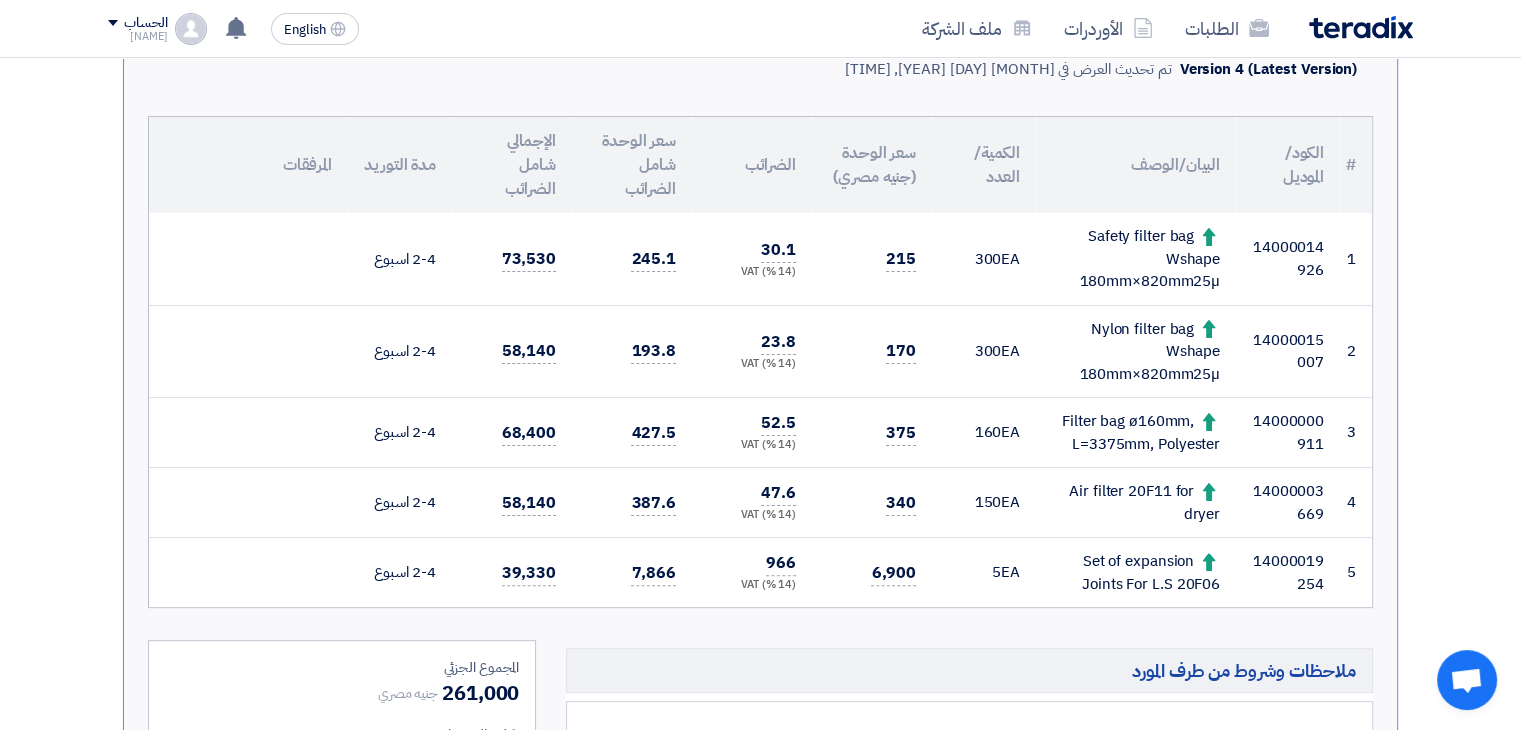 scroll, scrollTop: 500, scrollLeft: 0, axis: vertical 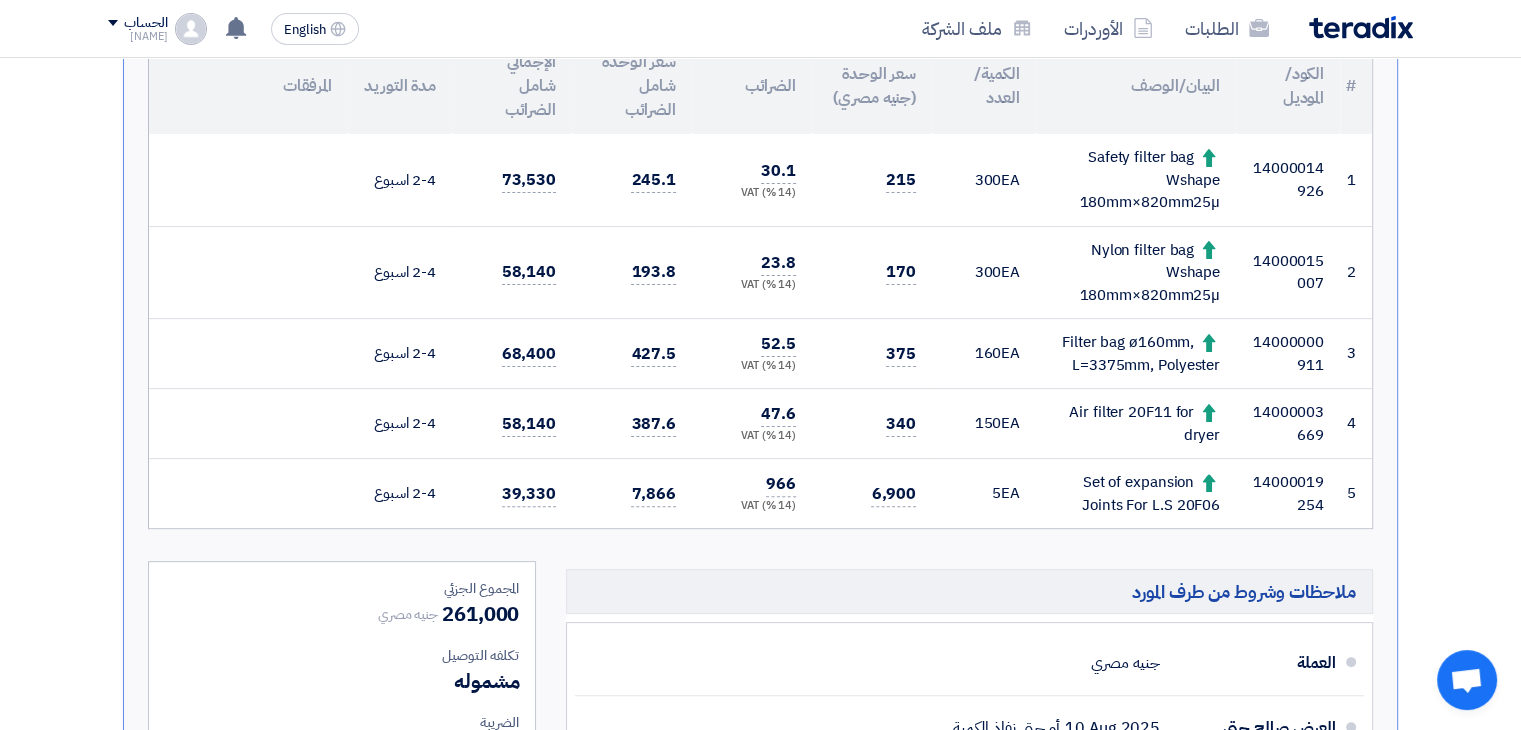 drag, startPoint x: 944, startPoint y: 347, endPoint x: 872, endPoint y: 365, distance: 74.215904 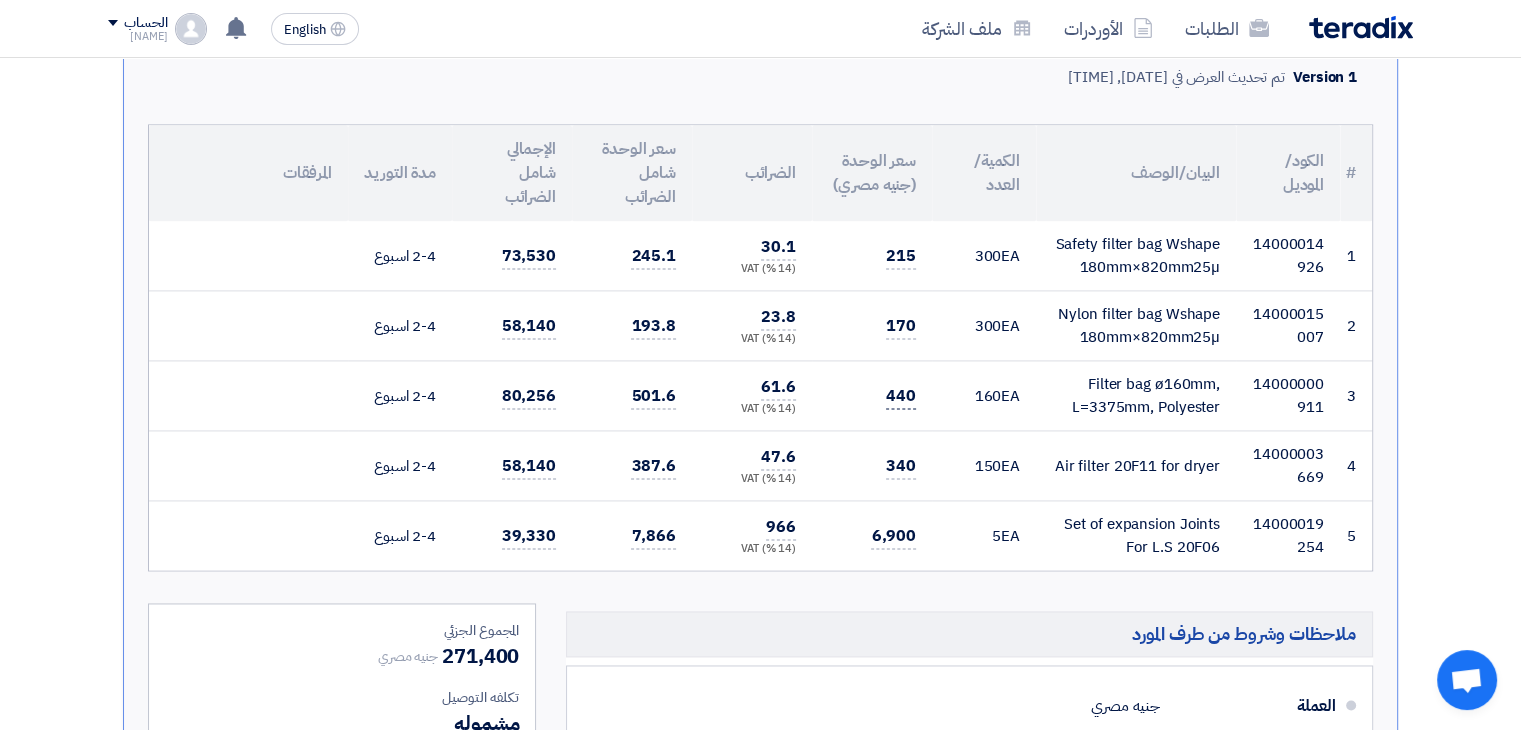 scroll, scrollTop: 2526, scrollLeft: 0, axis: vertical 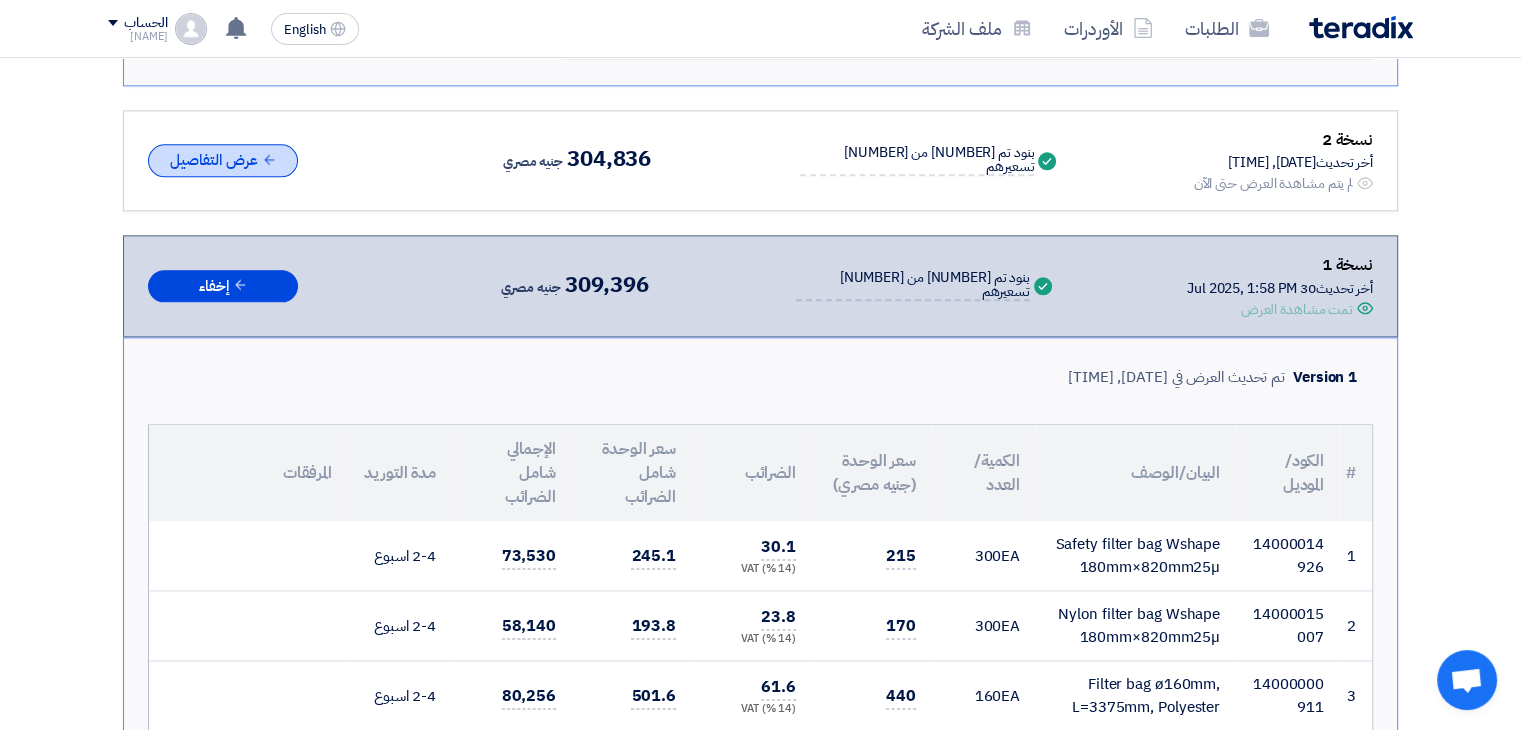 click on "عرض التفاصيل" at bounding box center [223, 160] 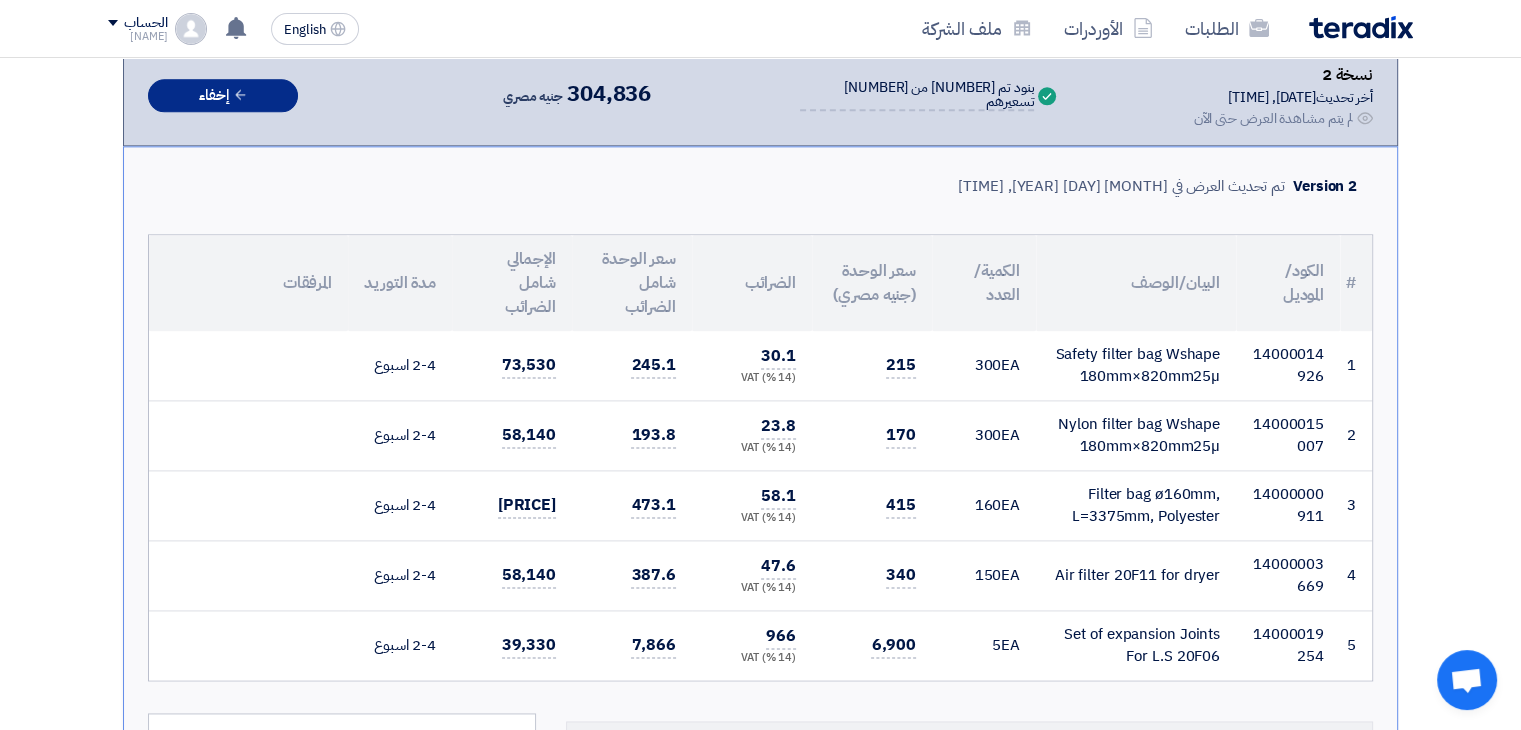 scroll, scrollTop: 2626, scrollLeft: 0, axis: vertical 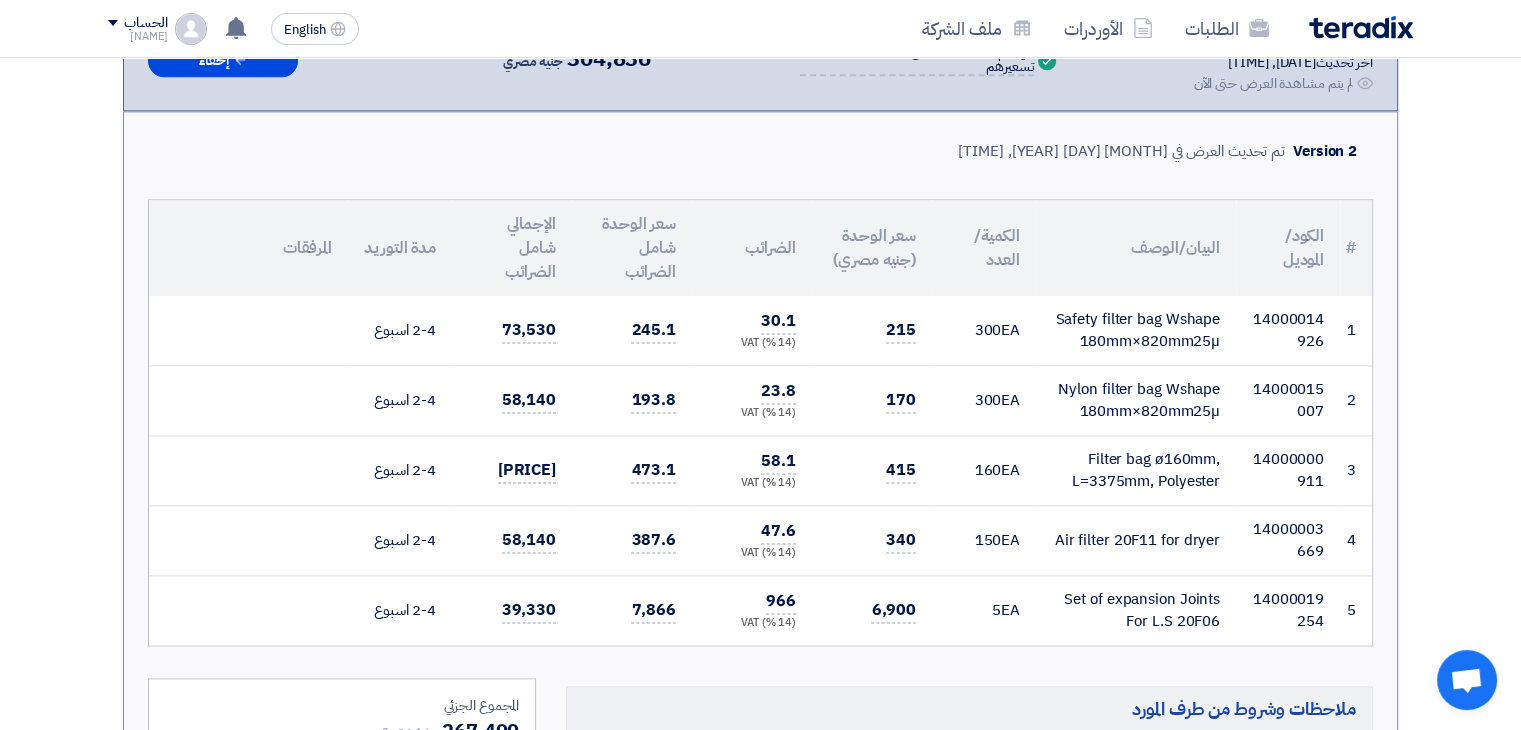 drag, startPoint x: 836, startPoint y: 459, endPoint x: 825, endPoint y: 459, distance: 11 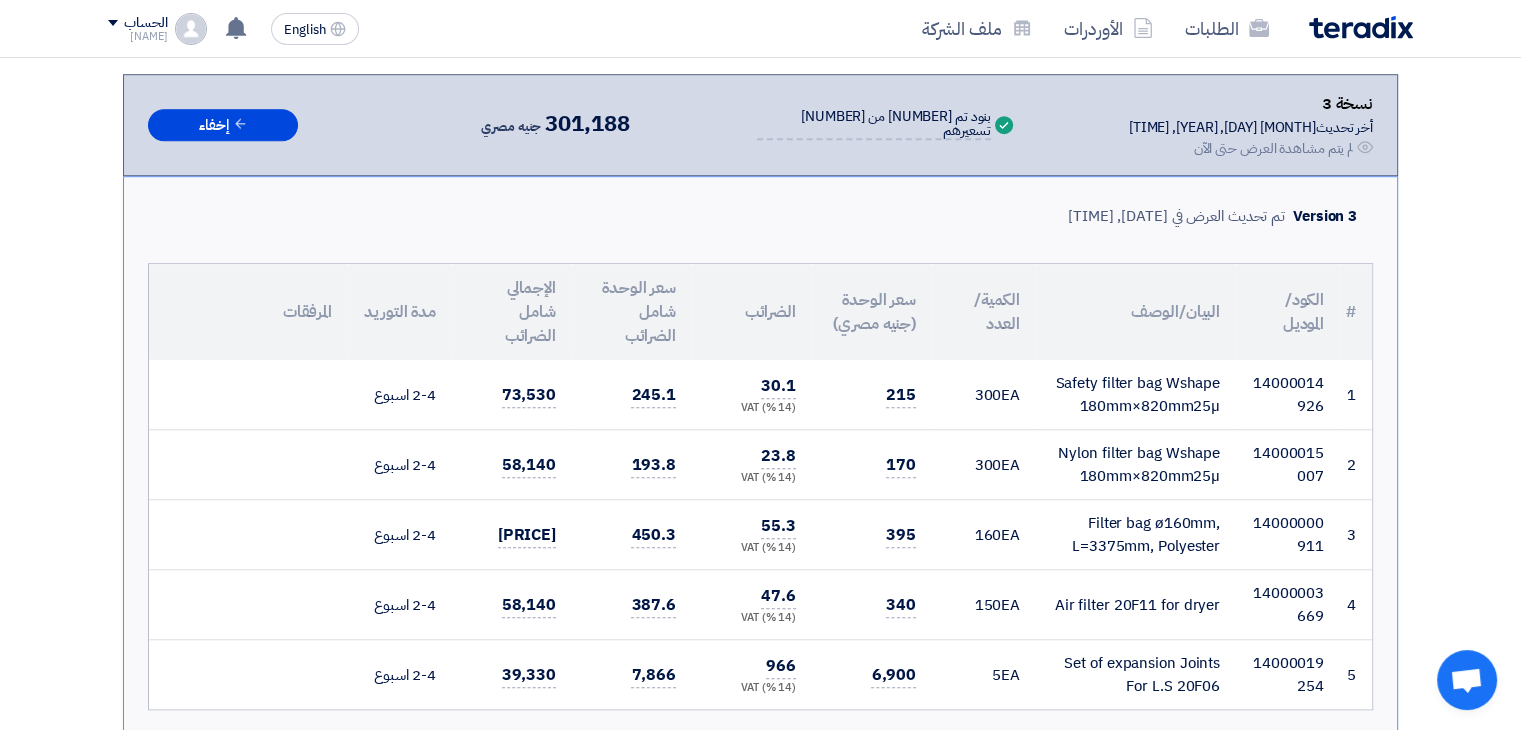 scroll, scrollTop: 1426, scrollLeft: 0, axis: vertical 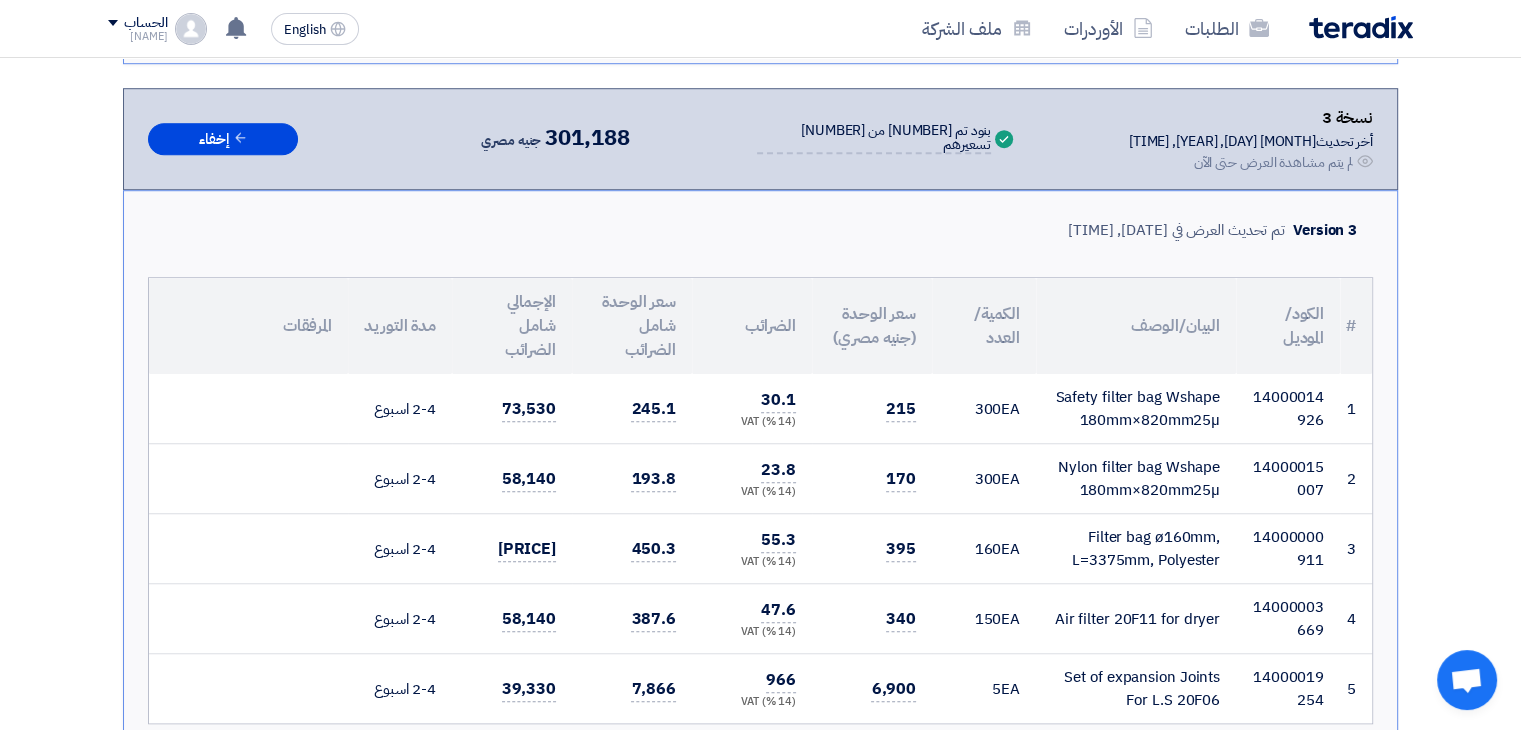 drag, startPoint x: 928, startPoint y: 537, endPoint x: 877, endPoint y: 537, distance: 51 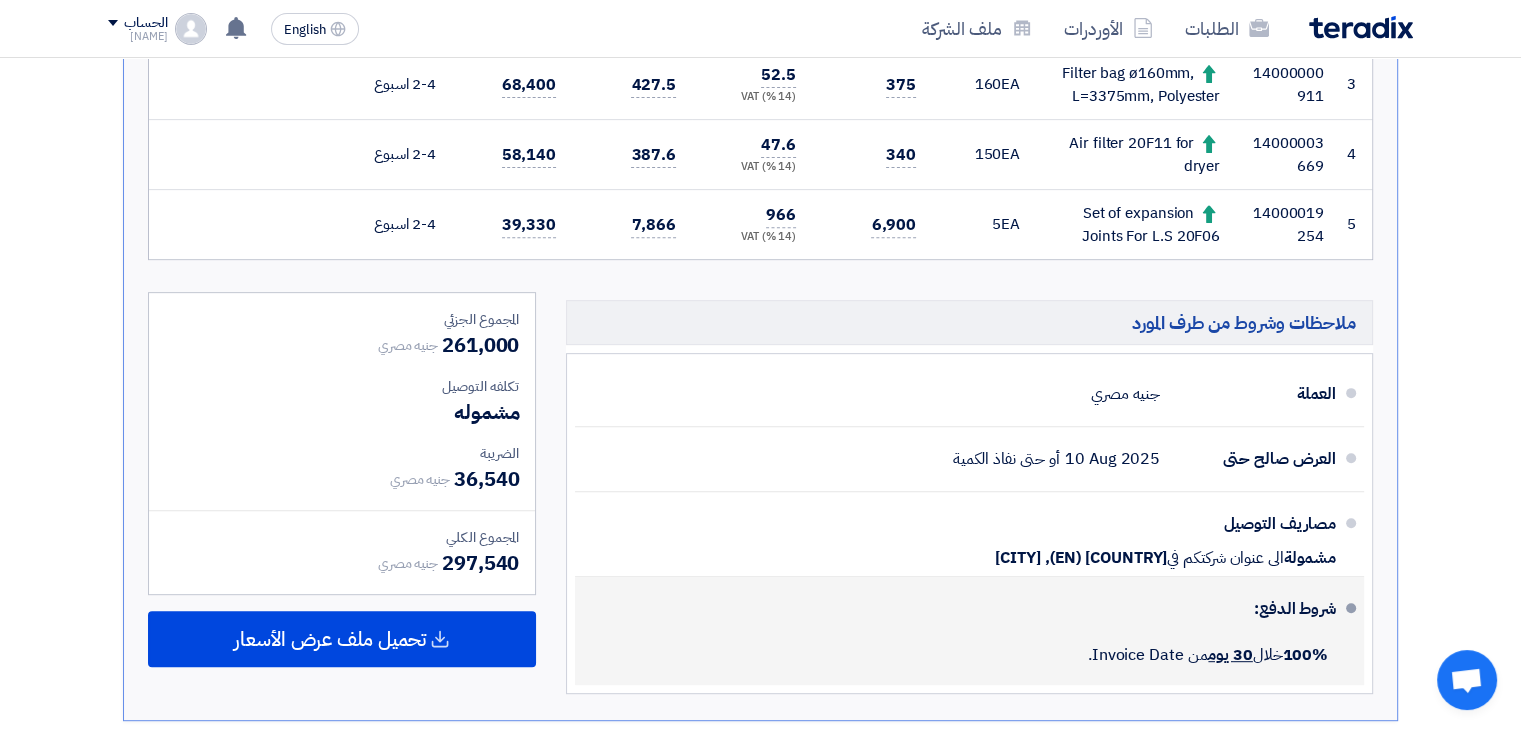 scroll, scrollTop: 526, scrollLeft: 0, axis: vertical 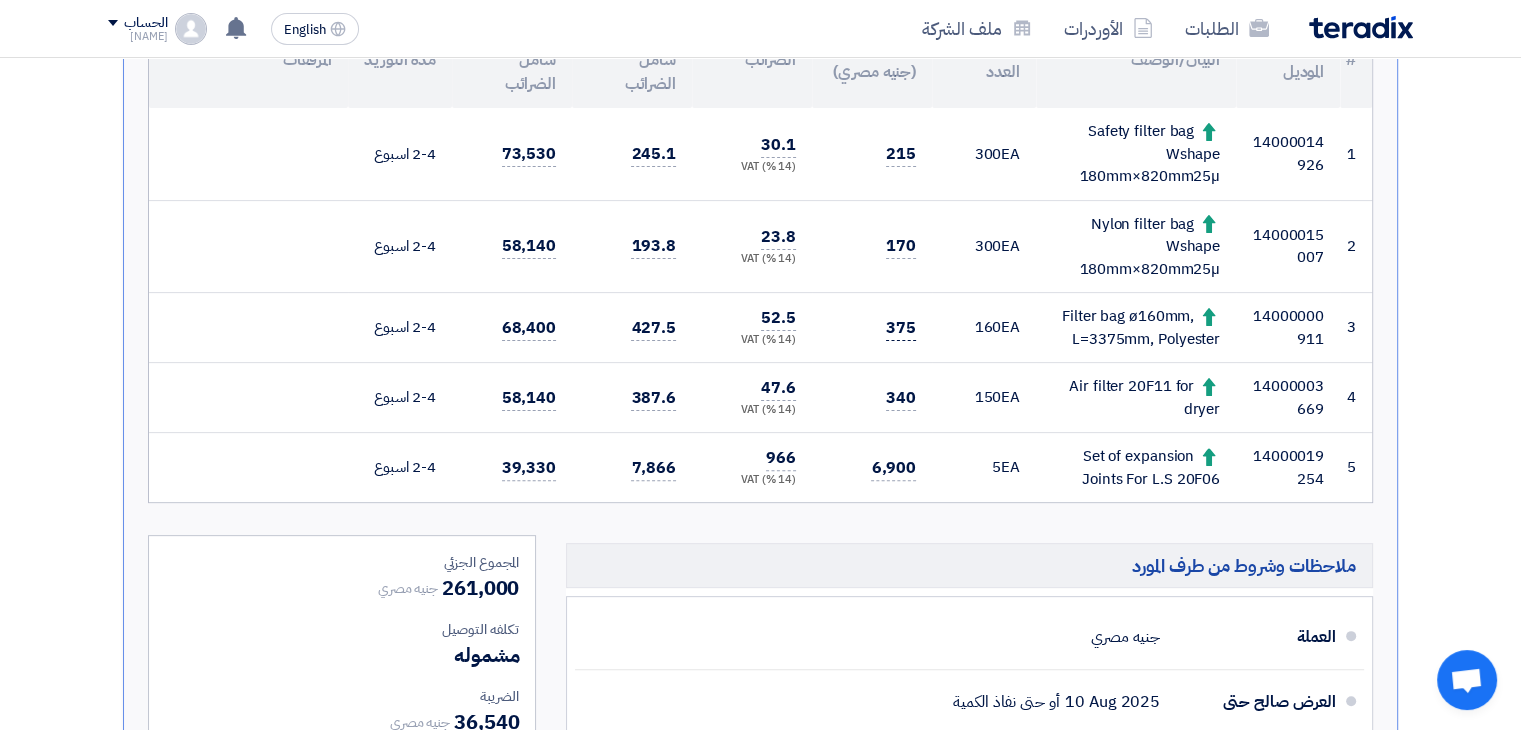drag, startPoint x: 915, startPoint y: 313, endPoint x: 889, endPoint y: 321, distance: 27.202942 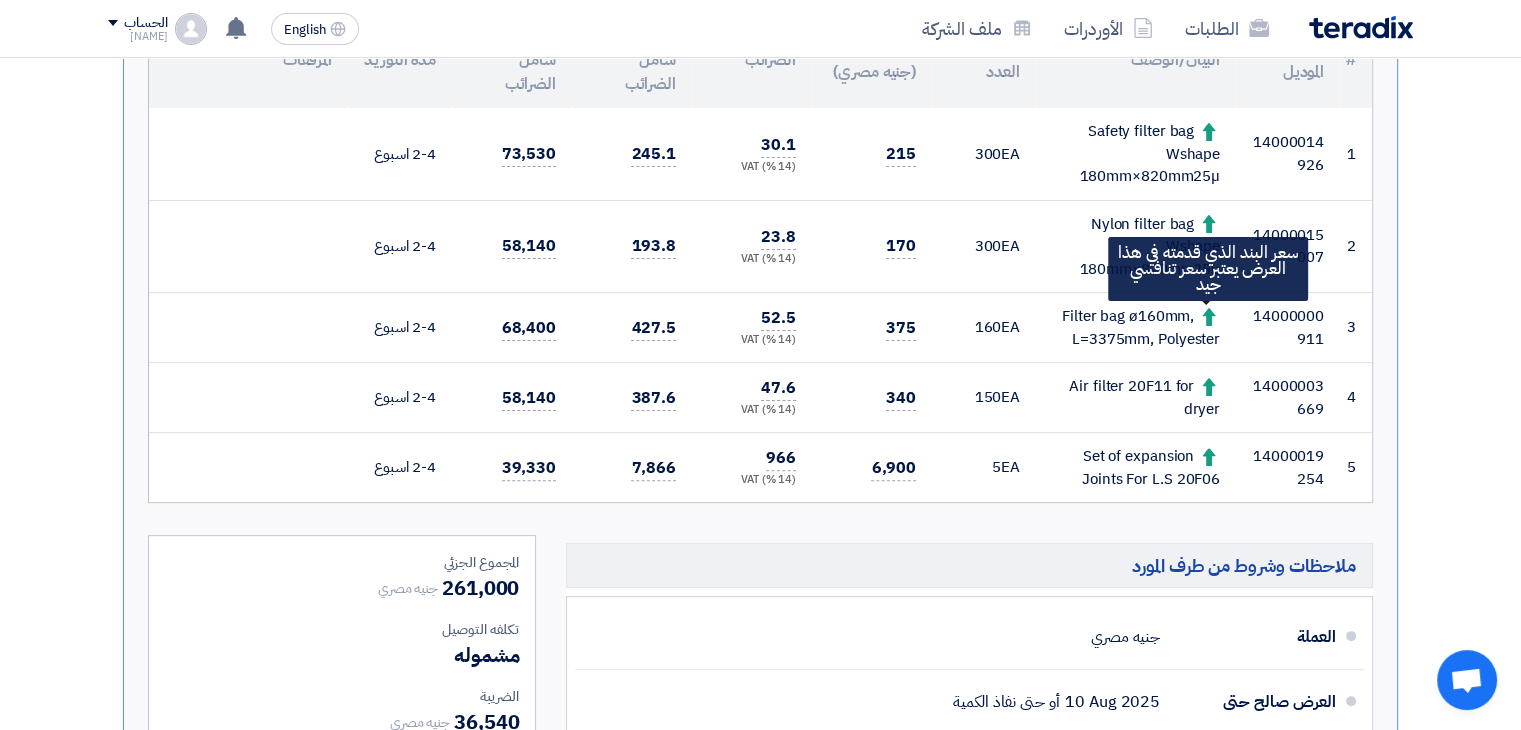 click 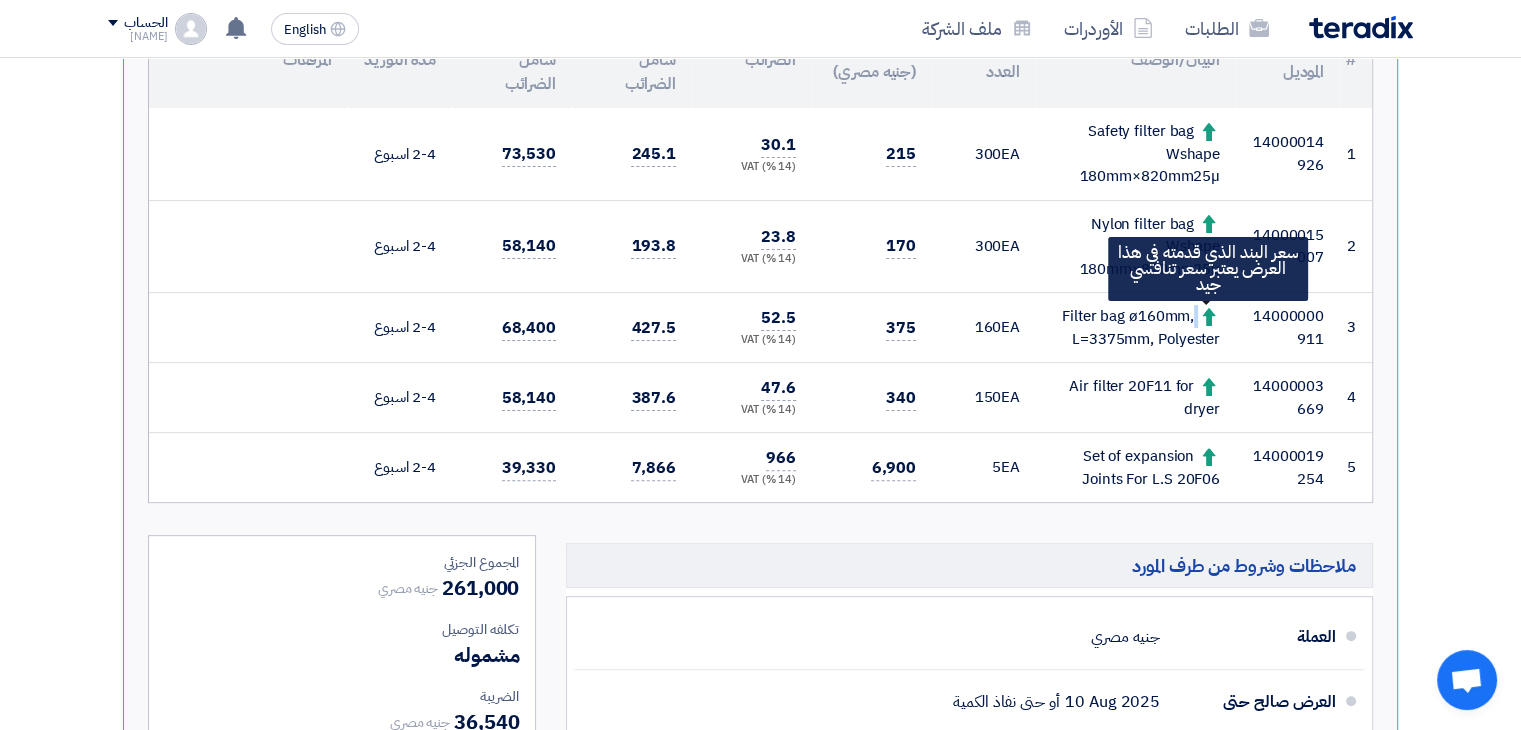 click on "[PRODUCT]
سعر البند الذي قدمته في هذا العرض يعتبر سعر تنافسي جيد" at bounding box center (1136, 328) 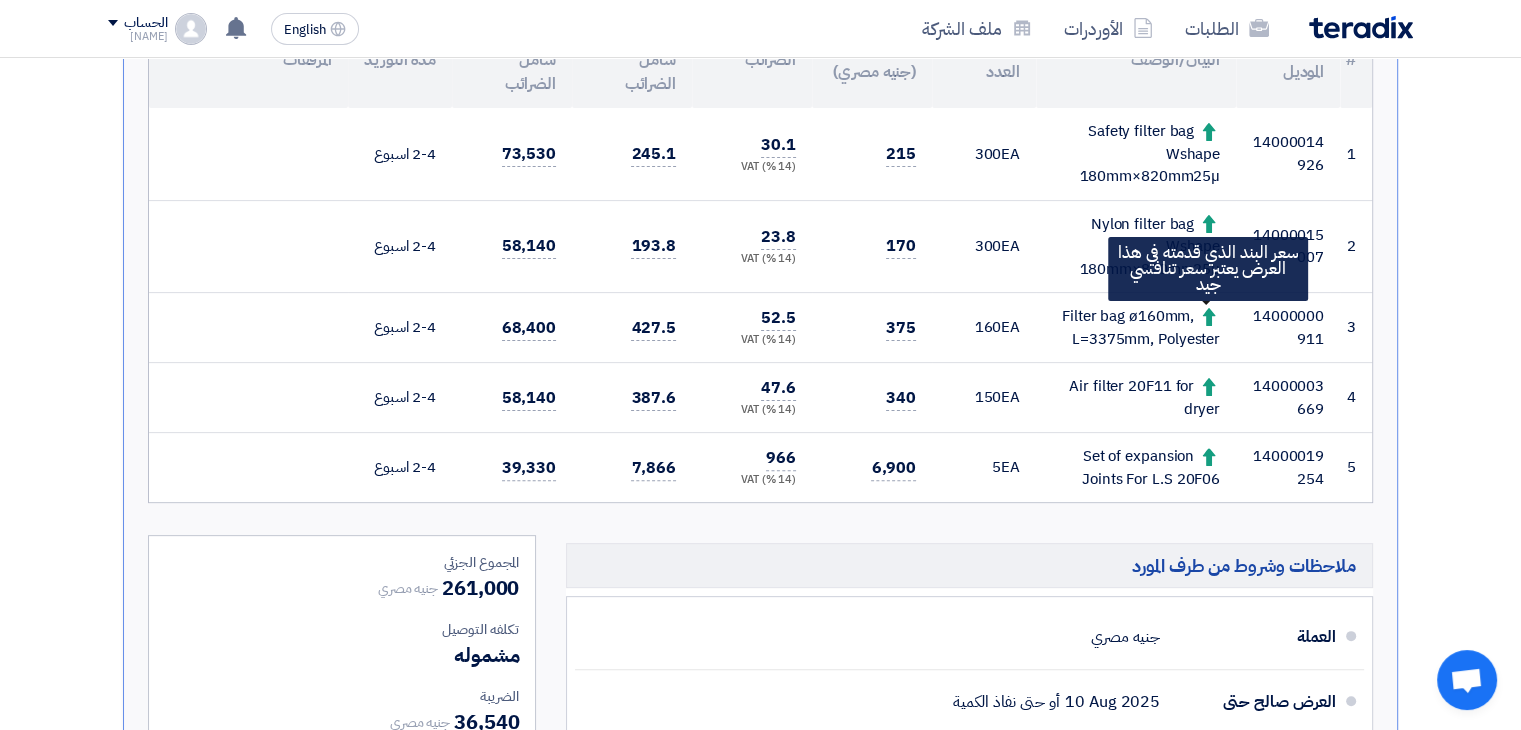 click 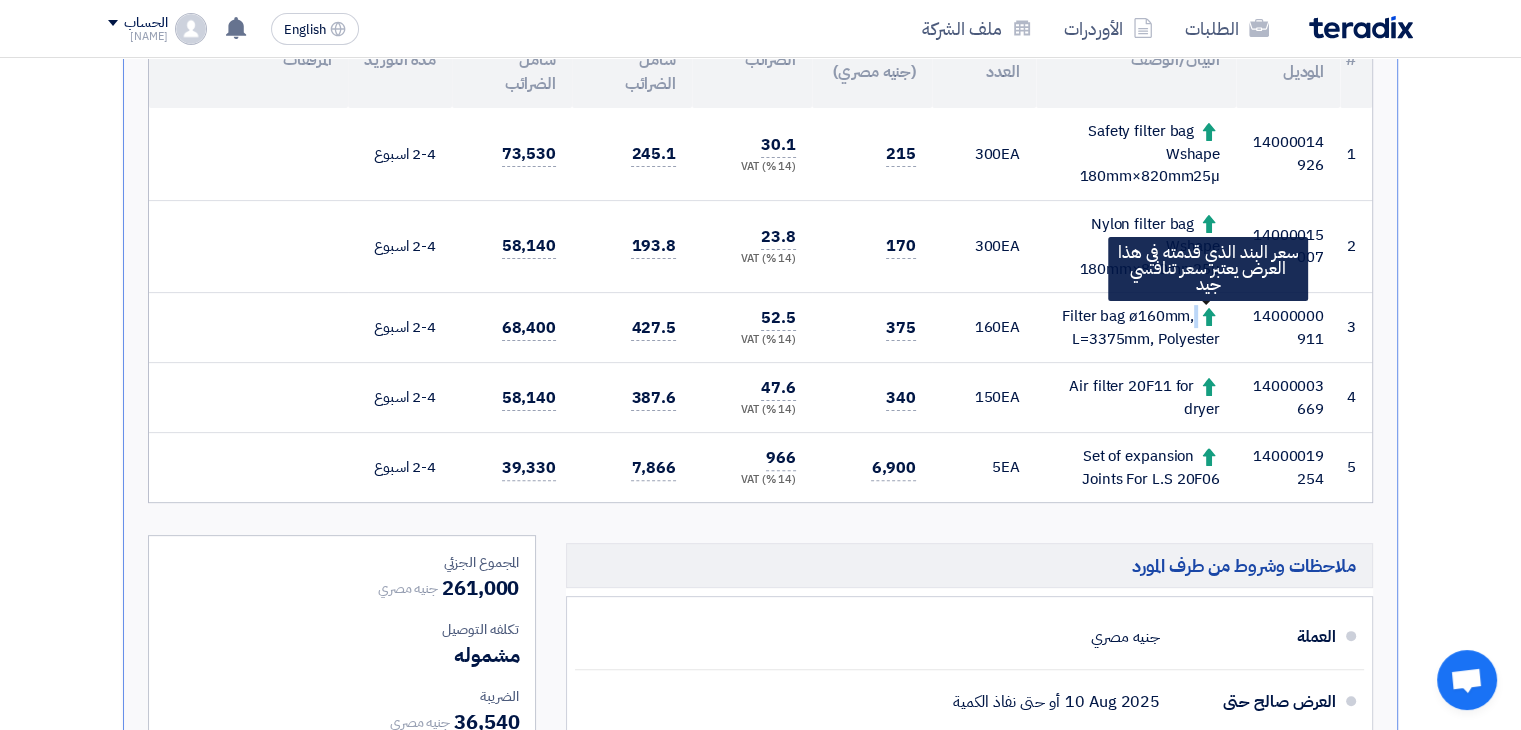 click 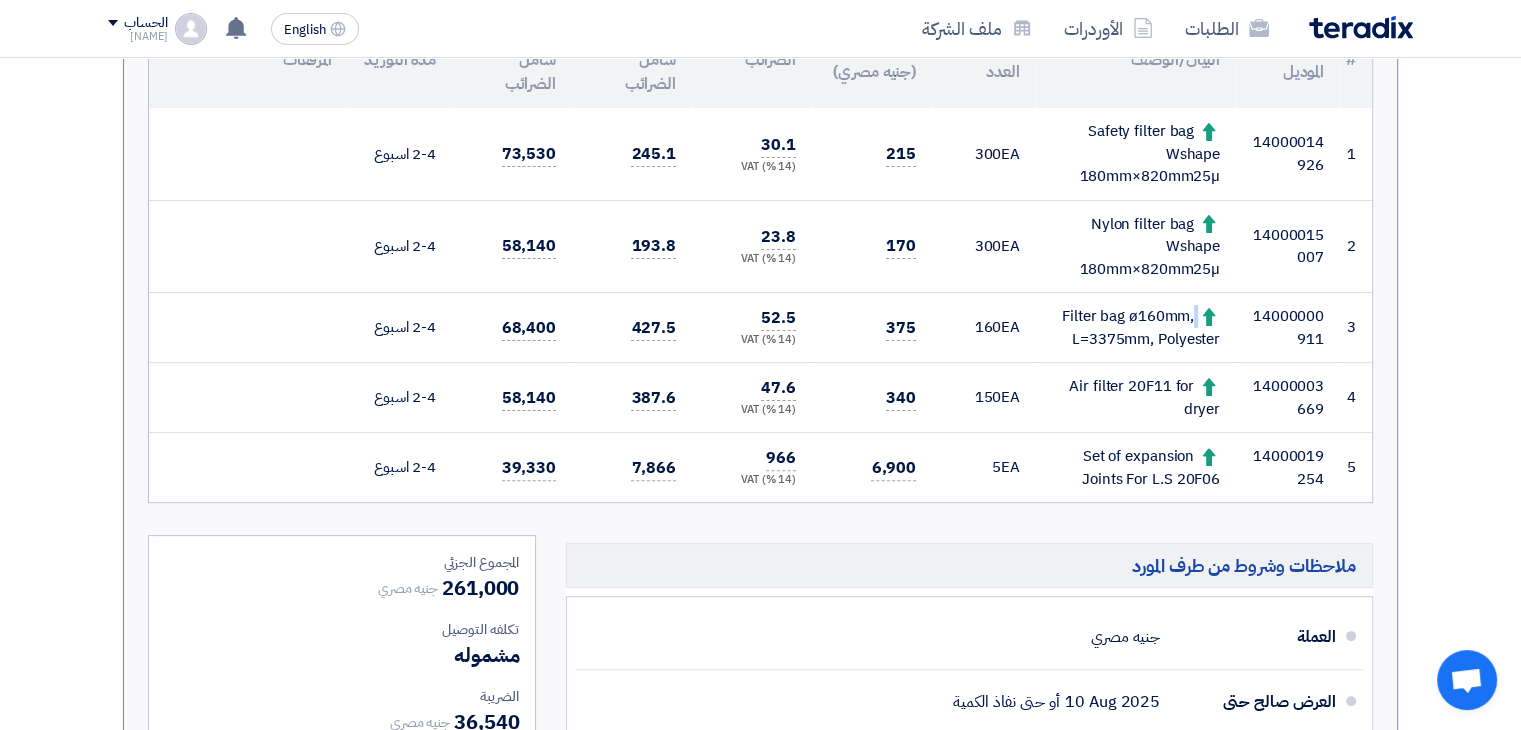 drag, startPoint x: 1193, startPoint y: 314, endPoint x: 1254, endPoint y: 314, distance: 61 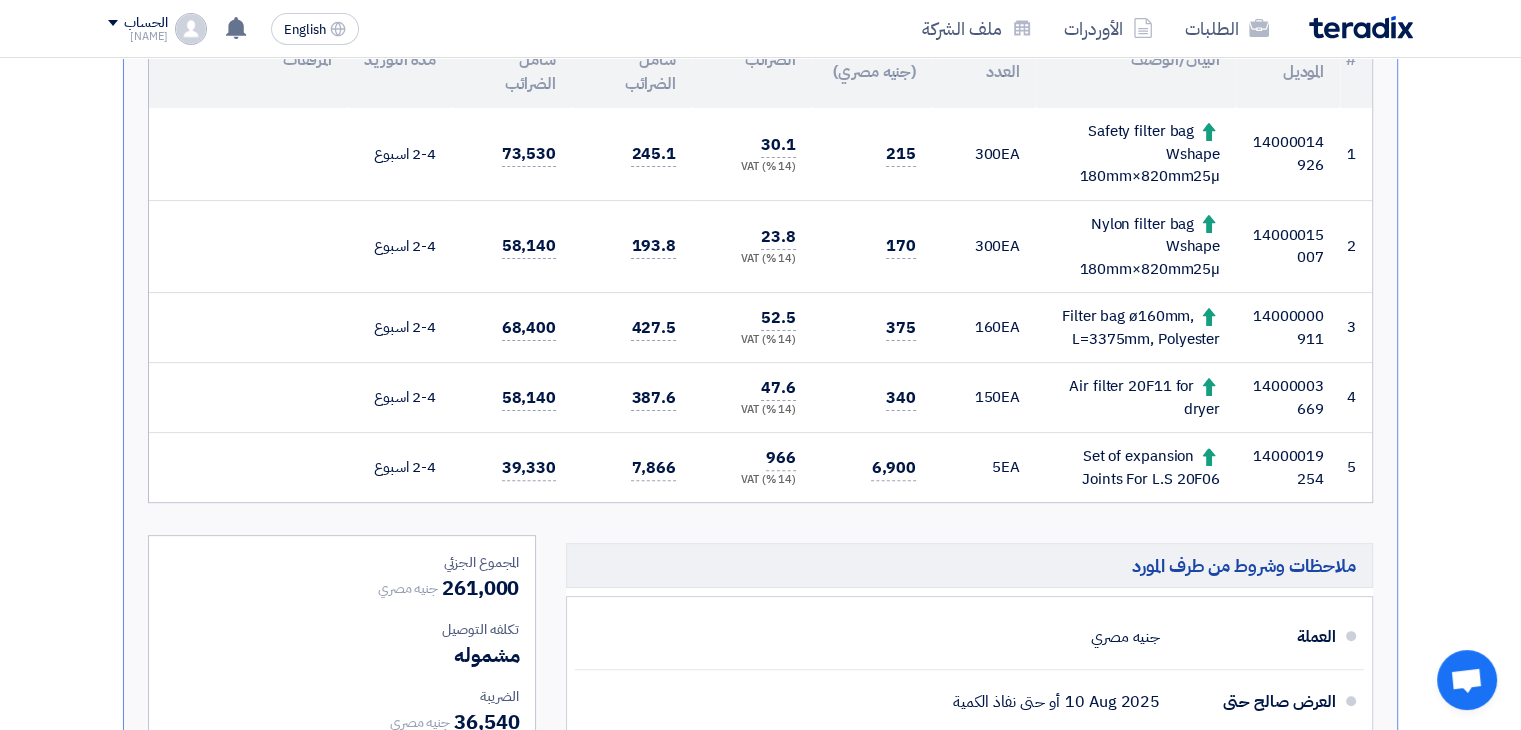 click on "14000019254" at bounding box center [1288, 468] 